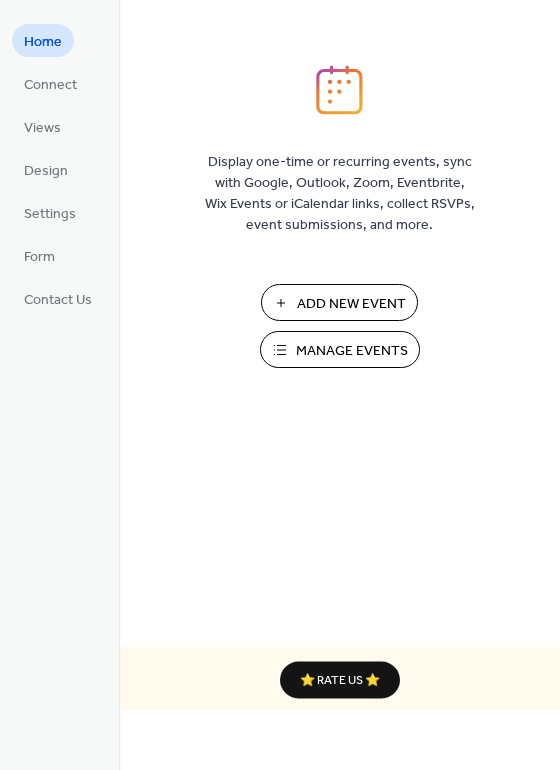 scroll, scrollTop: 0, scrollLeft: 0, axis: both 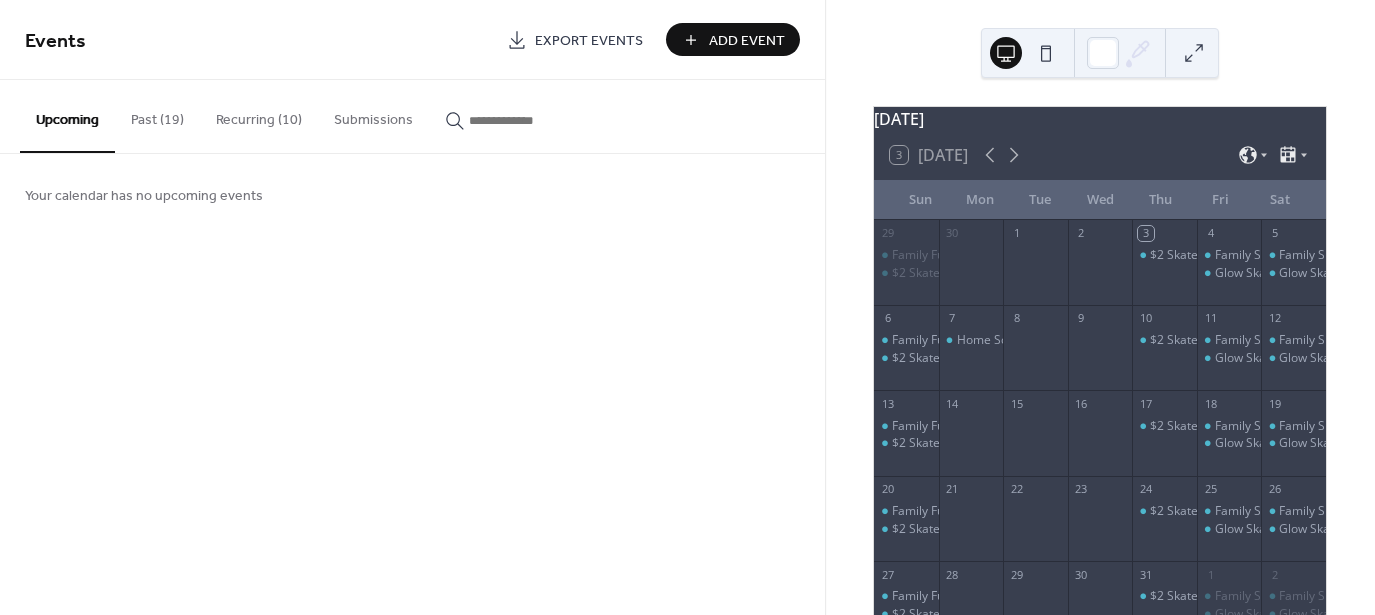 click on "Recurring  (10)" at bounding box center (259, 115) 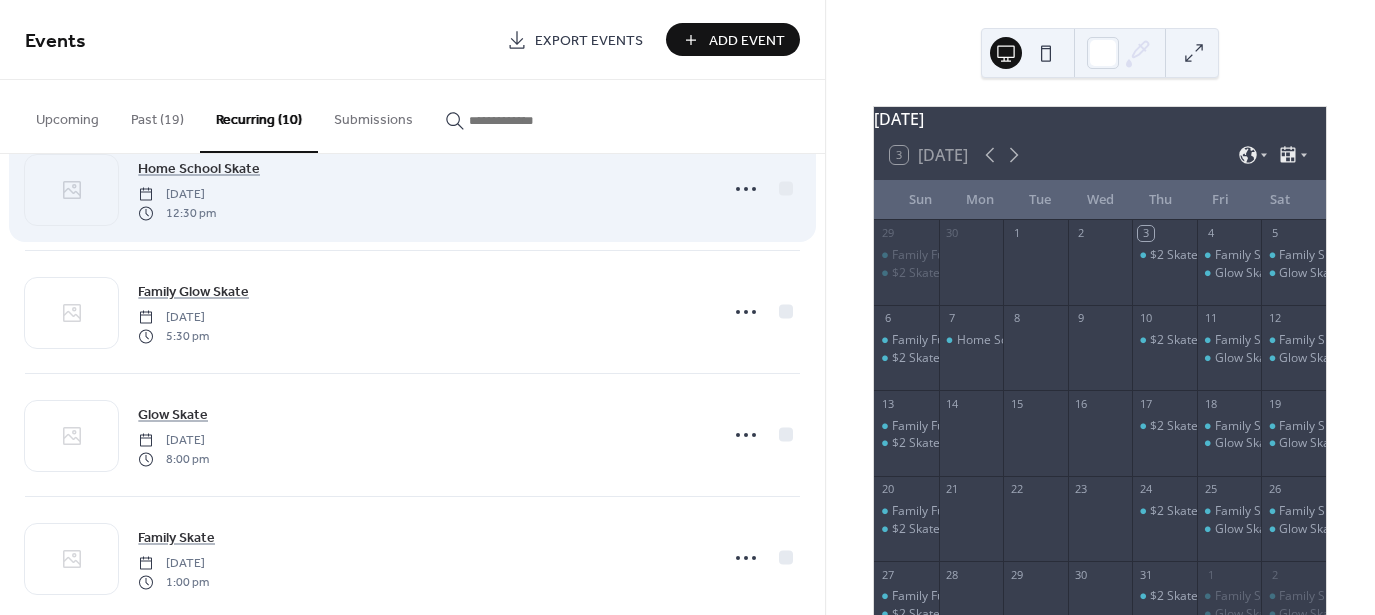 scroll, scrollTop: 116, scrollLeft: 0, axis: vertical 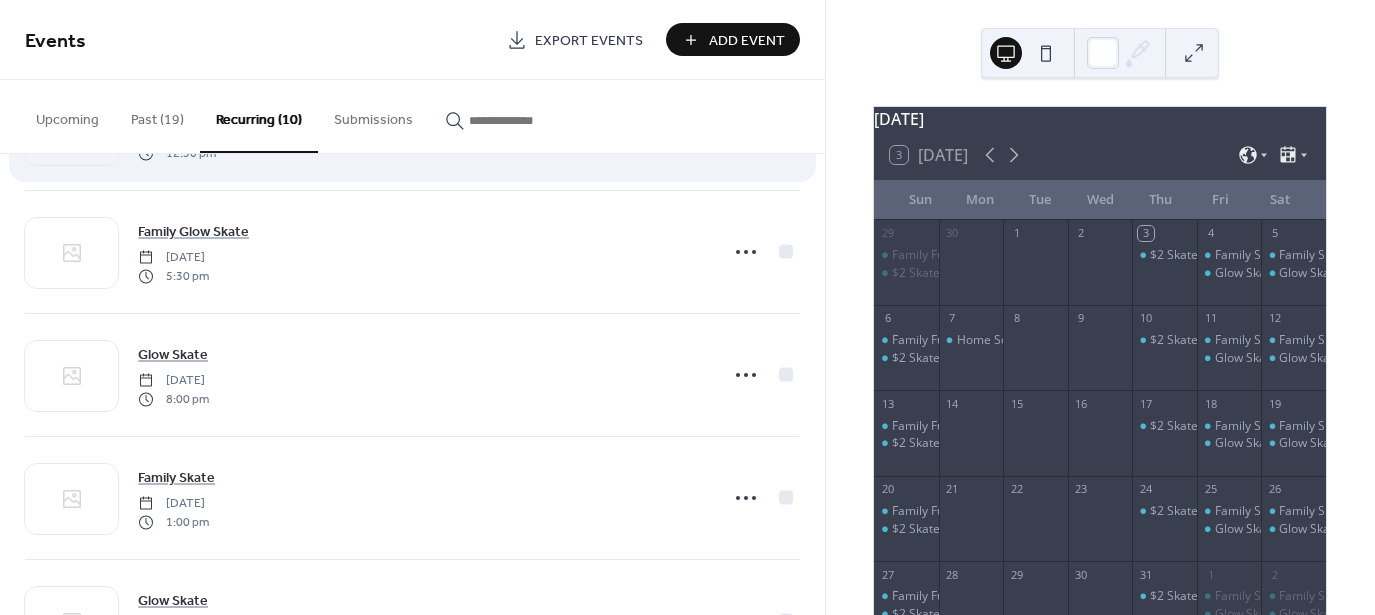 click on "Family Glow Skate Friday, October 4, 2024 5:30 pm" at bounding box center (412, 252) 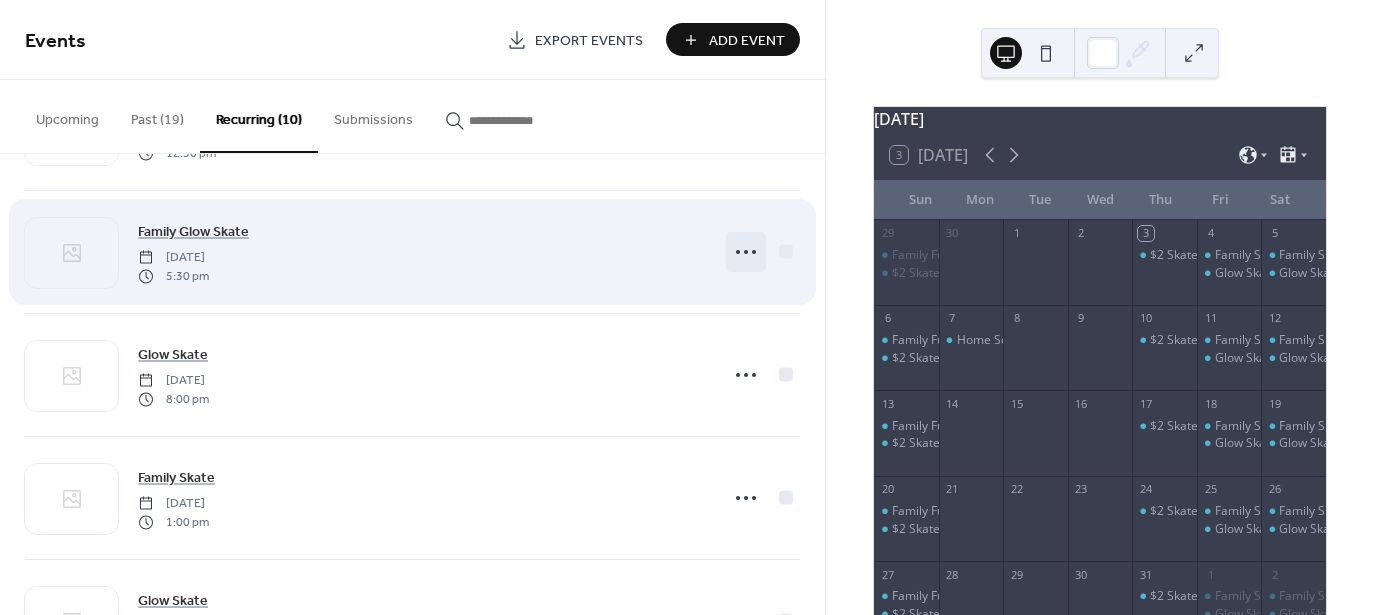 click 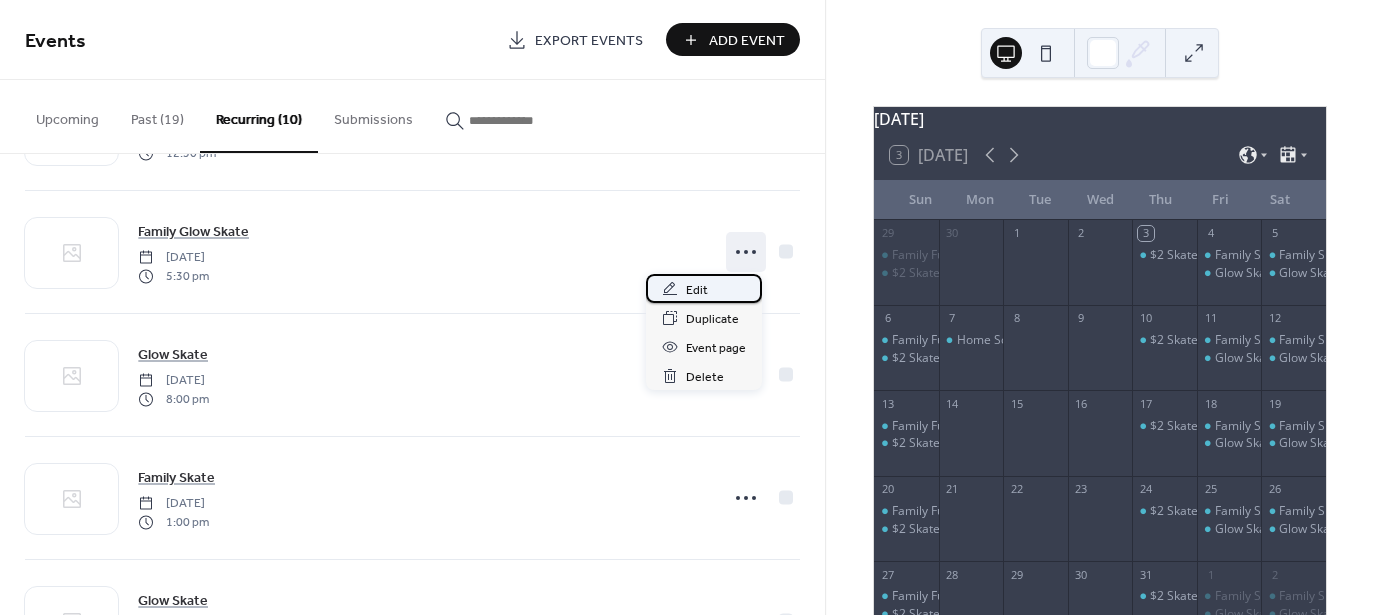 click on "Edit" at bounding box center (704, 288) 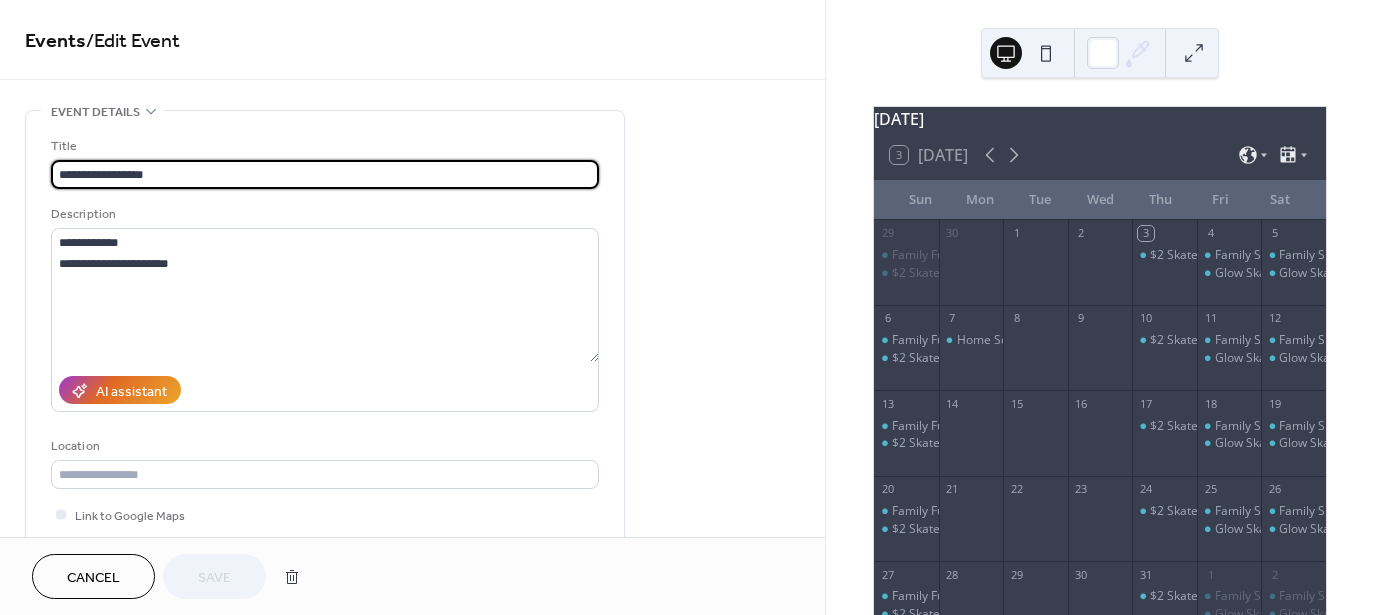 type on "**********" 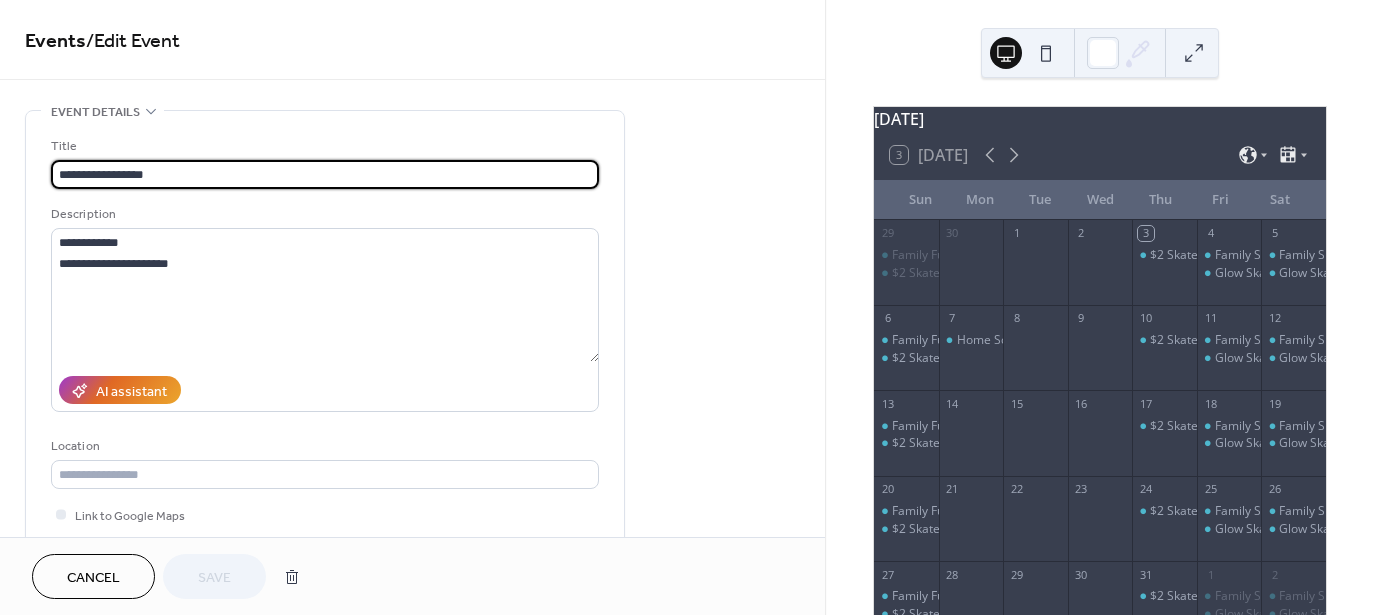 click on "**********" at bounding box center [412, 888] 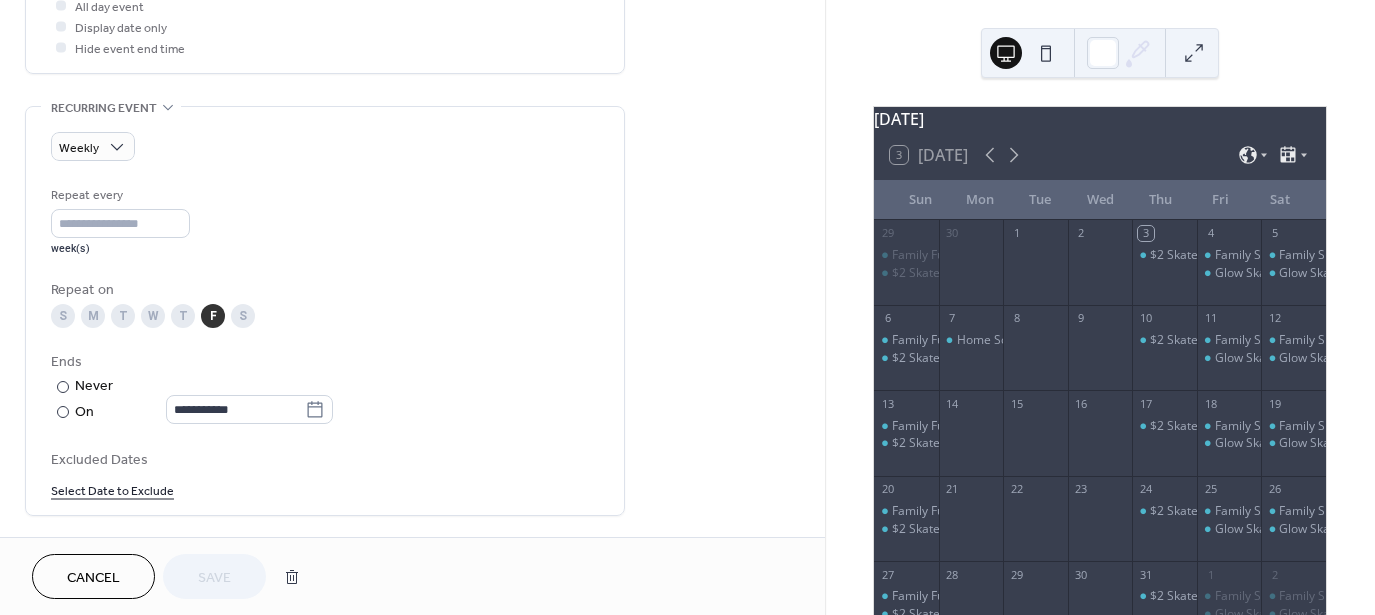 scroll, scrollTop: 883, scrollLeft: 0, axis: vertical 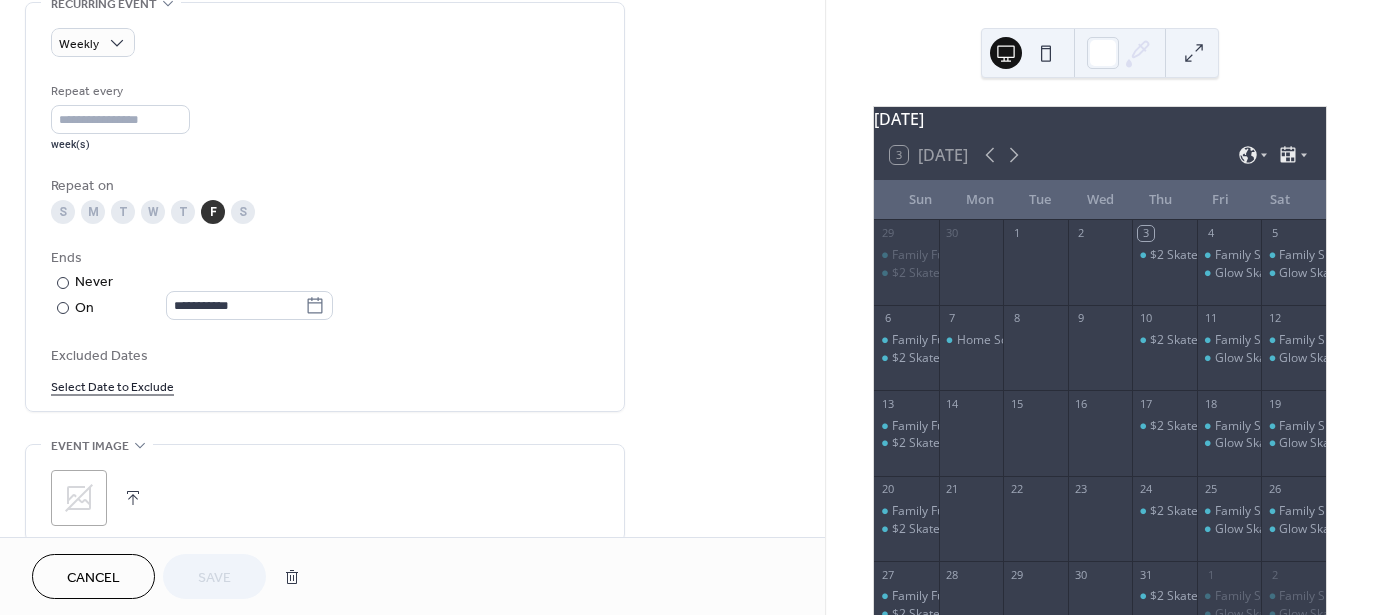 click on "Excluded Dates" at bounding box center (325, 356) 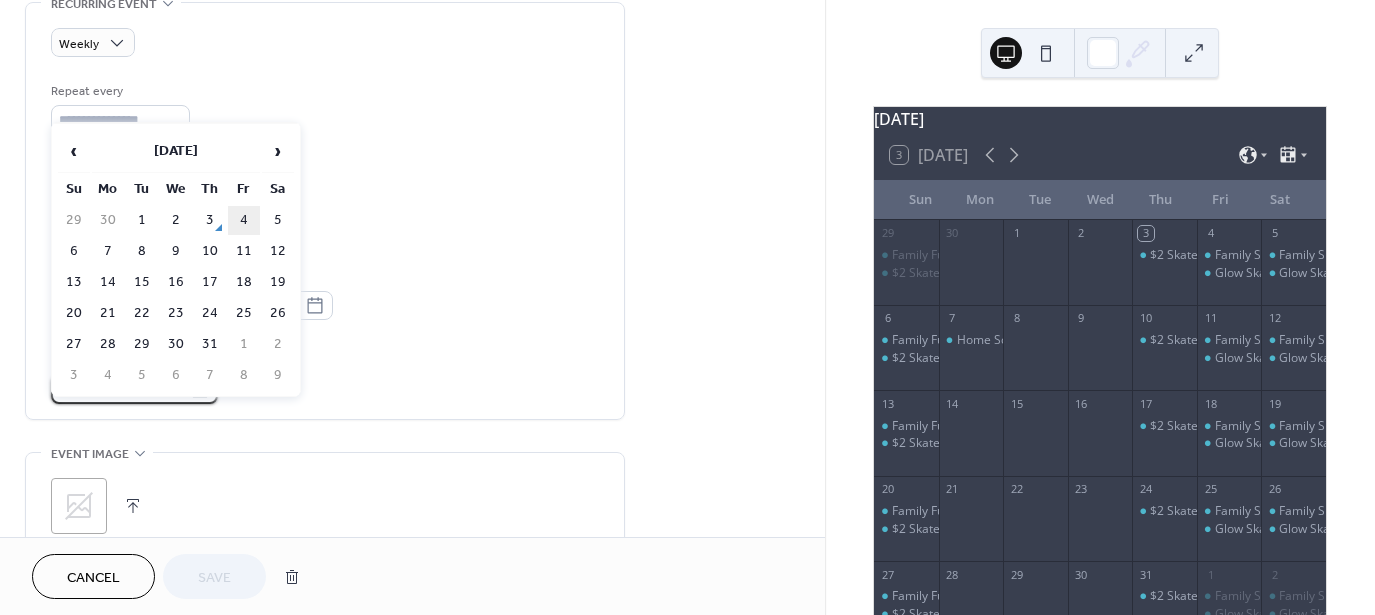 click on "4" at bounding box center [244, 220] 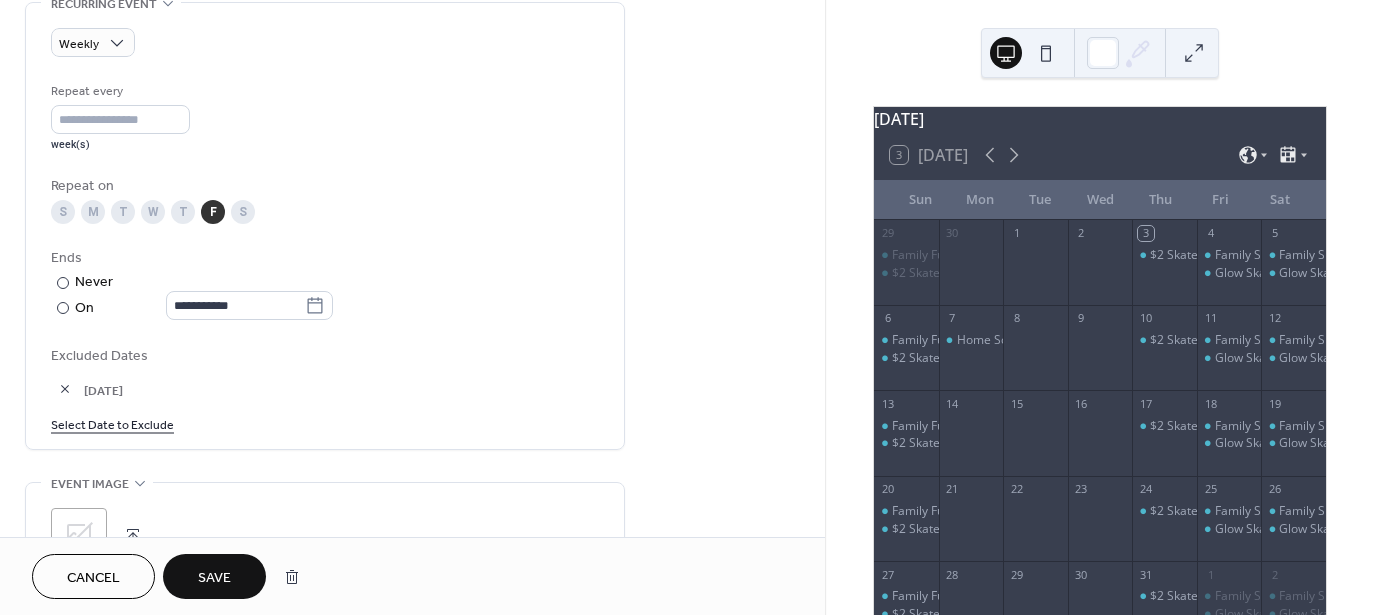 click on "Save" at bounding box center (214, 576) 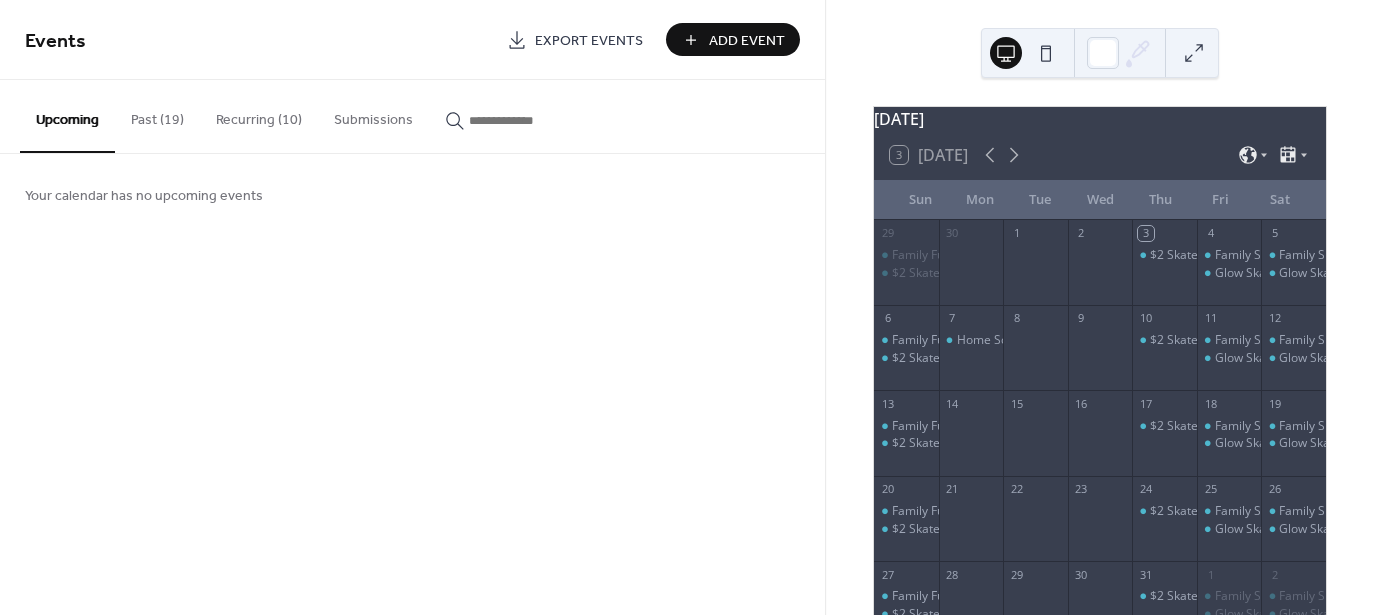 click on "Recurring  (10)" at bounding box center (259, 115) 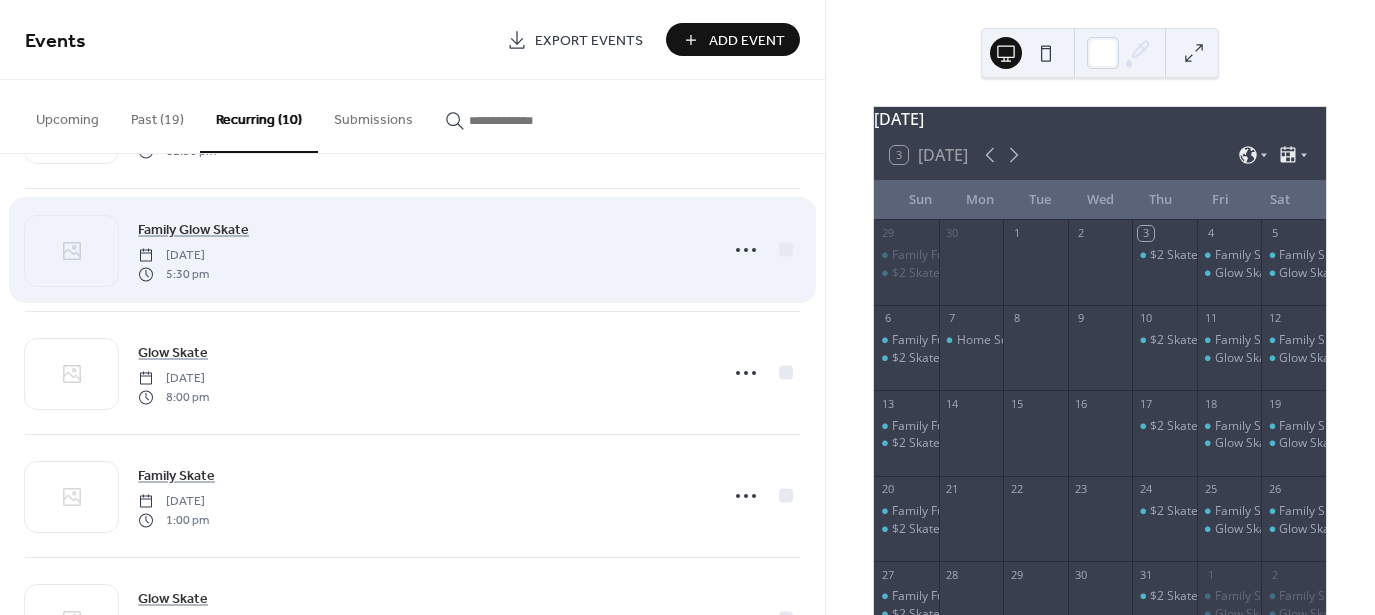 scroll, scrollTop: 119, scrollLeft: 0, axis: vertical 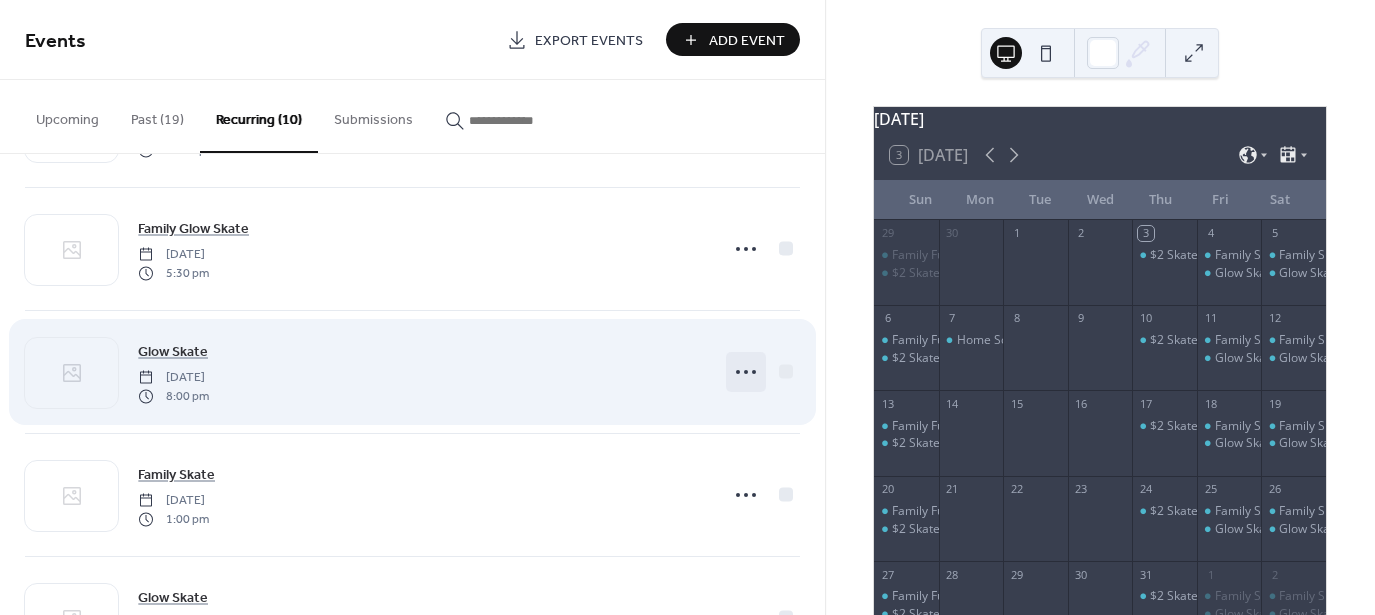 click 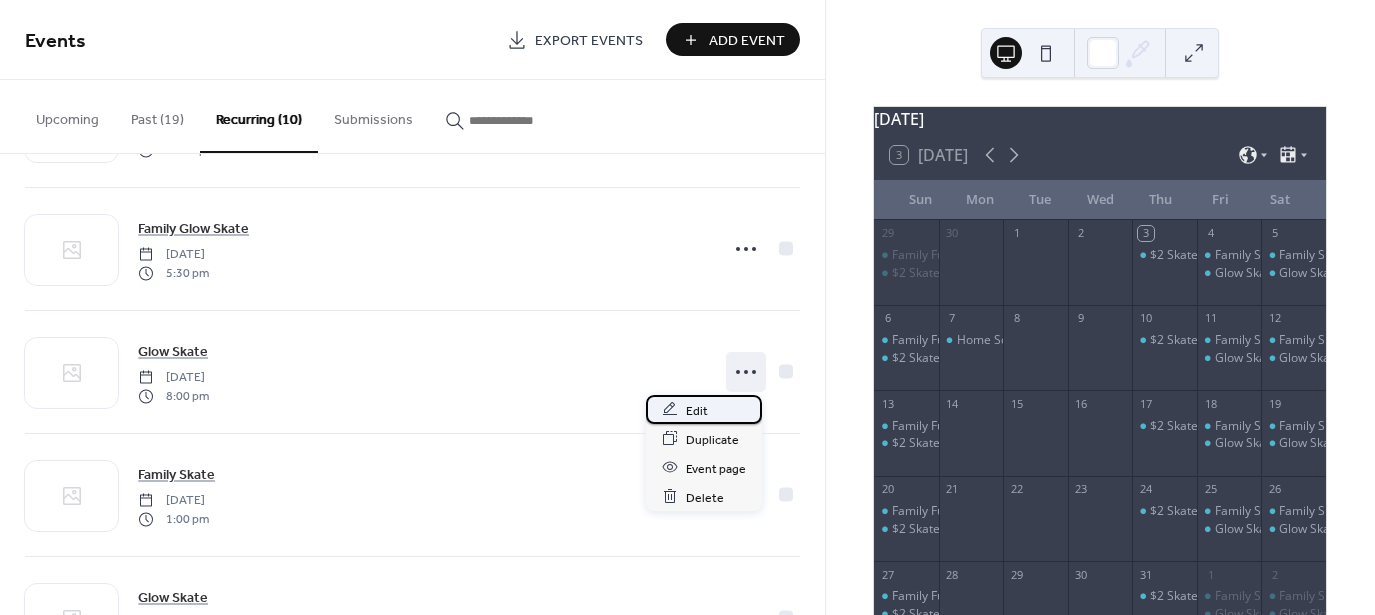 click on "Edit" at bounding box center [704, 409] 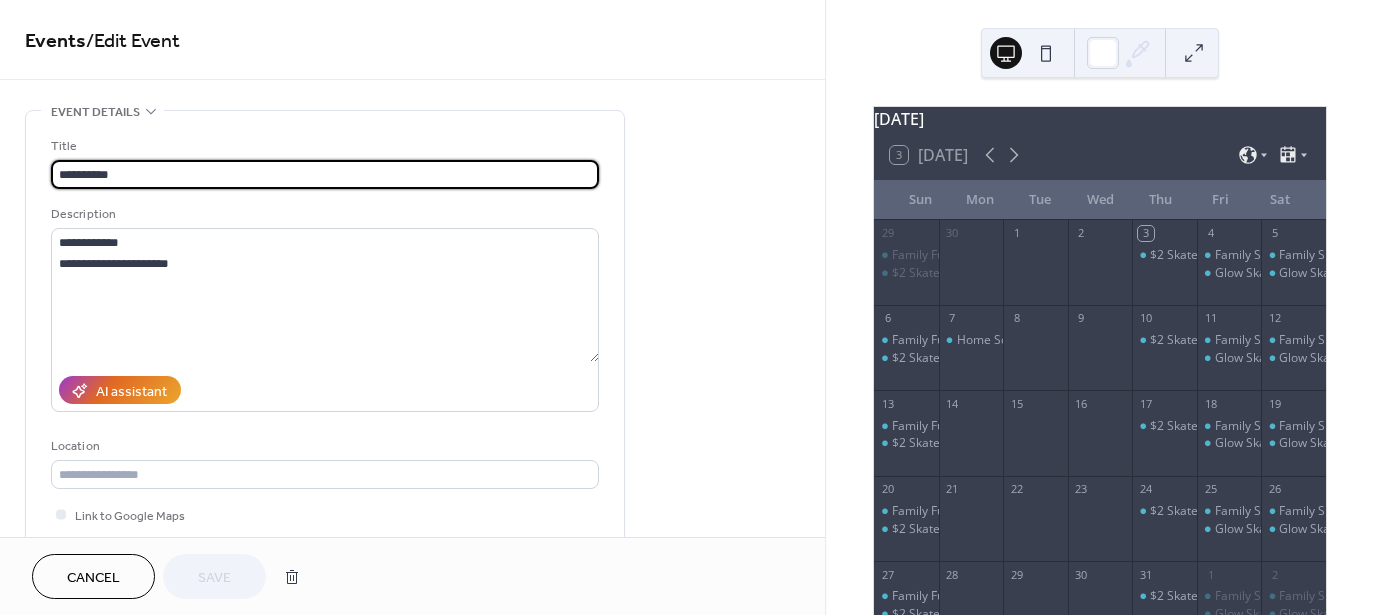 type on "**********" 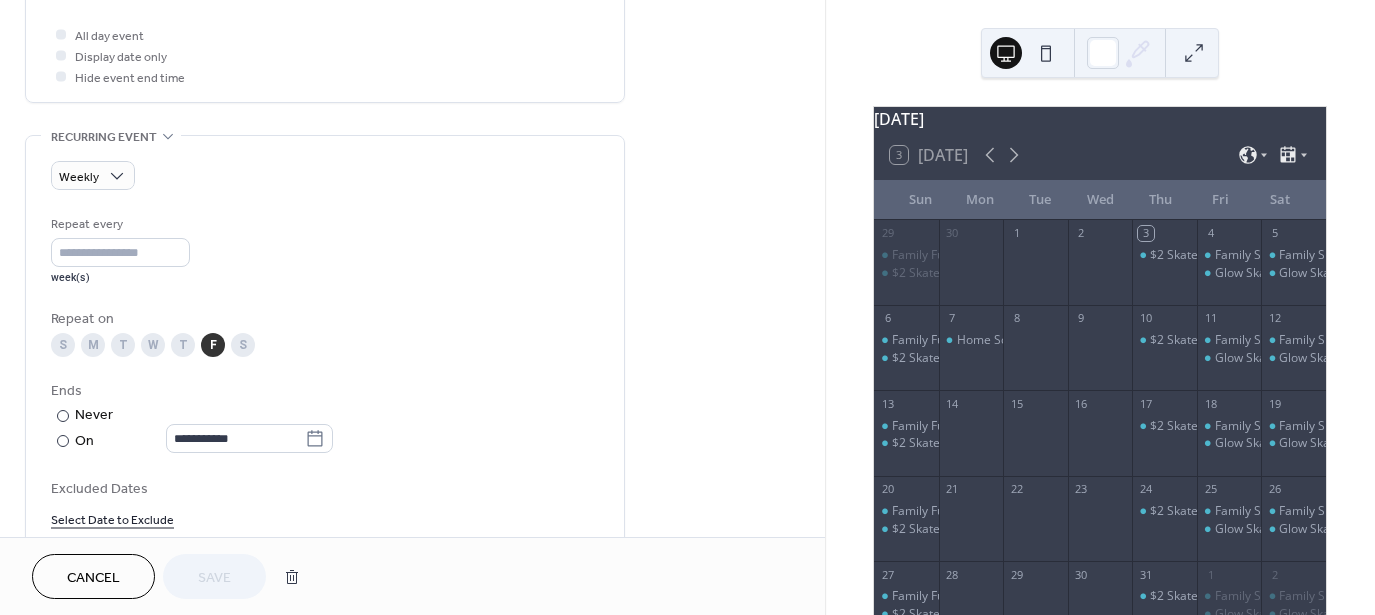 scroll, scrollTop: 814, scrollLeft: 0, axis: vertical 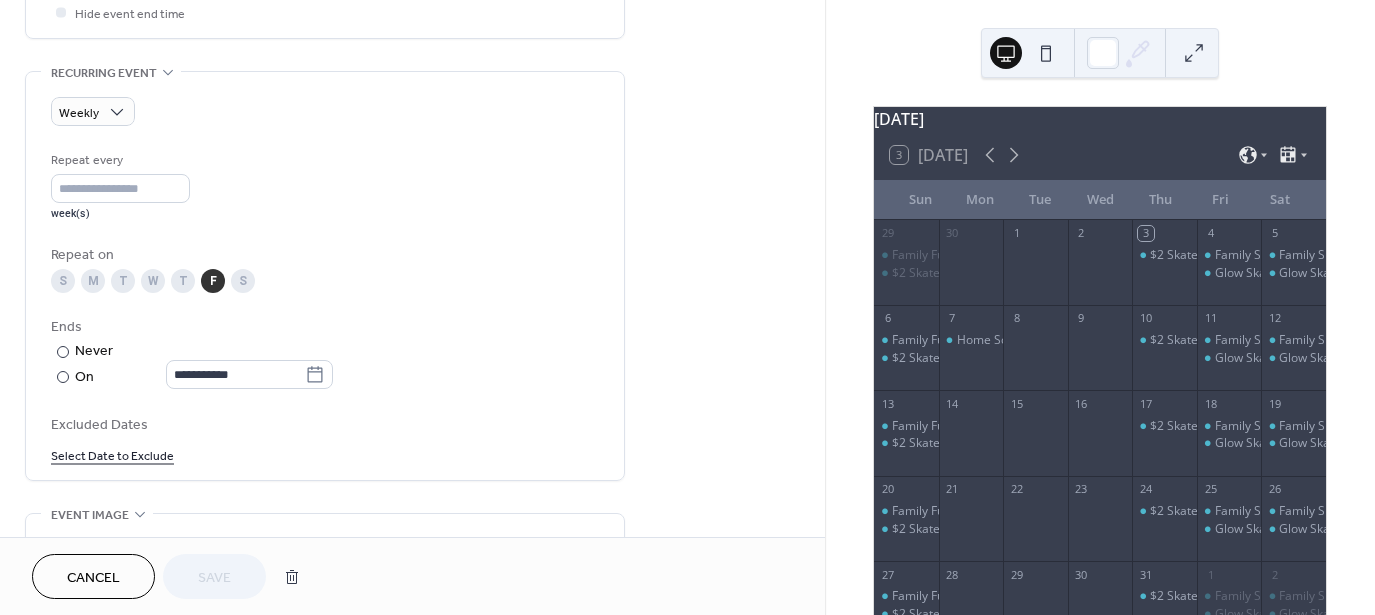 click on "Select Date to Exclude" at bounding box center [112, 454] 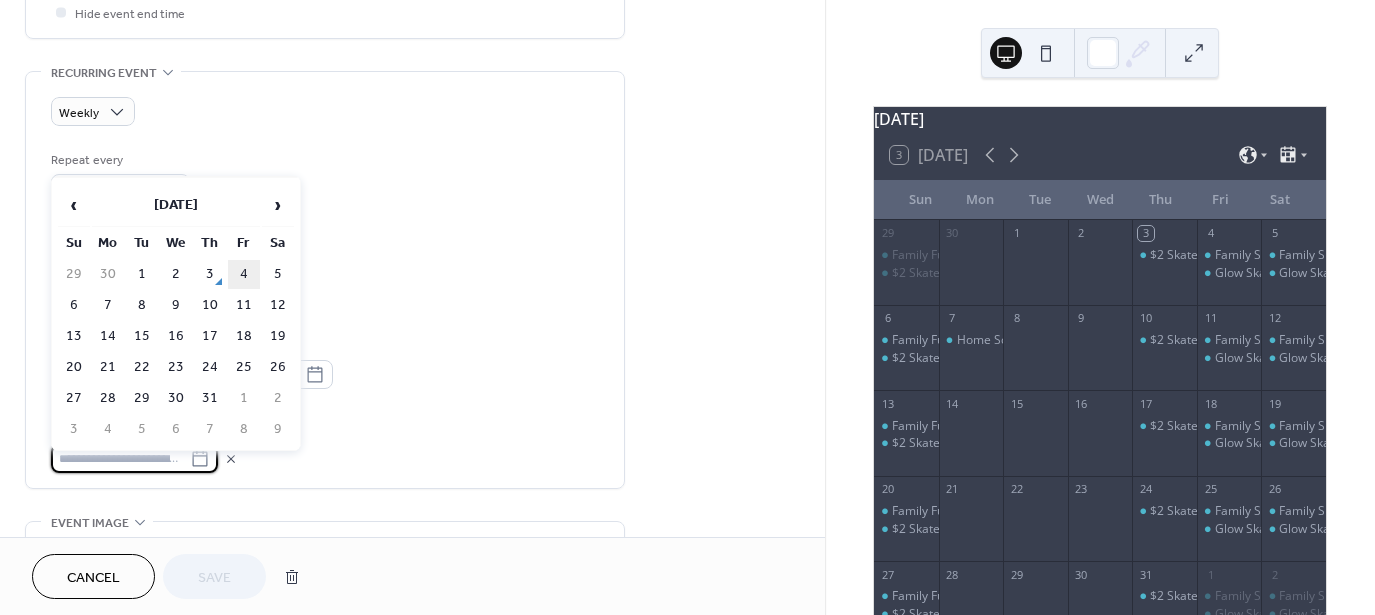 click on "4" at bounding box center (244, 274) 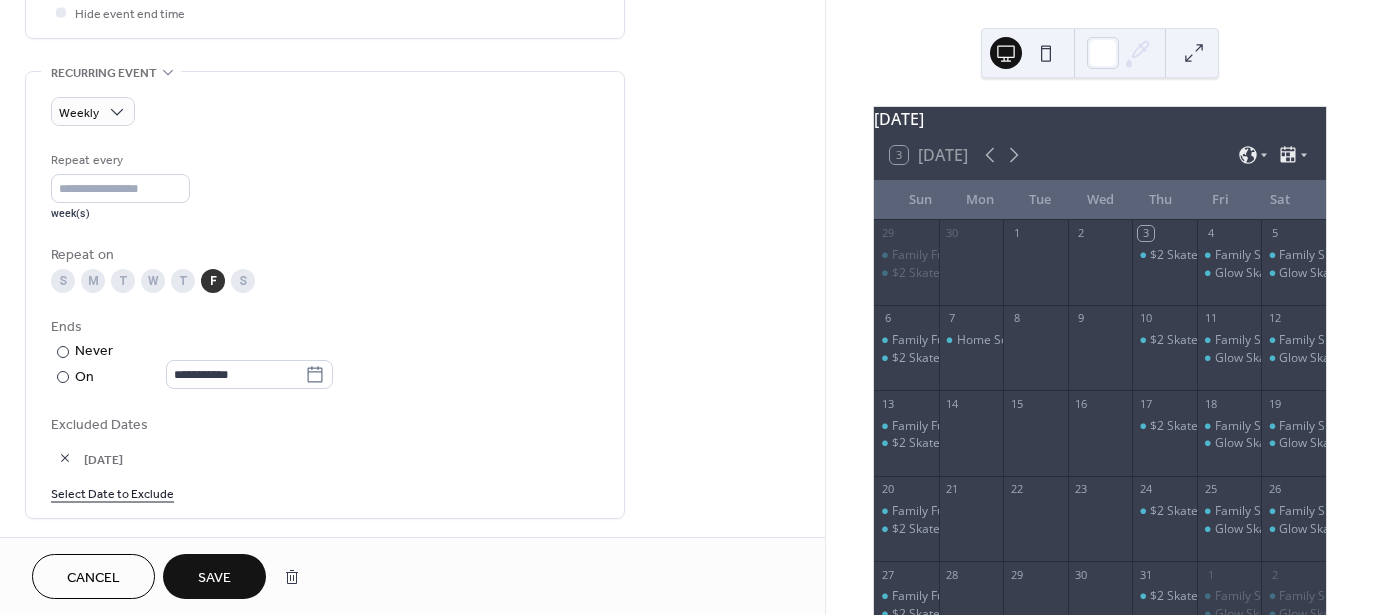 click on "Save" at bounding box center [214, 576] 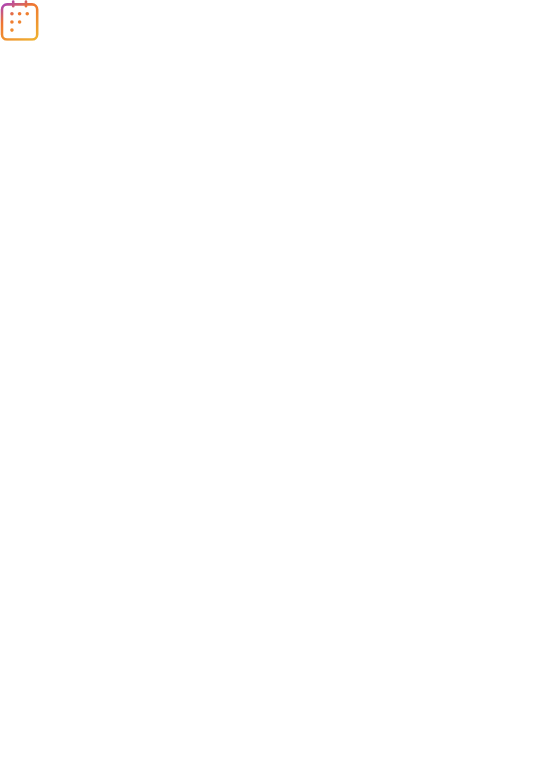scroll, scrollTop: 0, scrollLeft: 0, axis: both 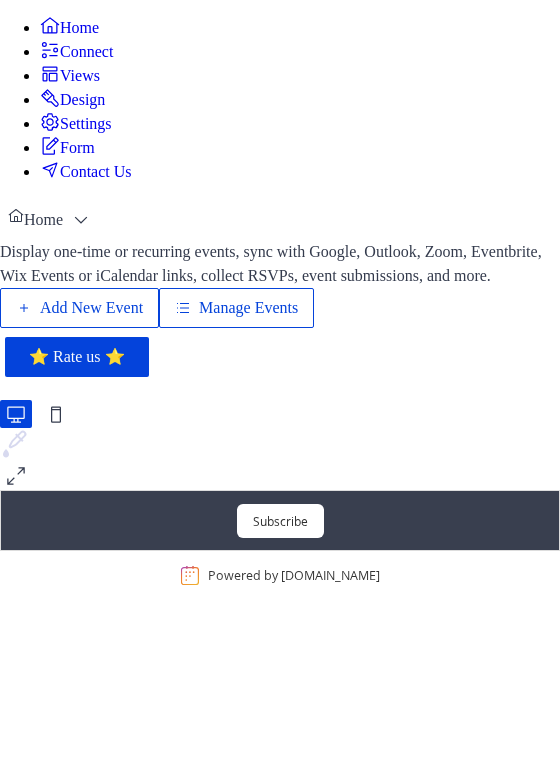 click on "Manage Events" at bounding box center [248, 308] 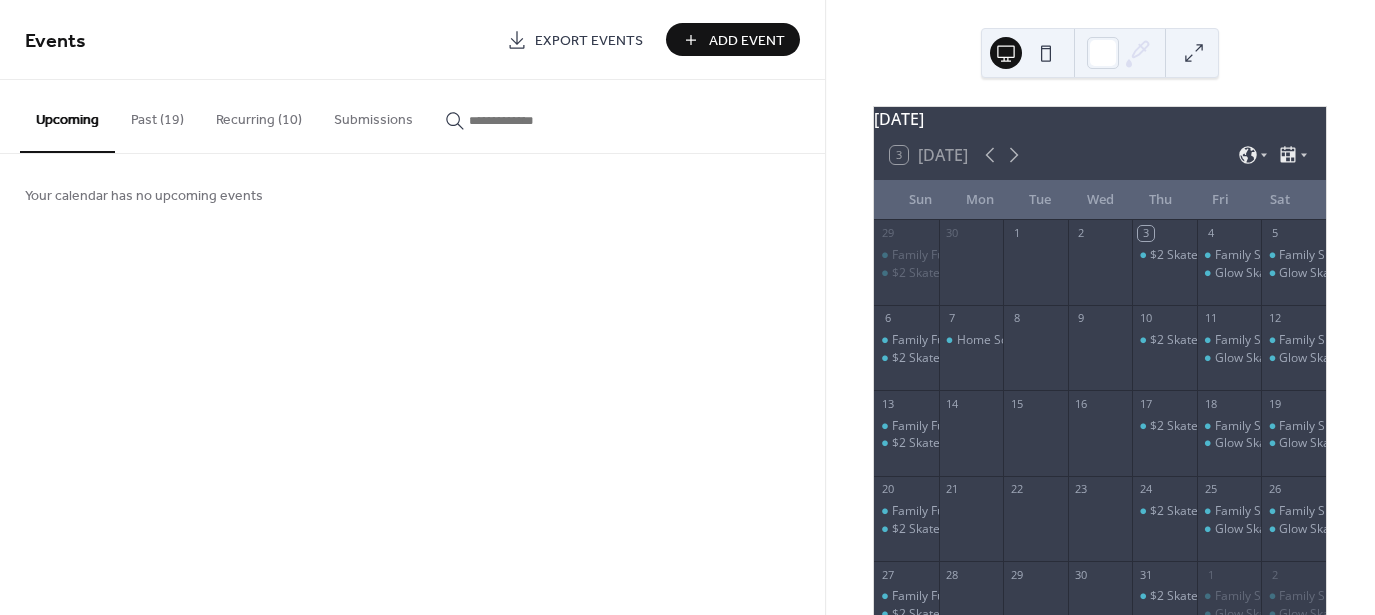 scroll, scrollTop: 0, scrollLeft: 0, axis: both 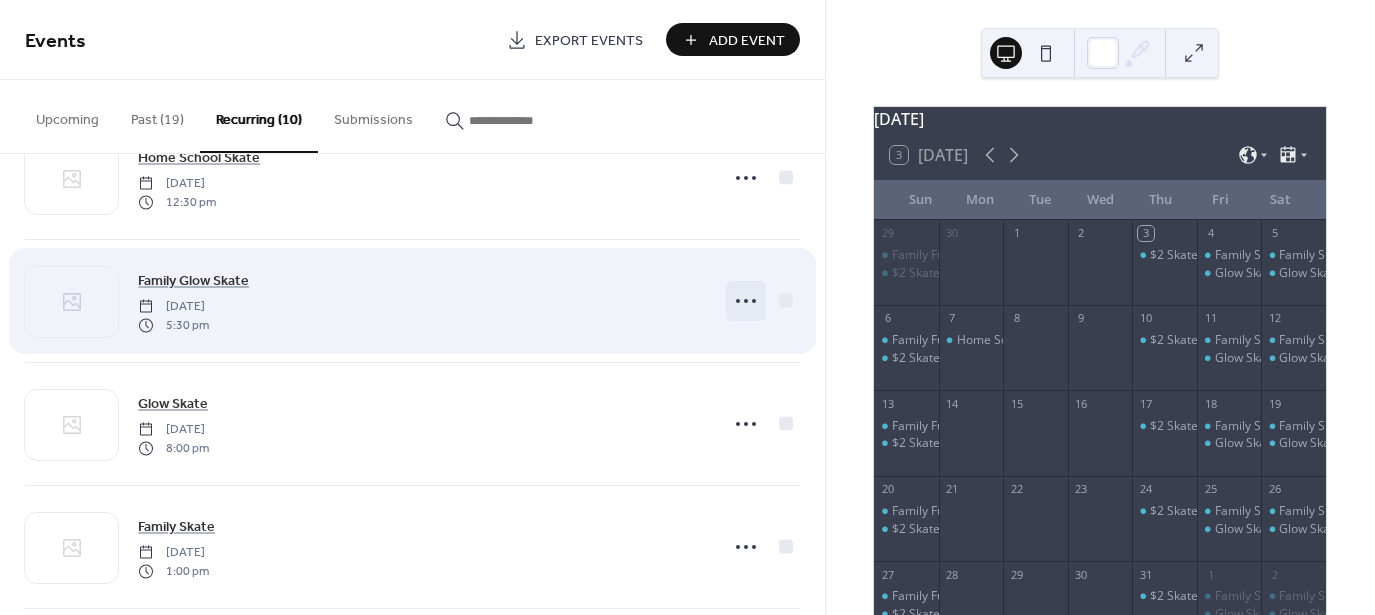 click 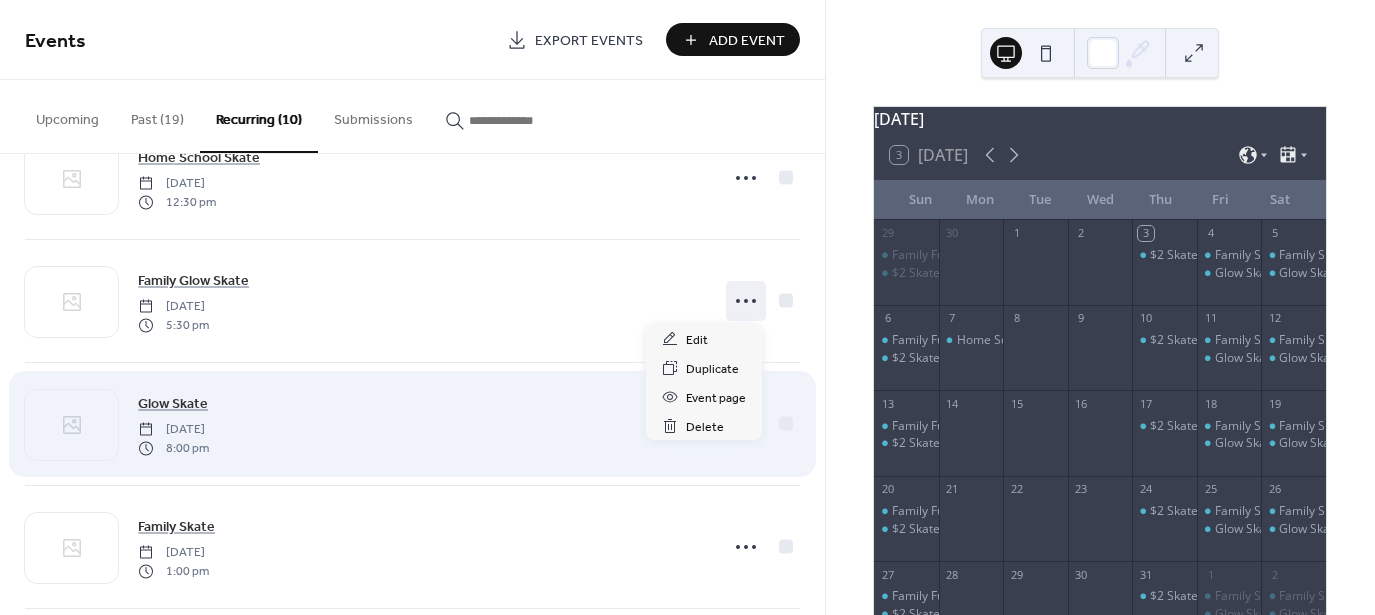 click on "Glow Skate Friday, October 4, 2024 8:00 pm" at bounding box center [412, 424] 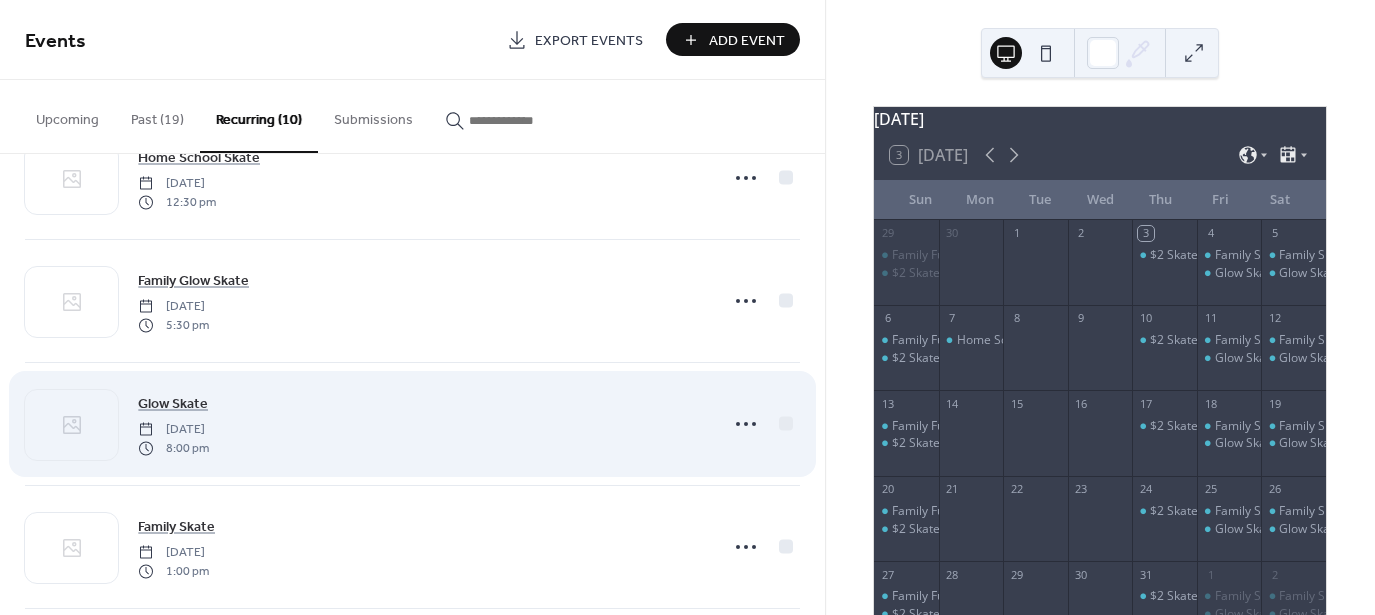 click on "Glow Skate Friday, October 4, 2024 8:00 pm" at bounding box center (422, 424) 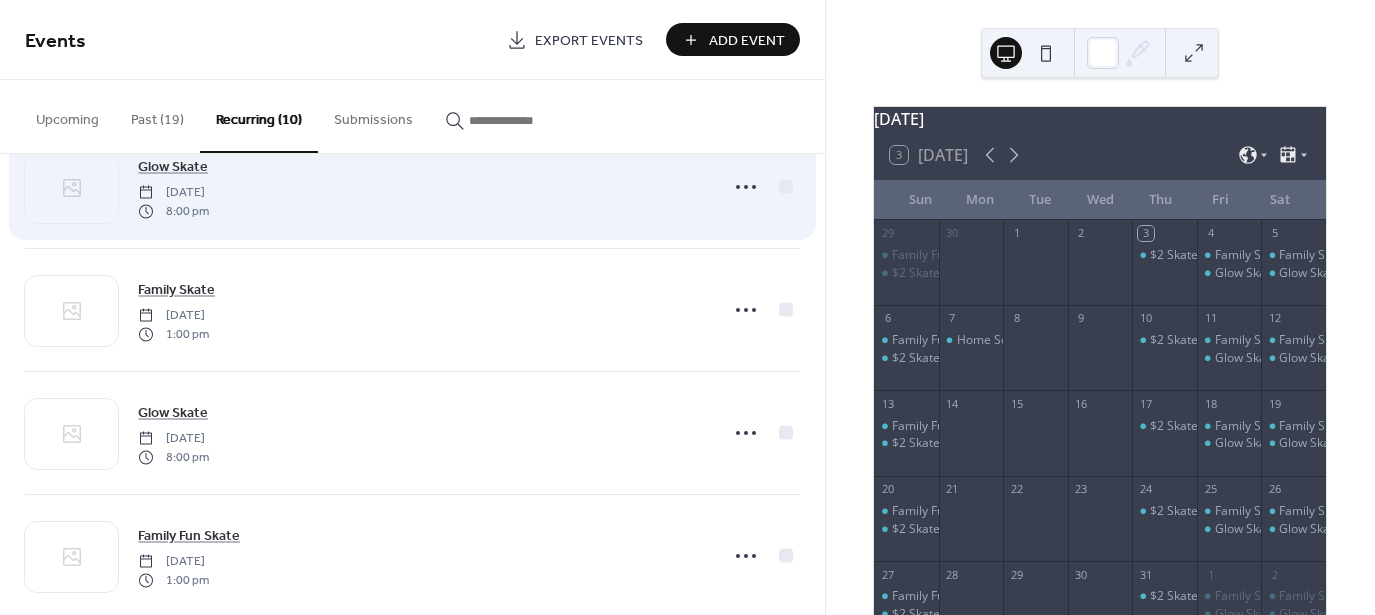 click on "Glow Skate Saturday, September 28, 2024 8:00 pm" at bounding box center (422, 433) 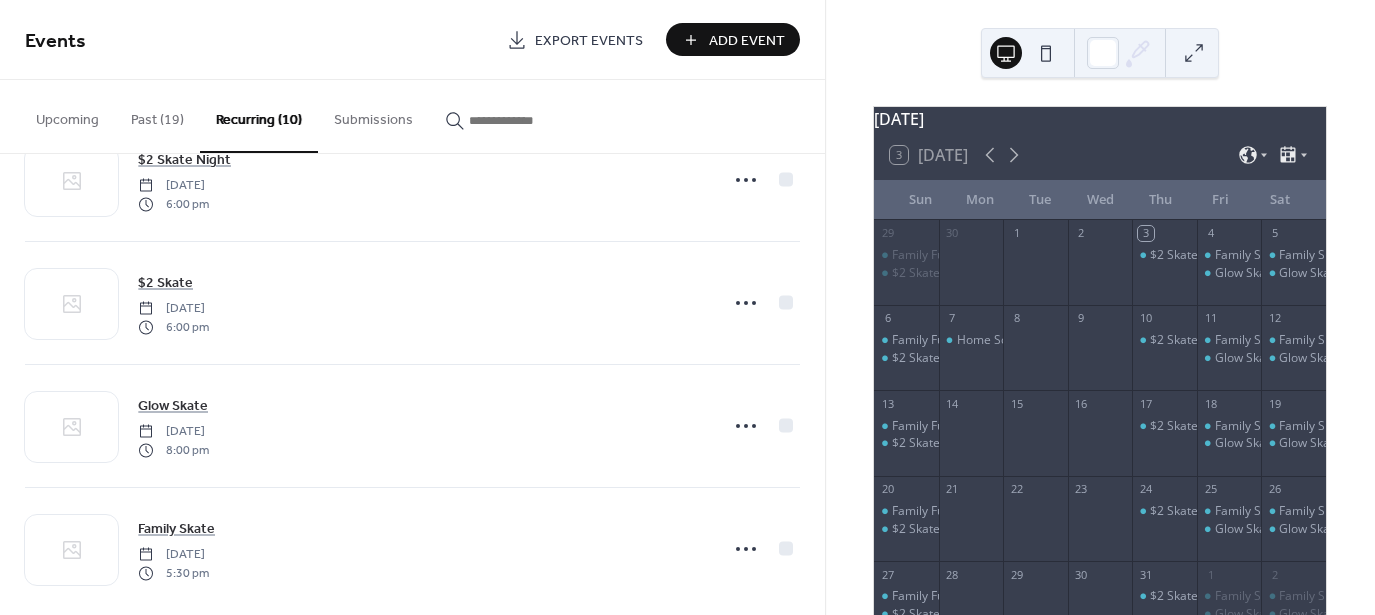 scroll, scrollTop: 825, scrollLeft: 0, axis: vertical 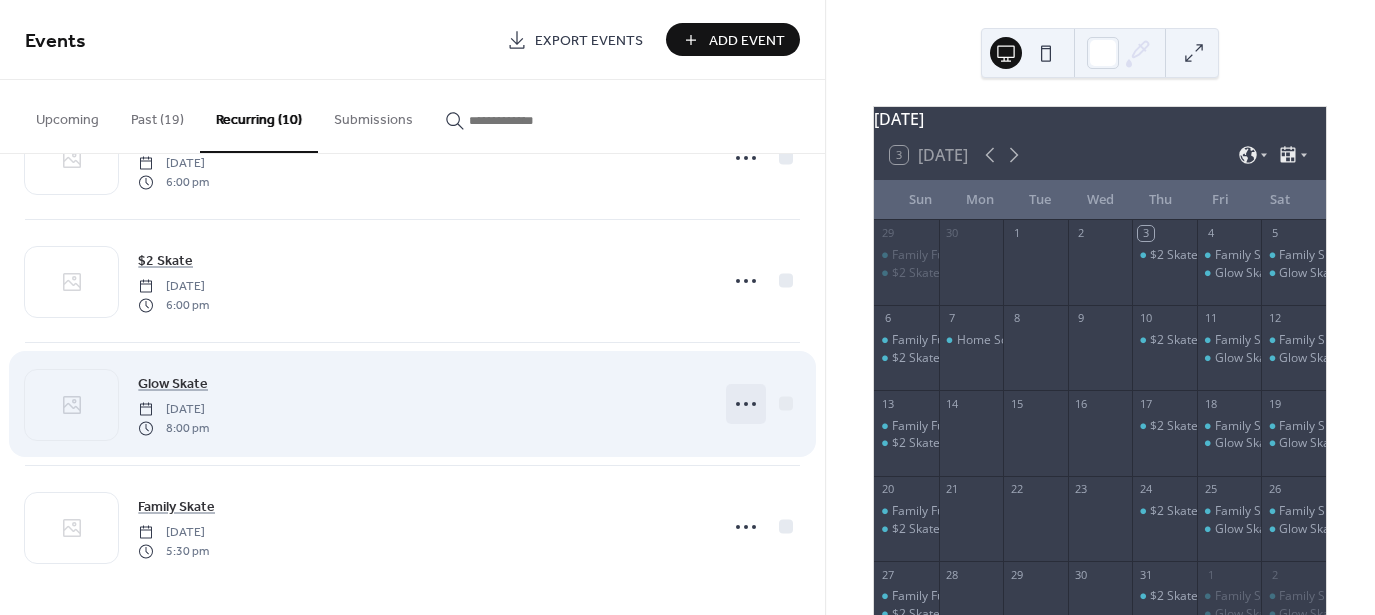 click 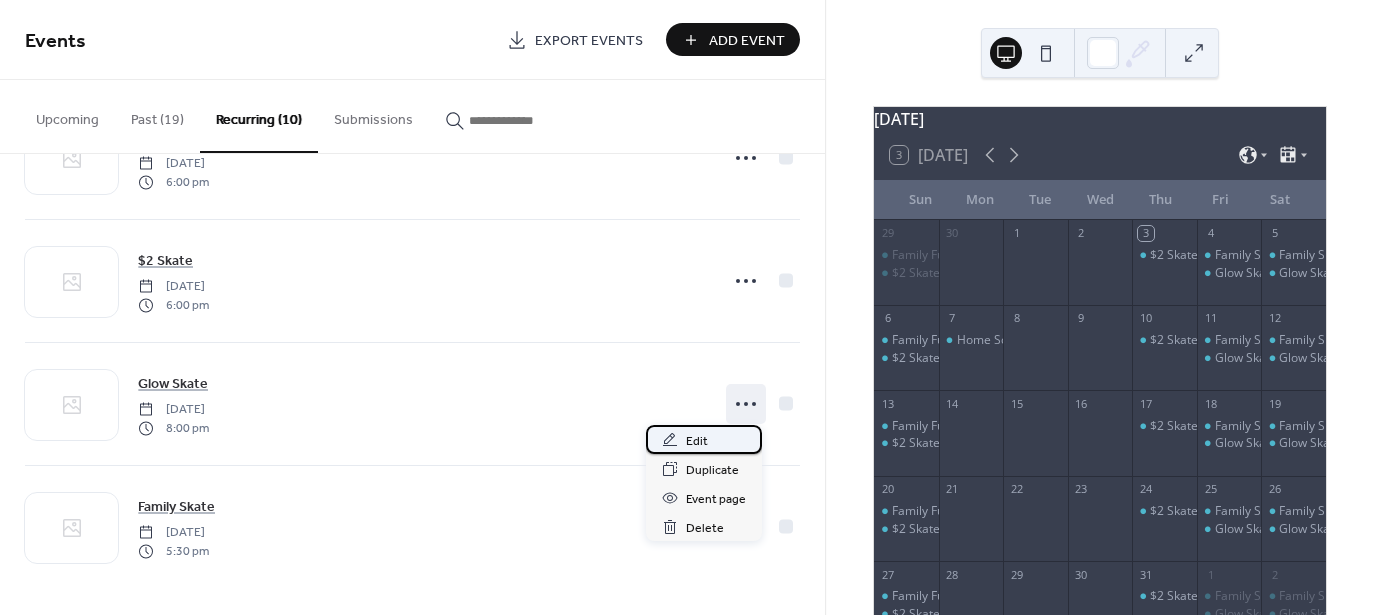click on "Edit" at bounding box center [697, 441] 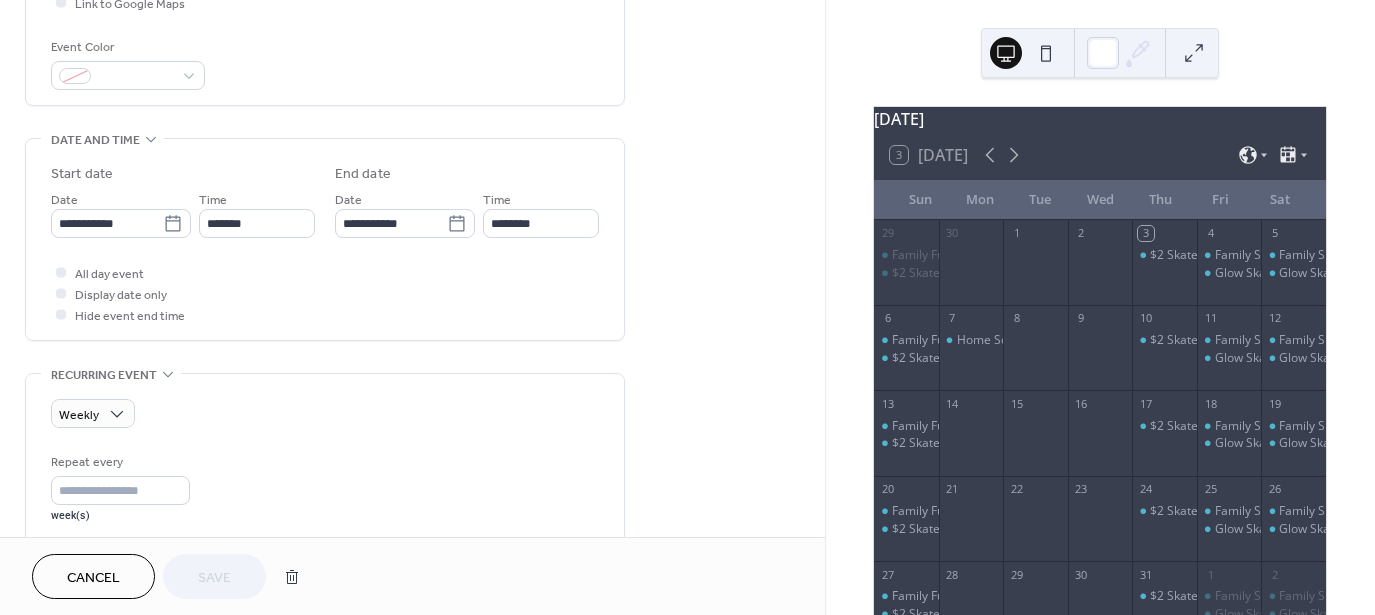 scroll, scrollTop: 835, scrollLeft: 0, axis: vertical 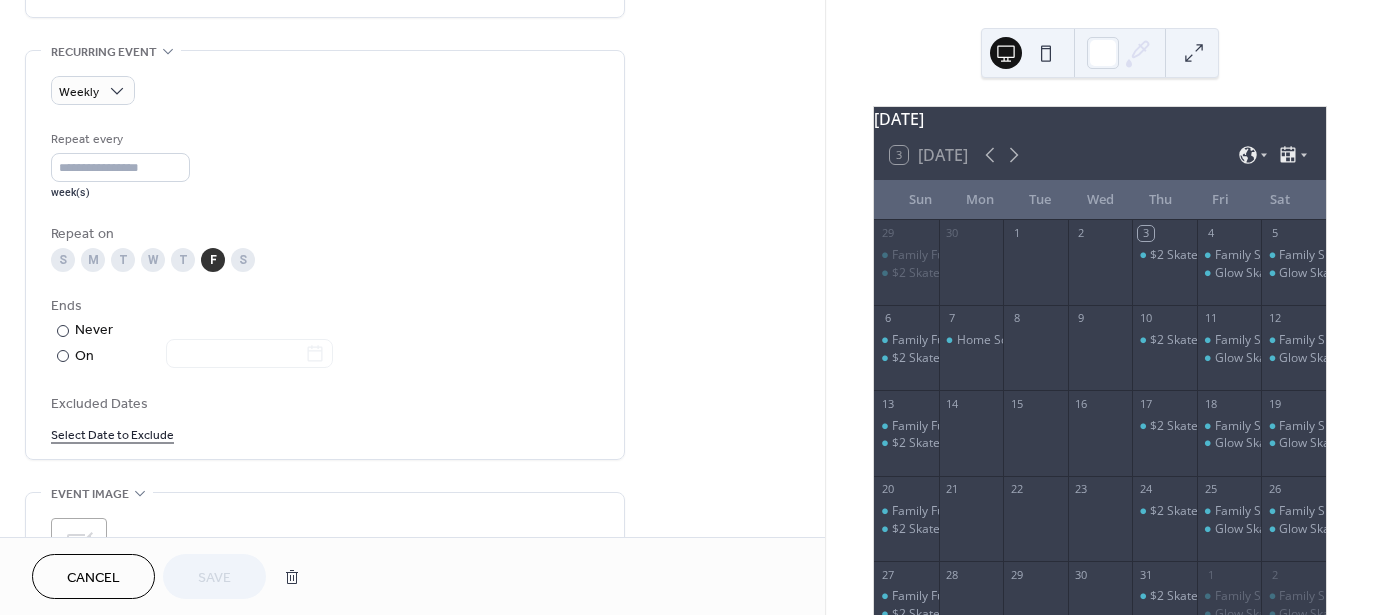 click on "Select Date to Exclude" at bounding box center [112, 433] 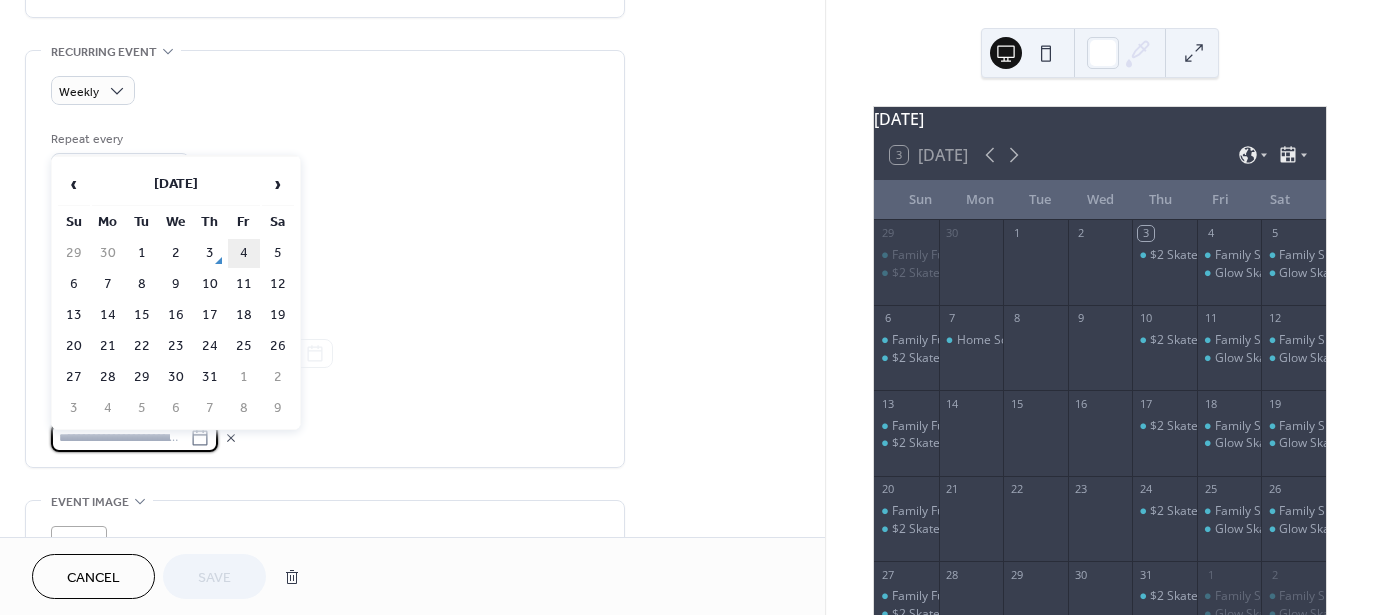 click on "4" at bounding box center [244, 253] 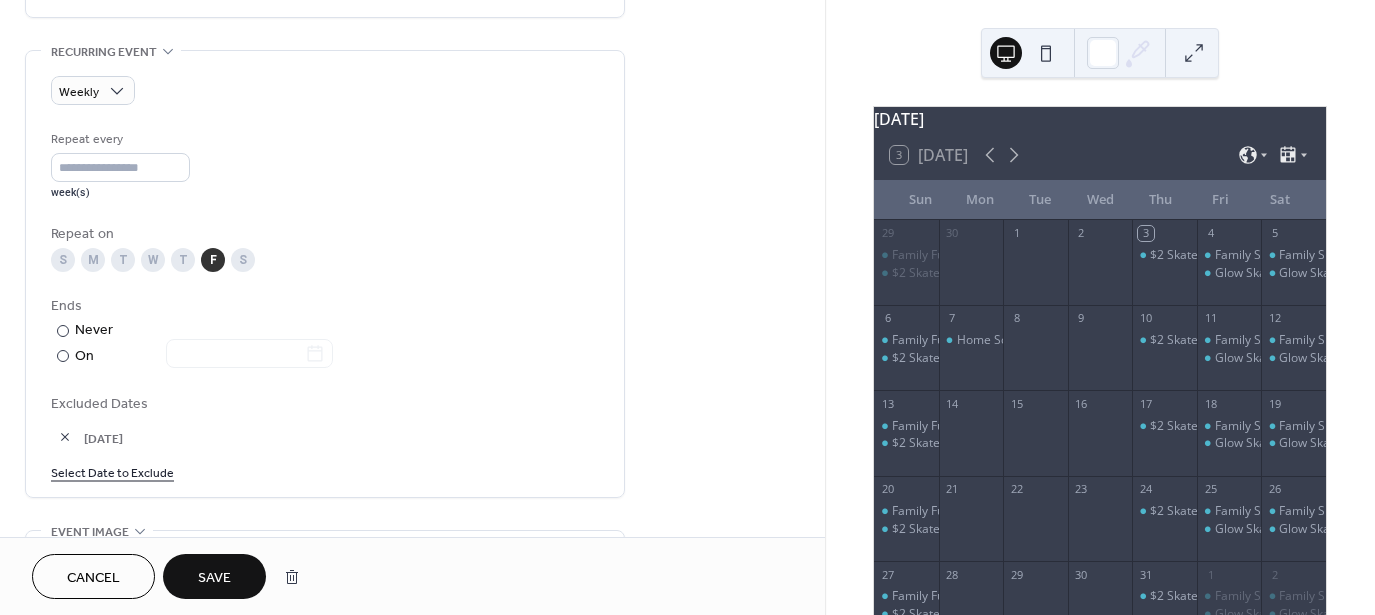 click on "Save" at bounding box center [214, 576] 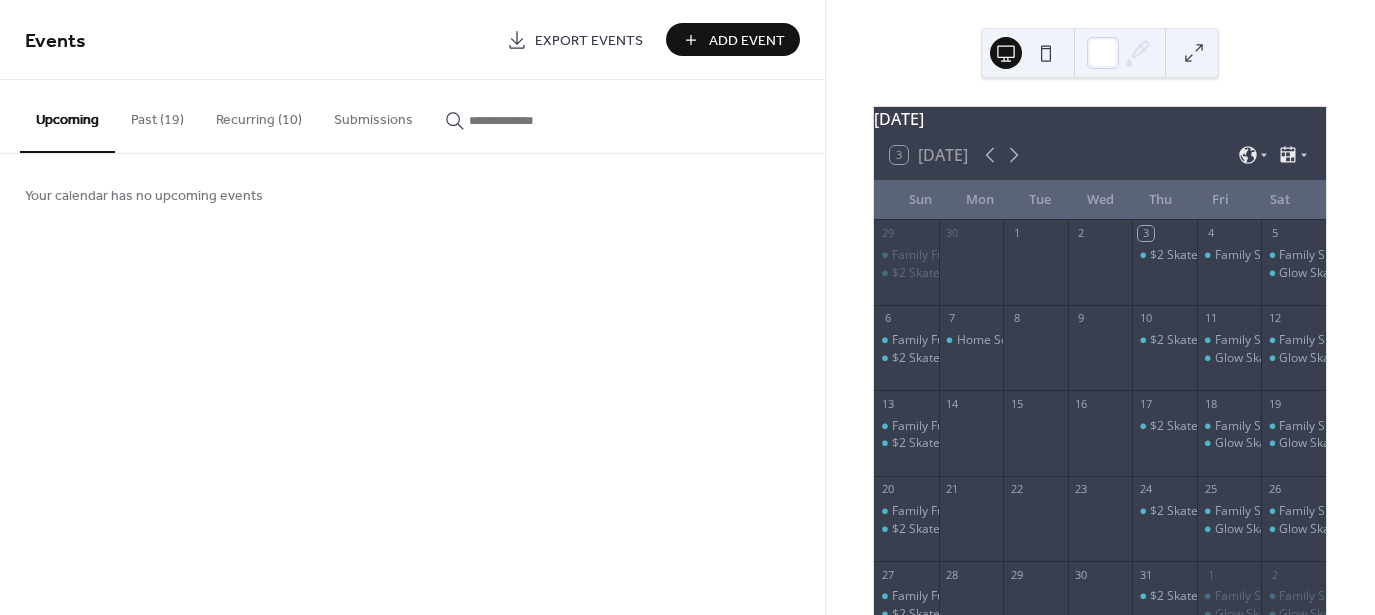 click on "Recurring  (10)" at bounding box center (259, 115) 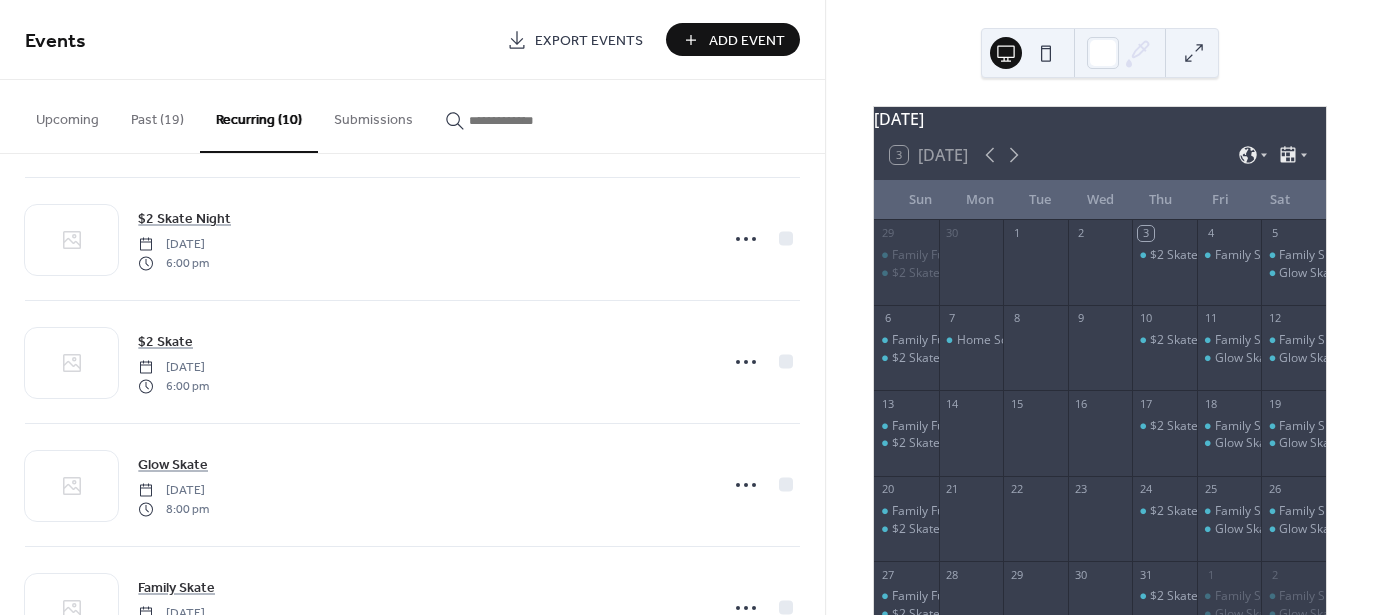 scroll, scrollTop: 825, scrollLeft: 0, axis: vertical 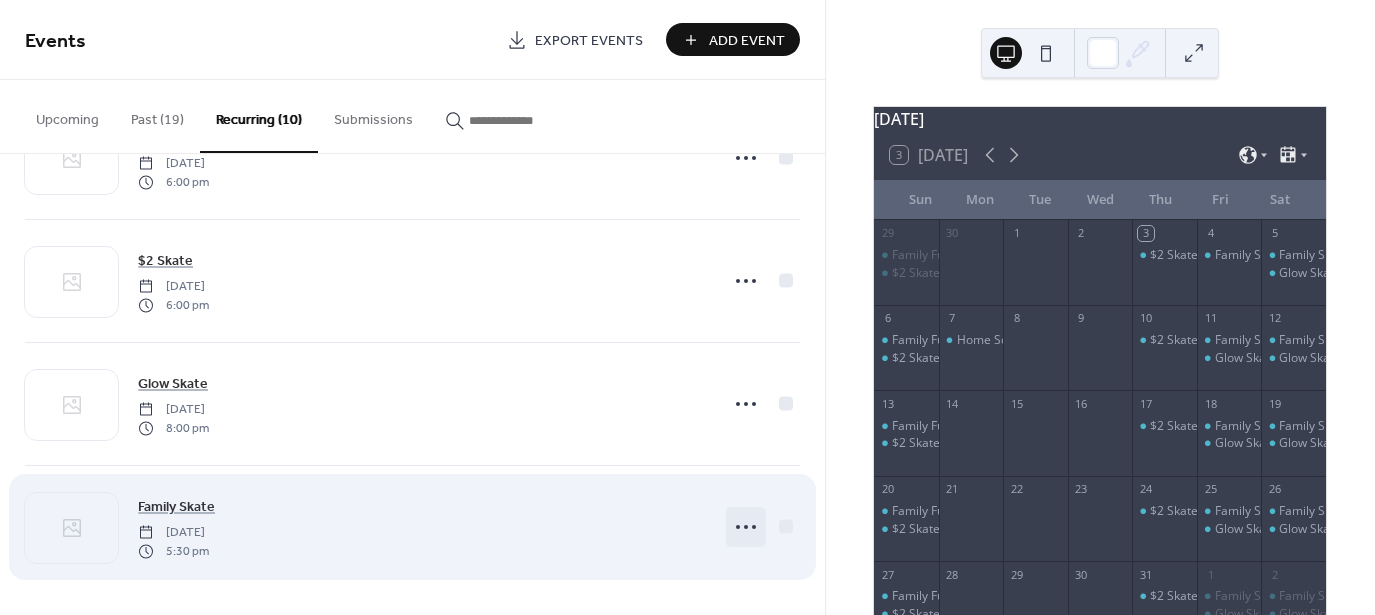 click 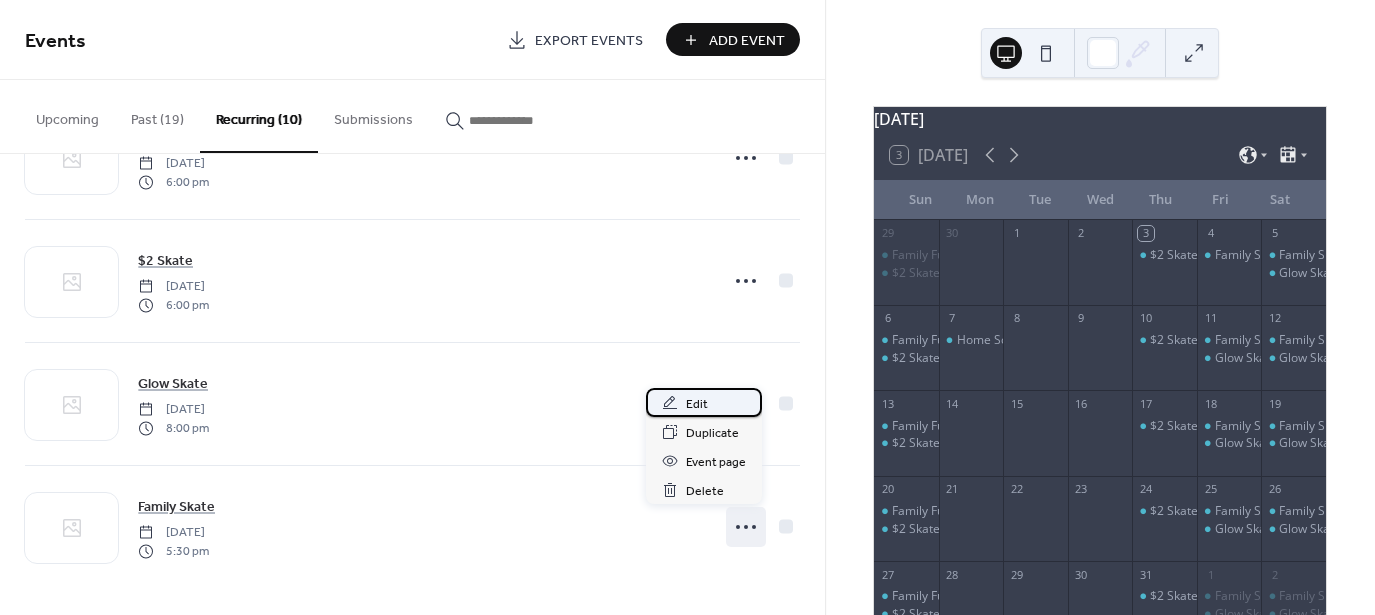 click on "Edit" at bounding box center [697, 404] 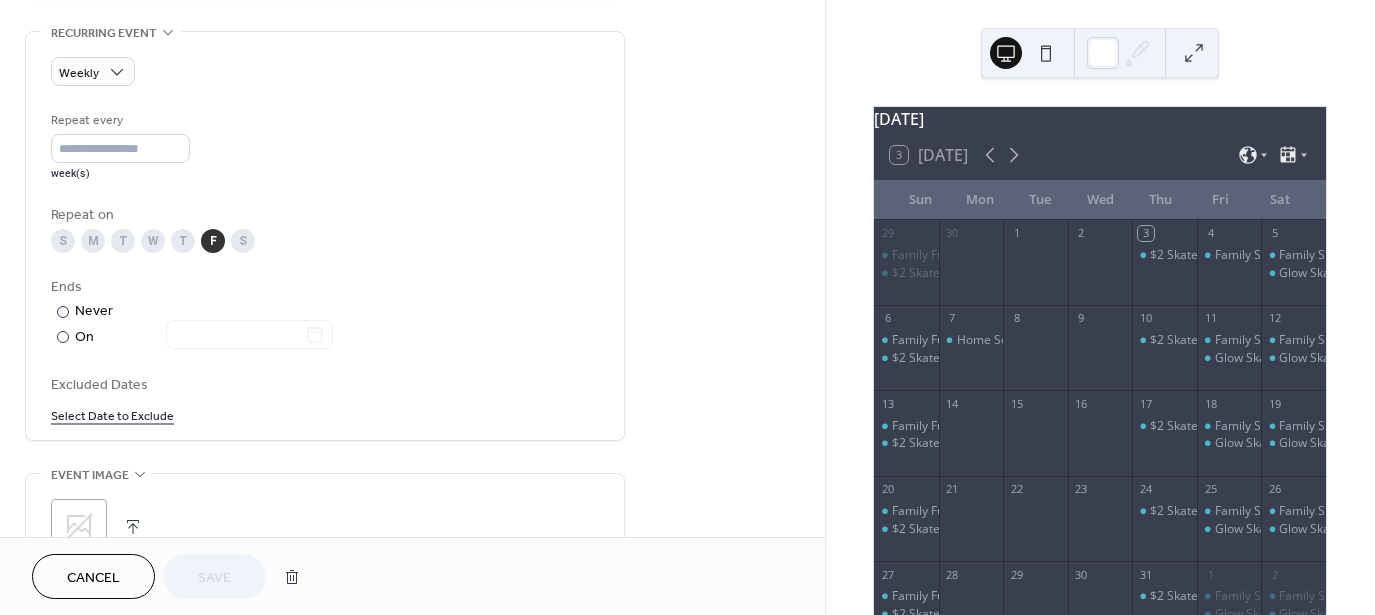 scroll, scrollTop: 859, scrollLeft: 0, axis: vertical 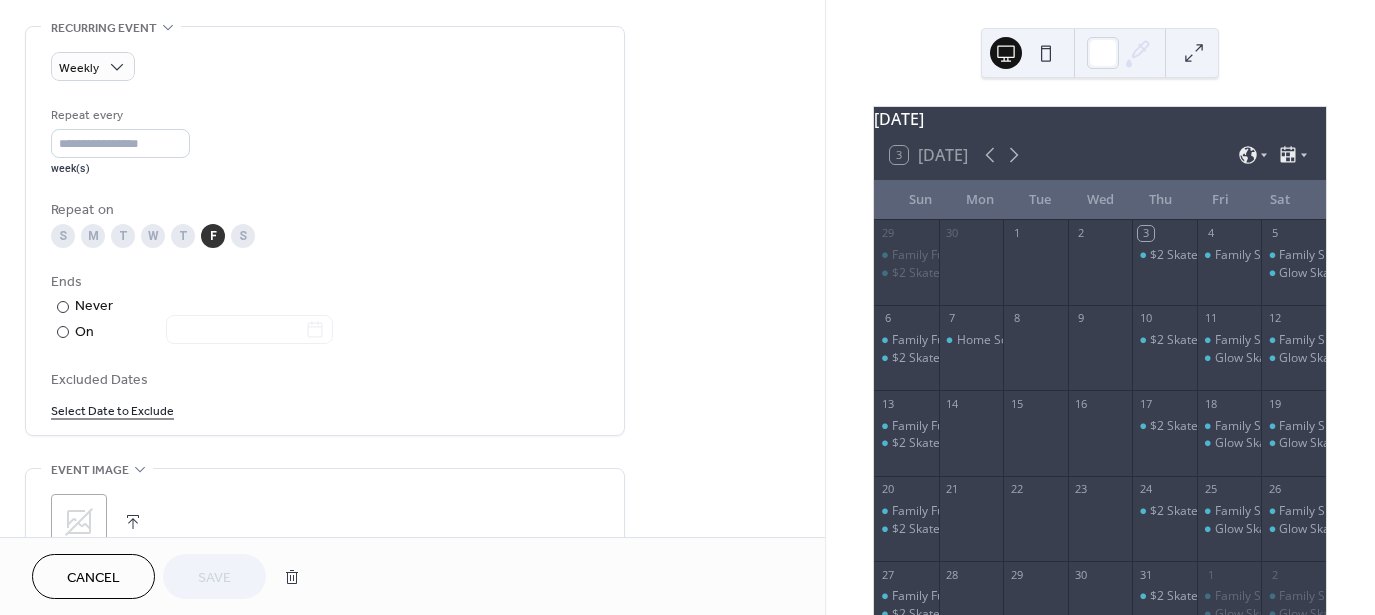 click on "Select Date to Exclude" at bounding box center (112, 409) 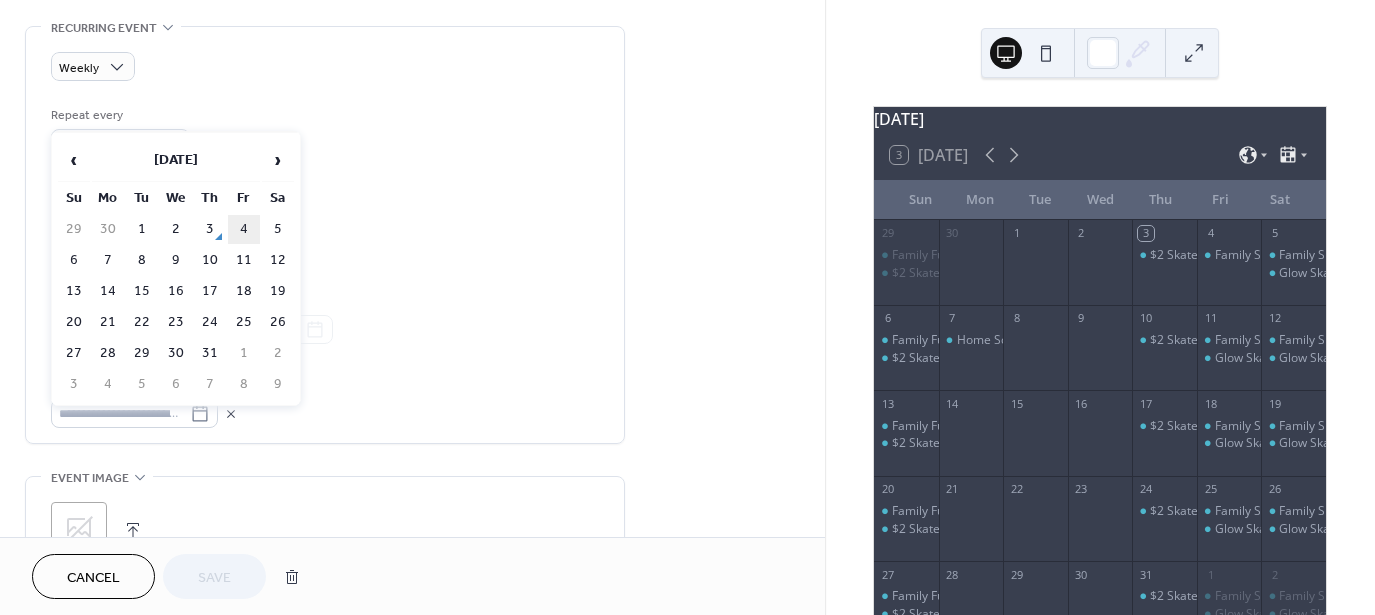 click on "4" at bounding box center (244, 229) 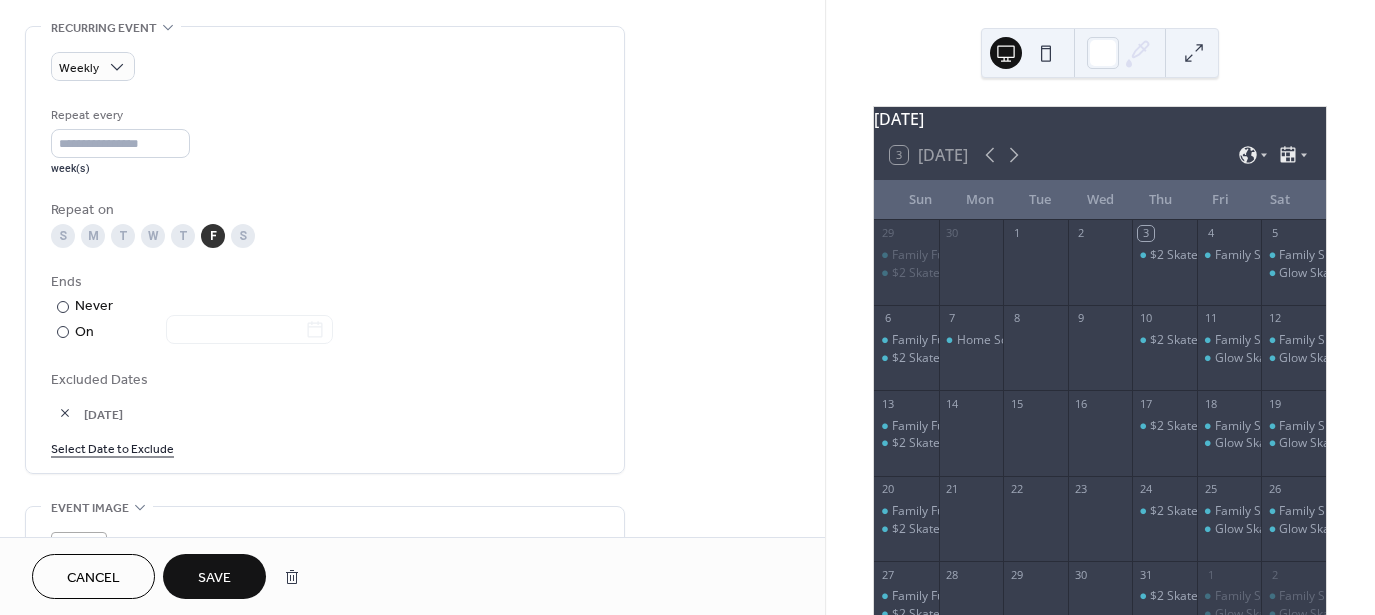 click on "Save" at bounding box center [214, 578] 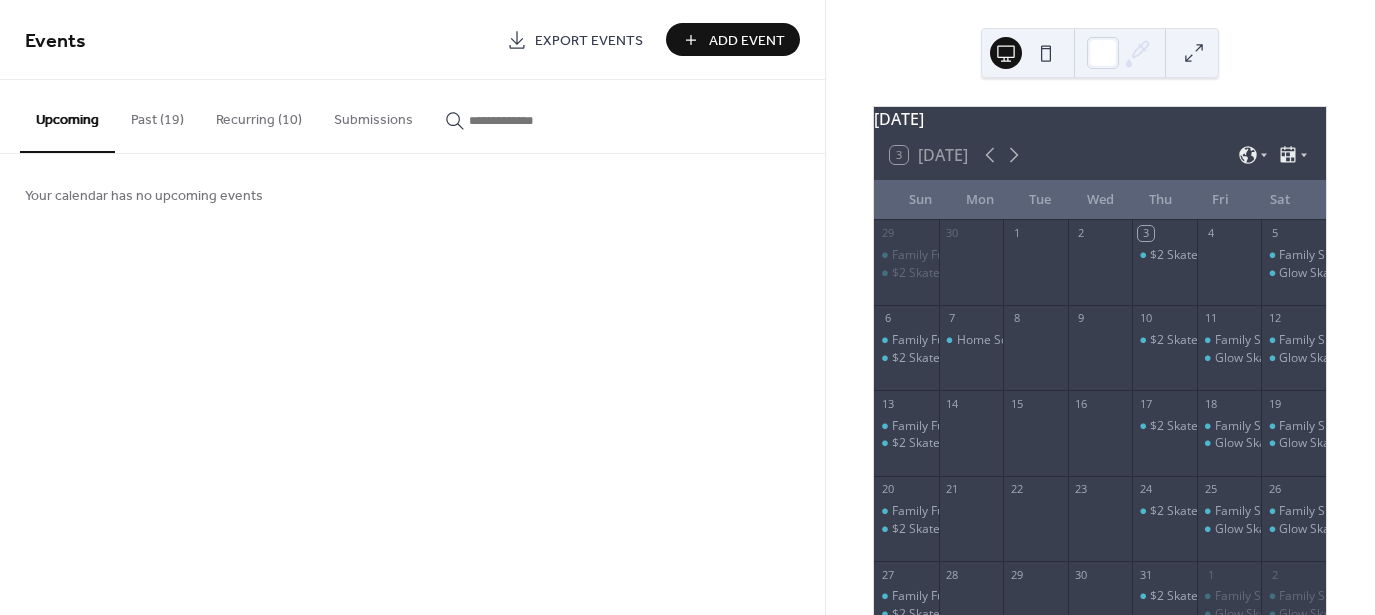 click on "Add Event" at bounding box center [733, 39] 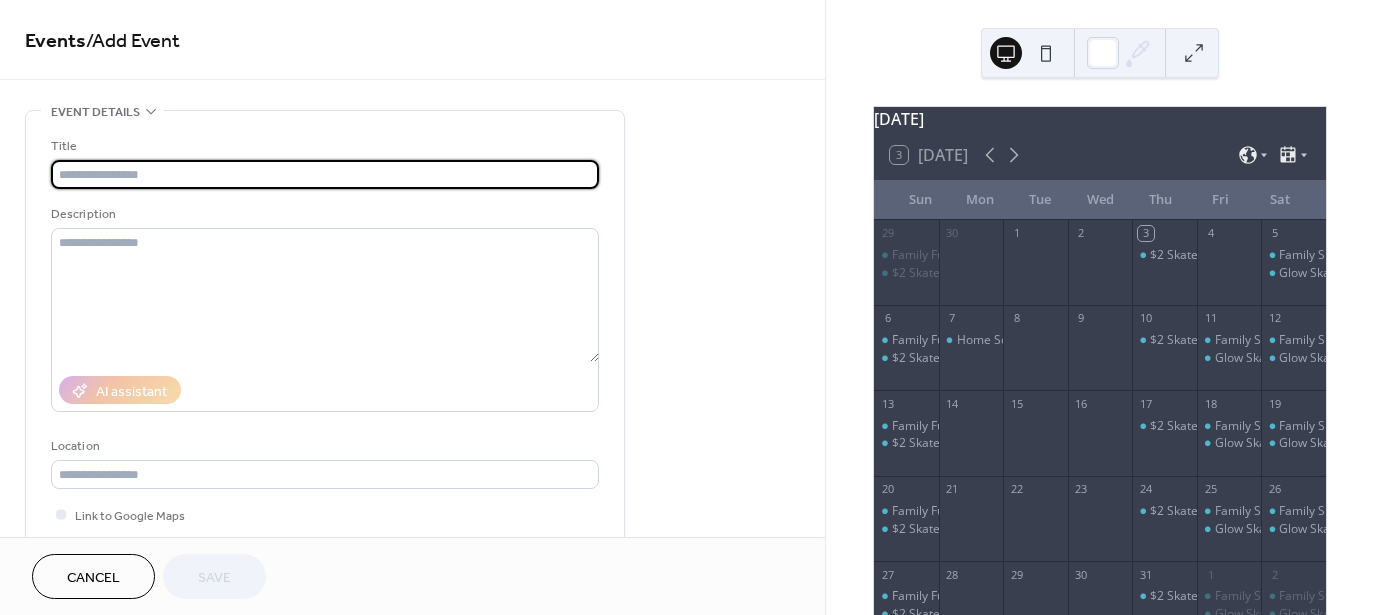 click on "Events  /  Add Event" at bounding box center (412, 40) 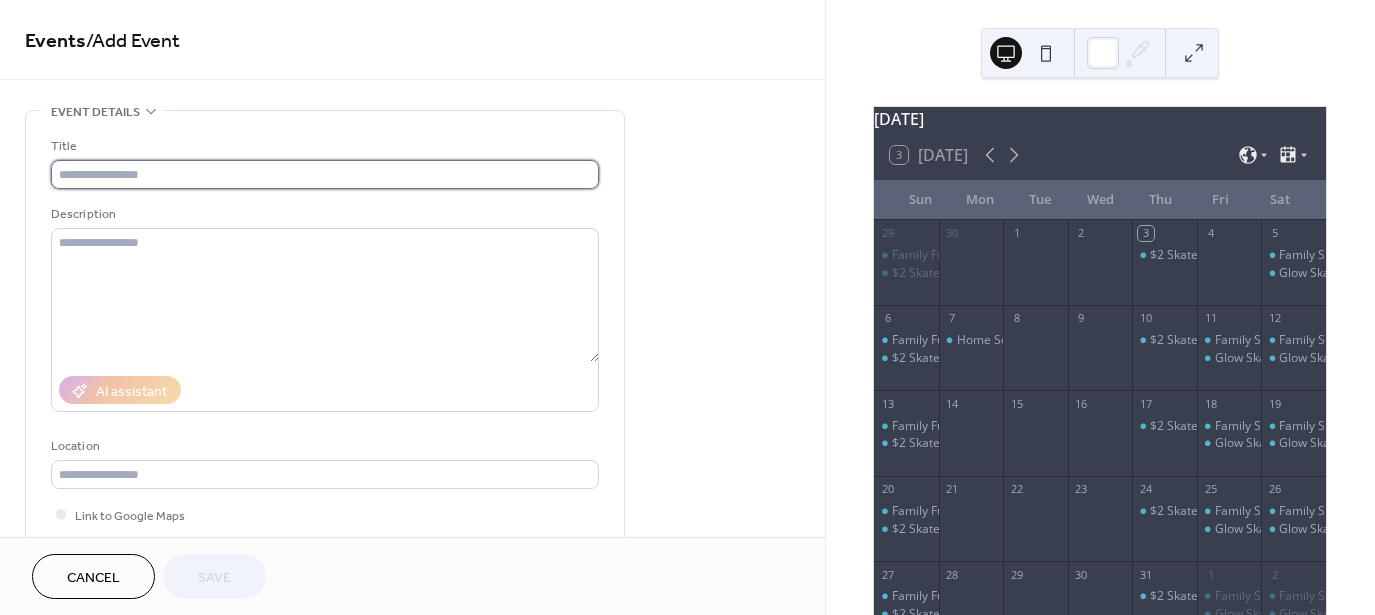 click at bounding box center [325, 174] 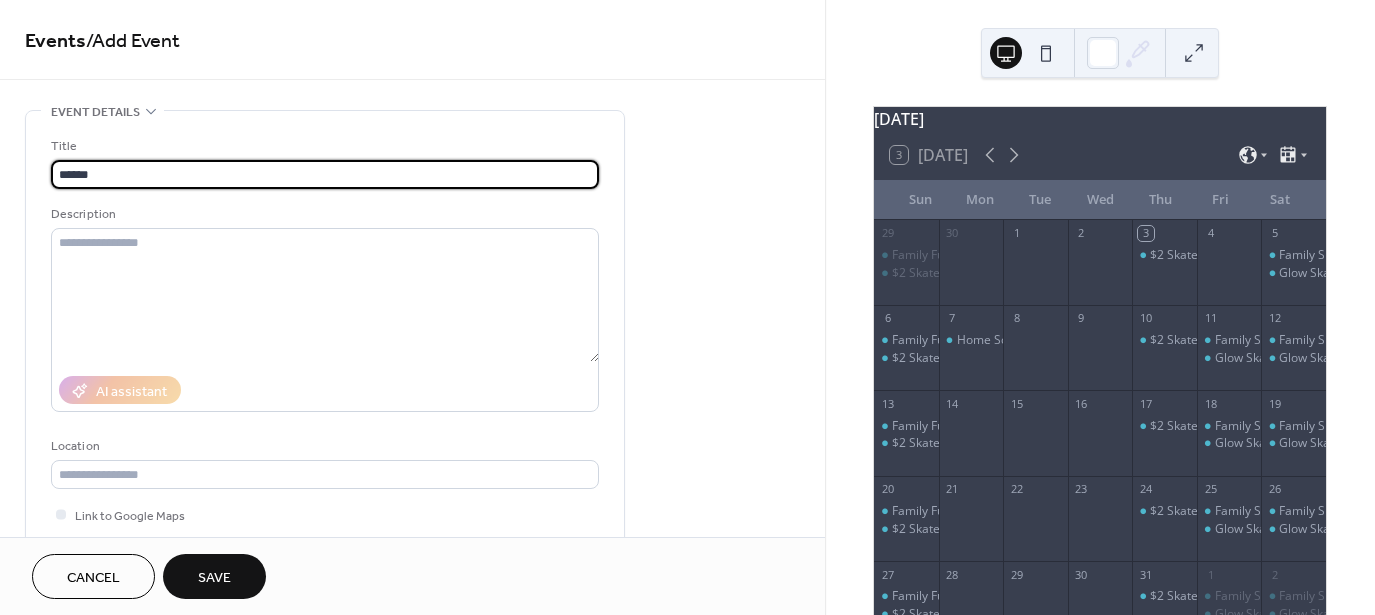 type on "******" 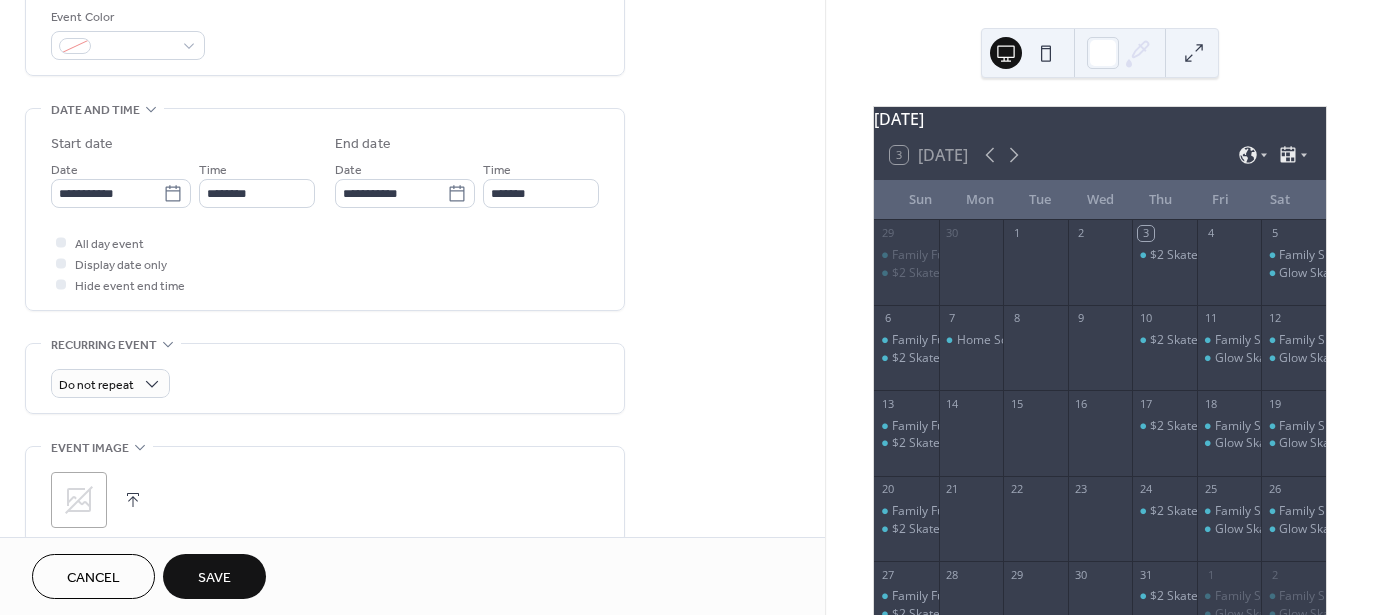 scroll, scrollTop: 540, scrollLeft: 0, axis: vertical 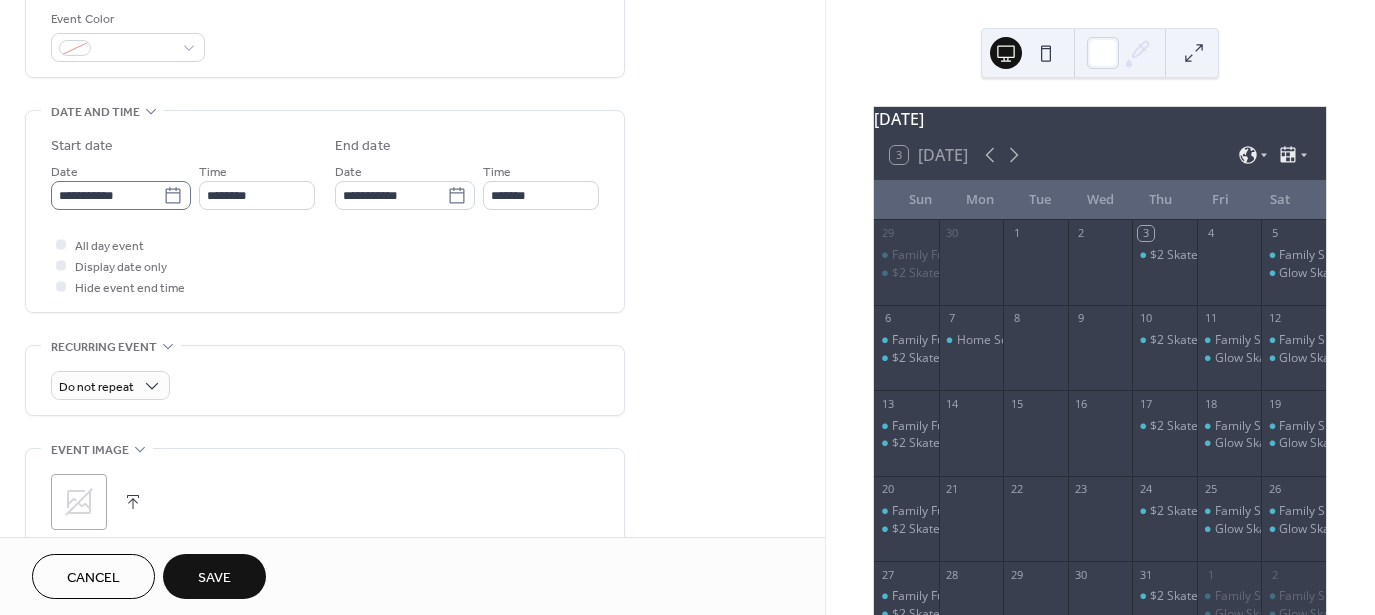 type on "**********" 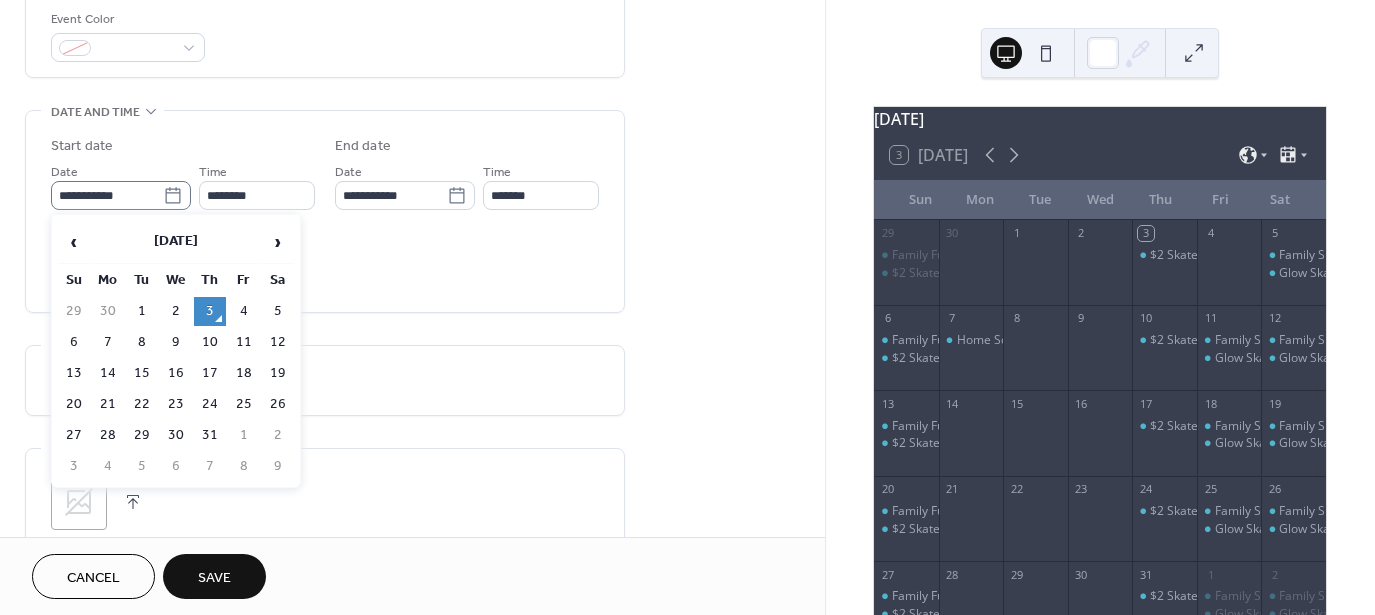 click 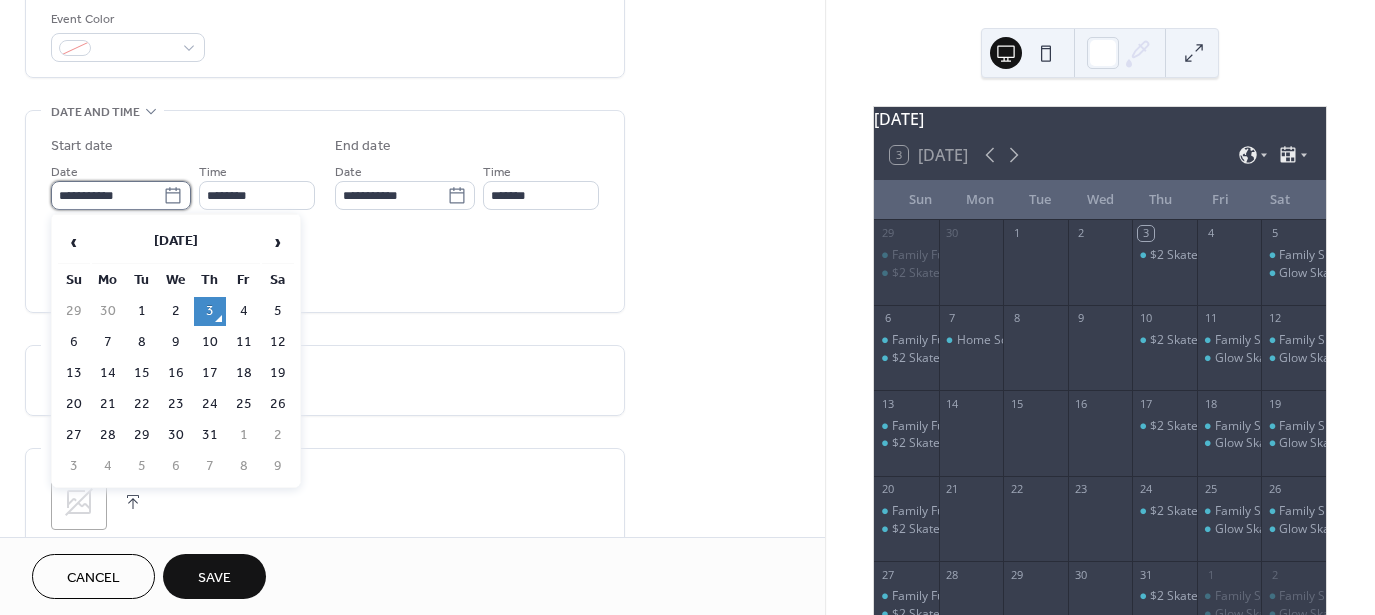 click on "**********" at bounding box center (107, 195) 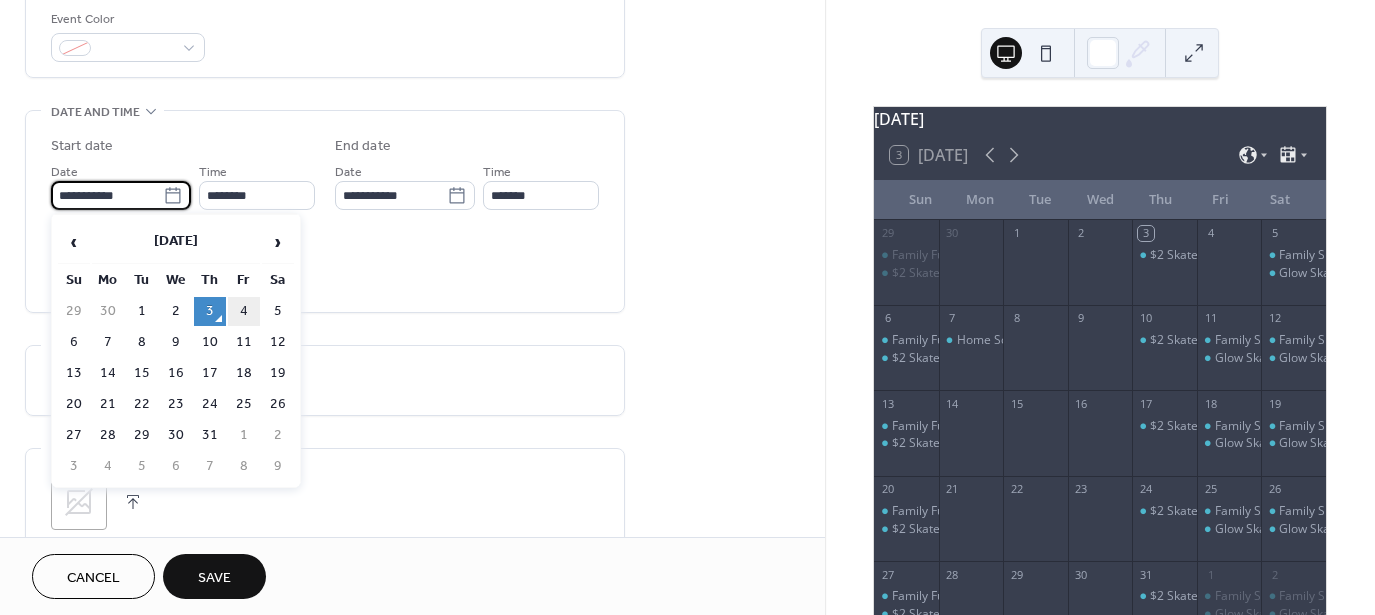 click on "4" at bounding box center [244, 311] 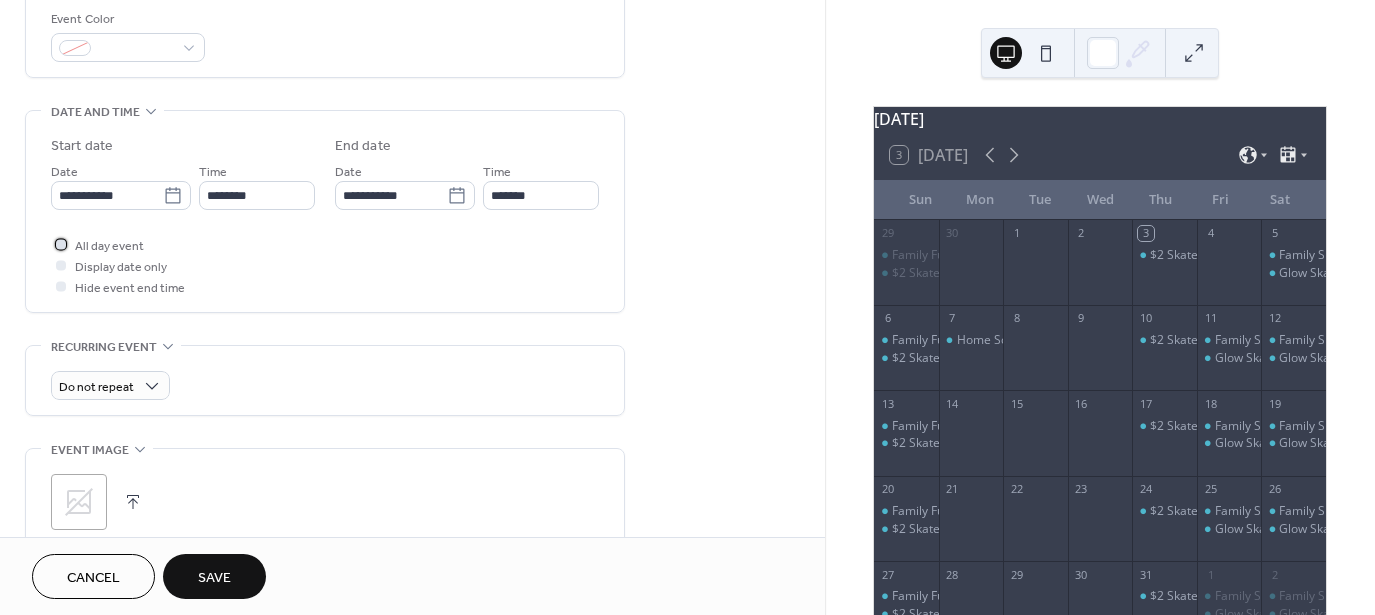 click on "All day event" at bounding box center (109, 246) 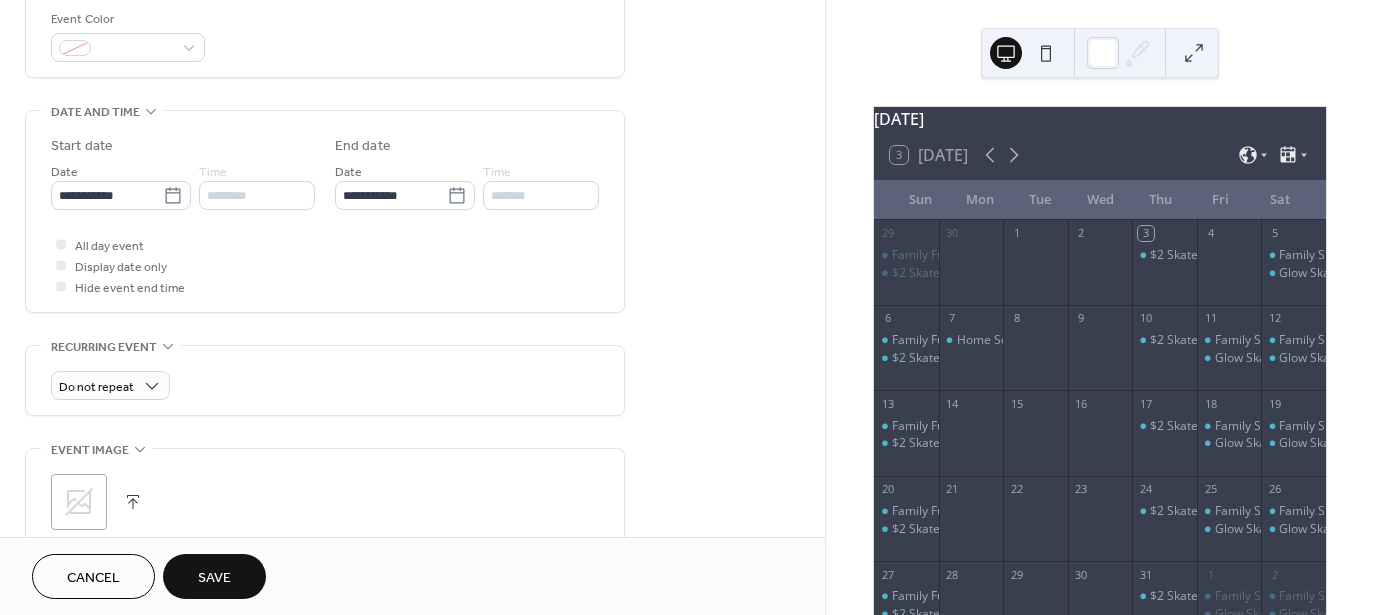 click on "Save" at bounding box center [214, 576] 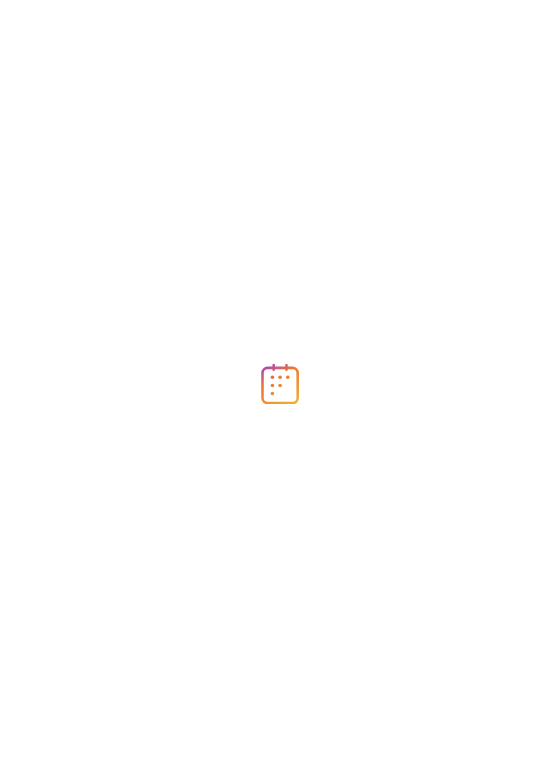 scroll, scrollTop: 0, scrollLeft: 0, axis: both 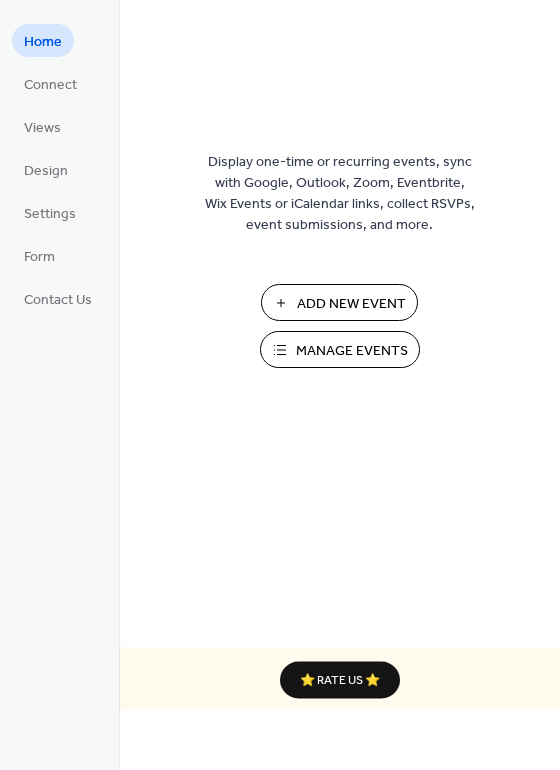 click on "Manage Events" at bounding box center (352, 351) 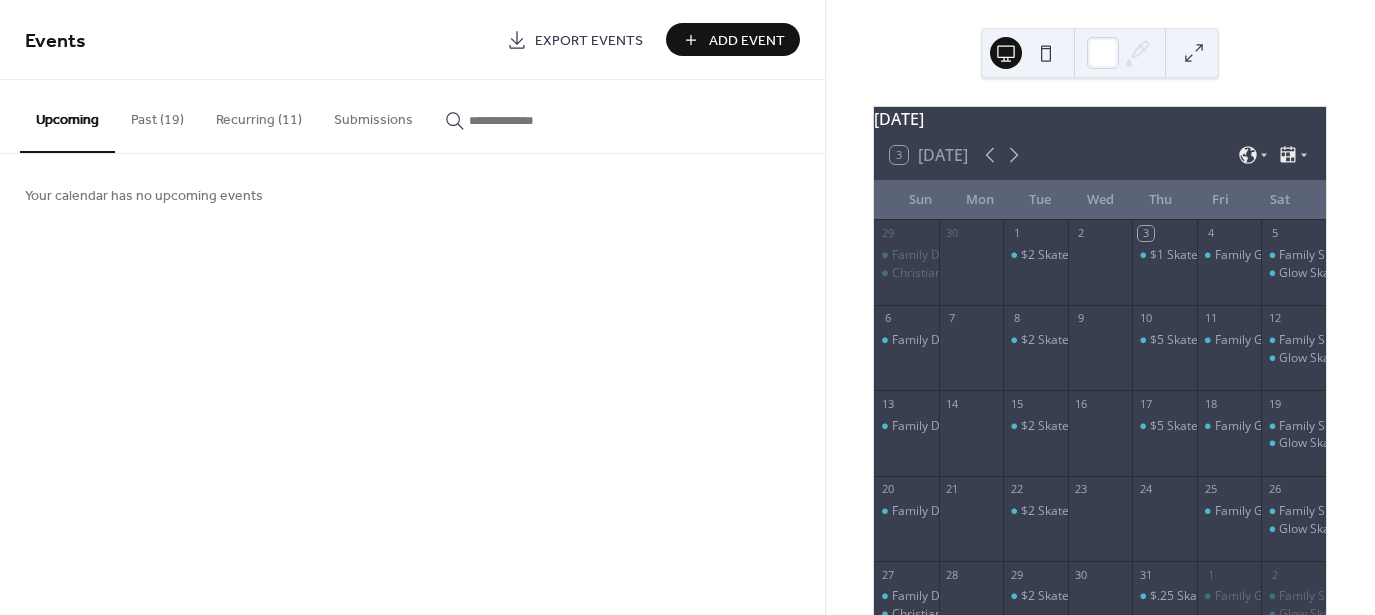 scroll, scrollTop: 0, scrollLeft: 0, axis: both 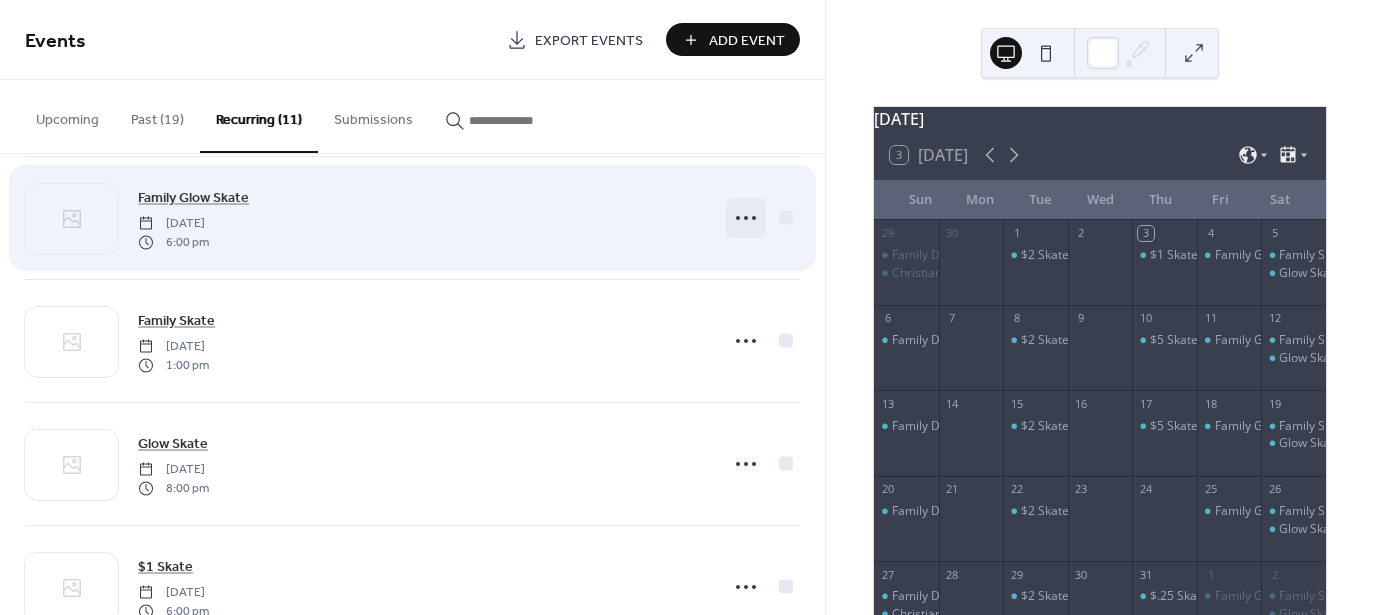 click 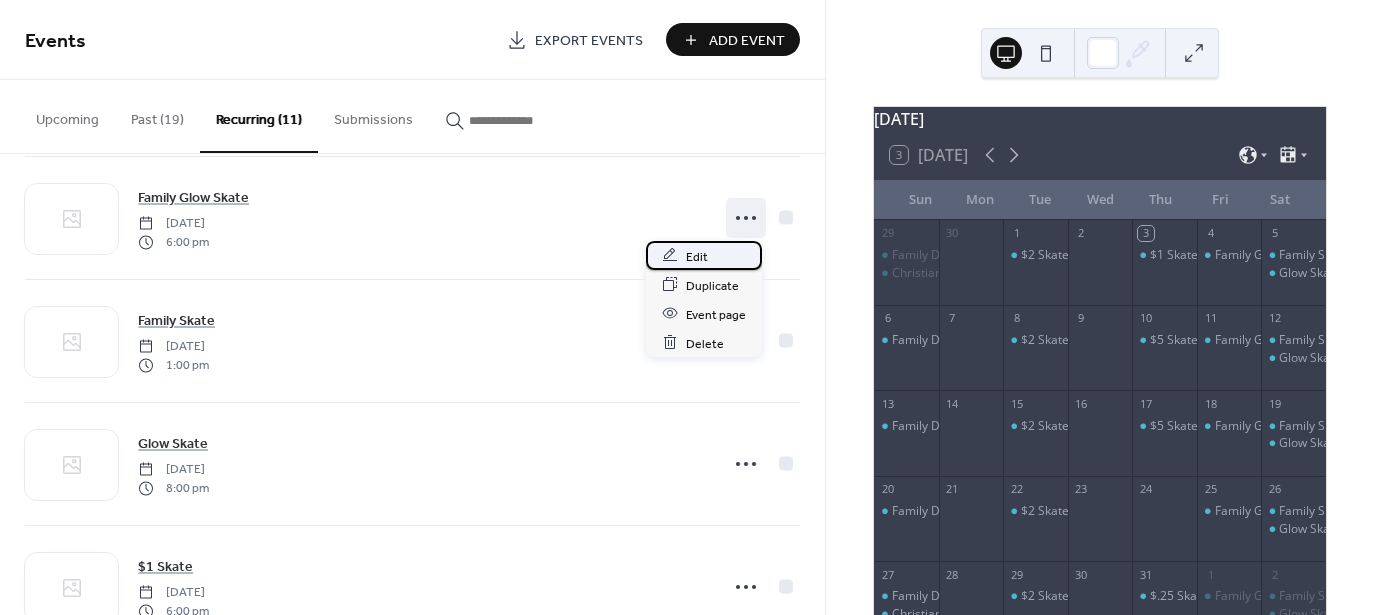 click on "Edit" at bounding box center [704, 255] 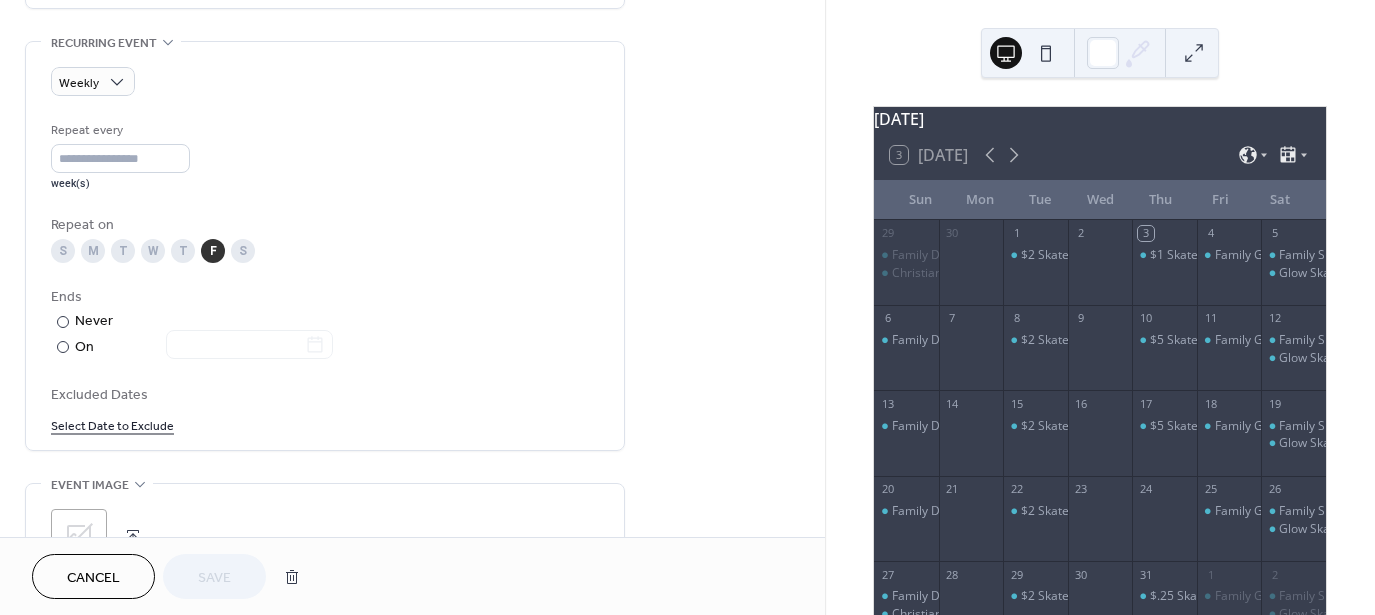 scroll, scrollTop: 844, scrollLeft: 0, axis: vertical 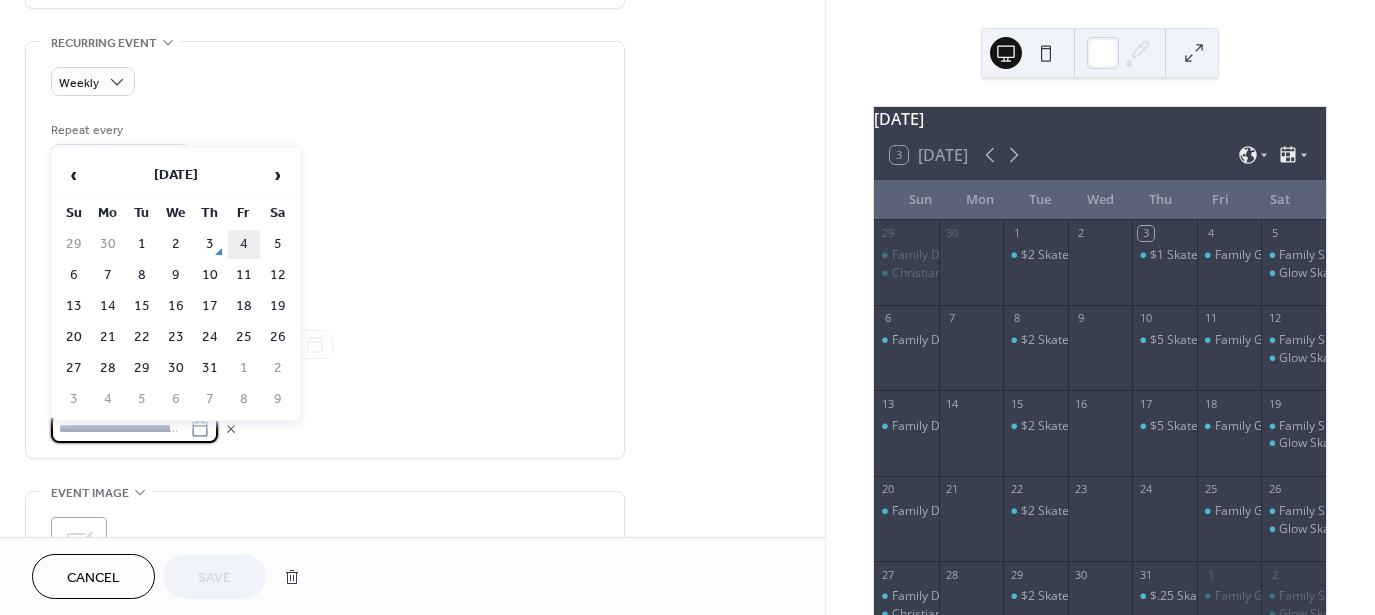 click on "4" at bounding box center [244, 244] 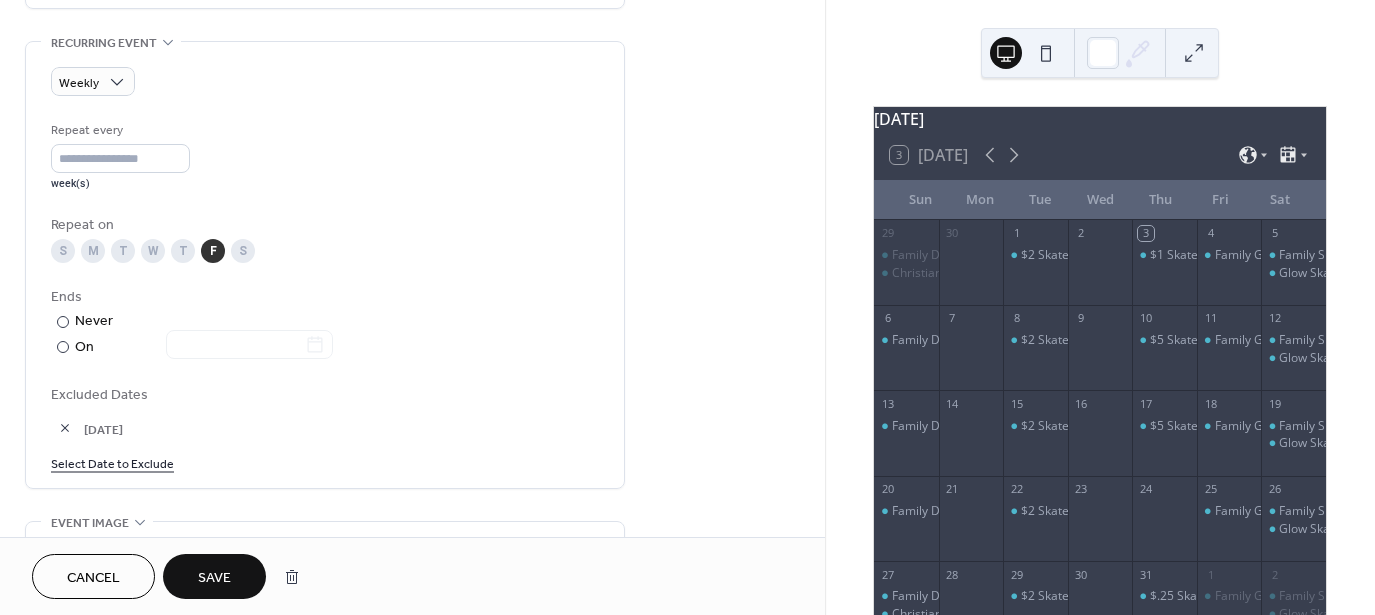 click on "Save" at bounding box center (214, 576) 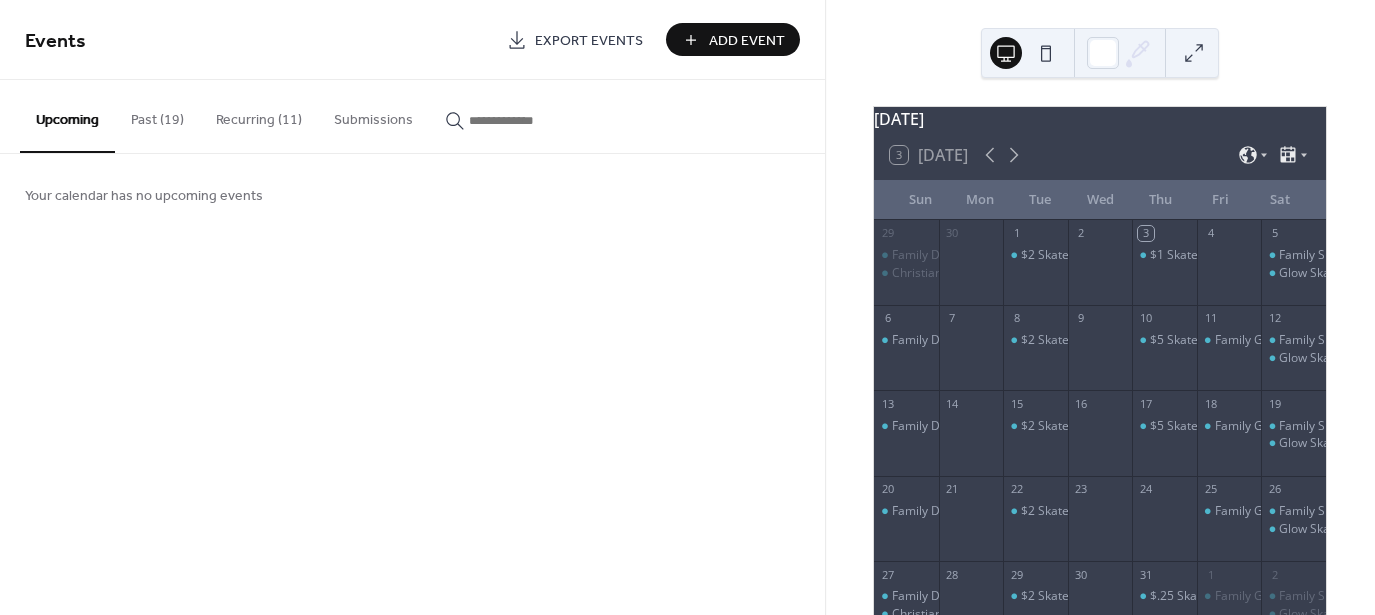 click on "Add Event" at bounding box center [747, 41] 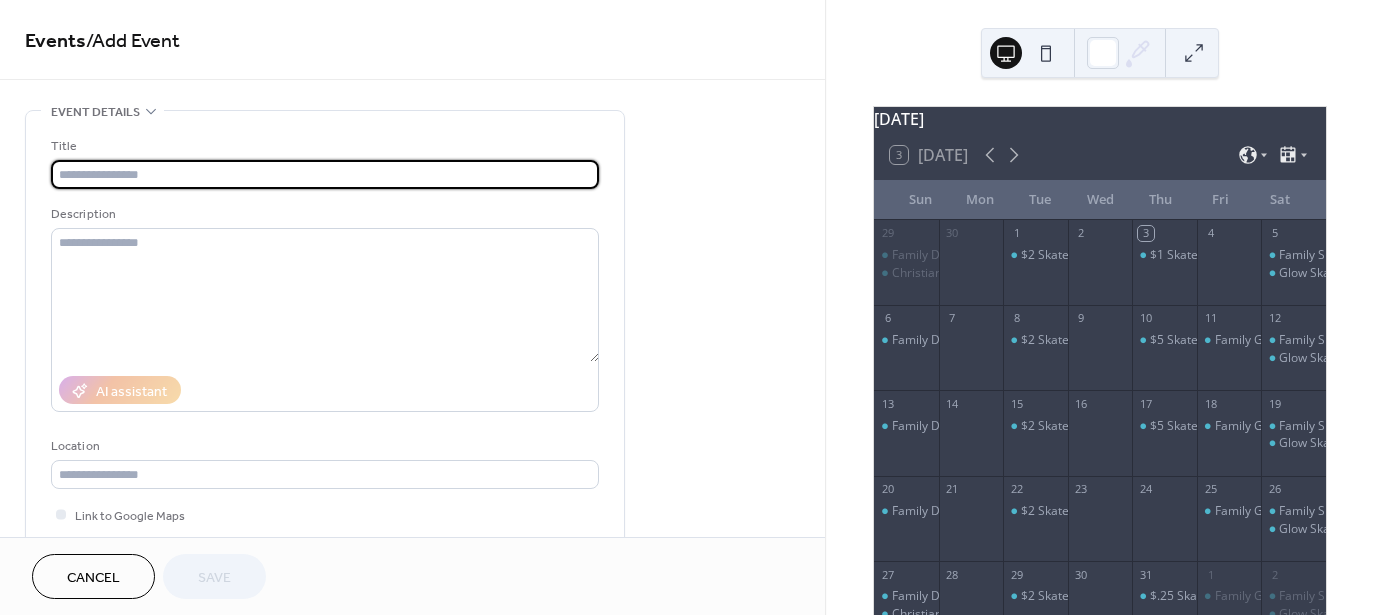 type on "*" 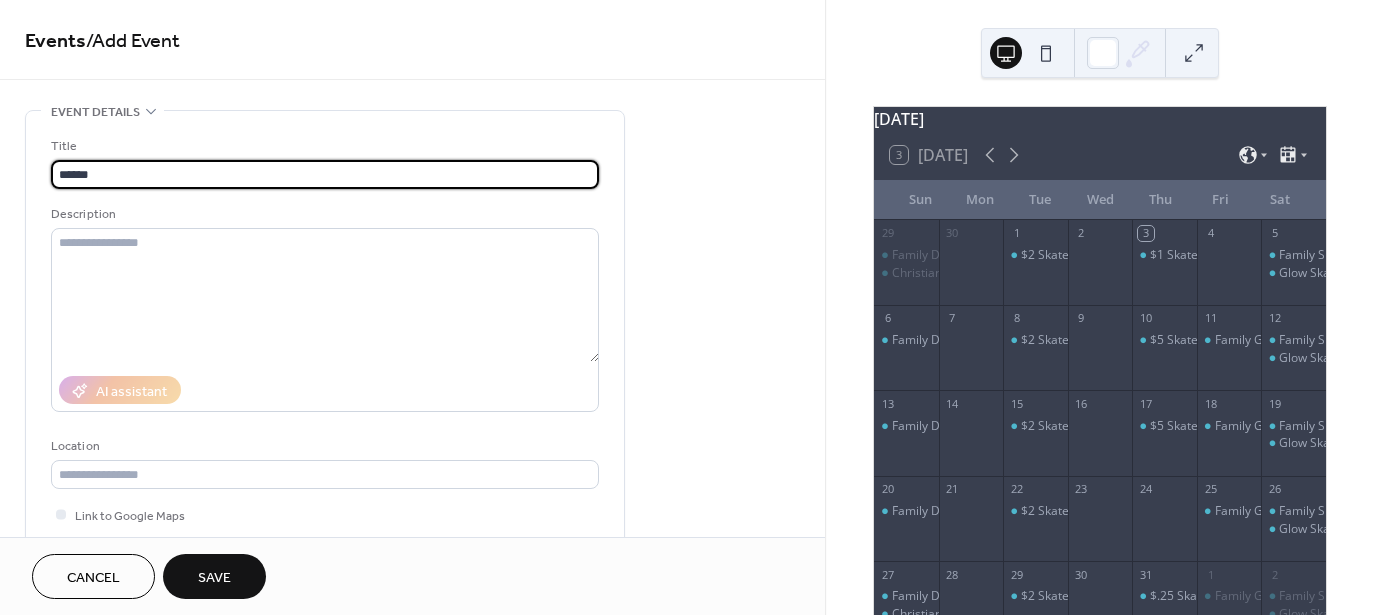 type on "******" 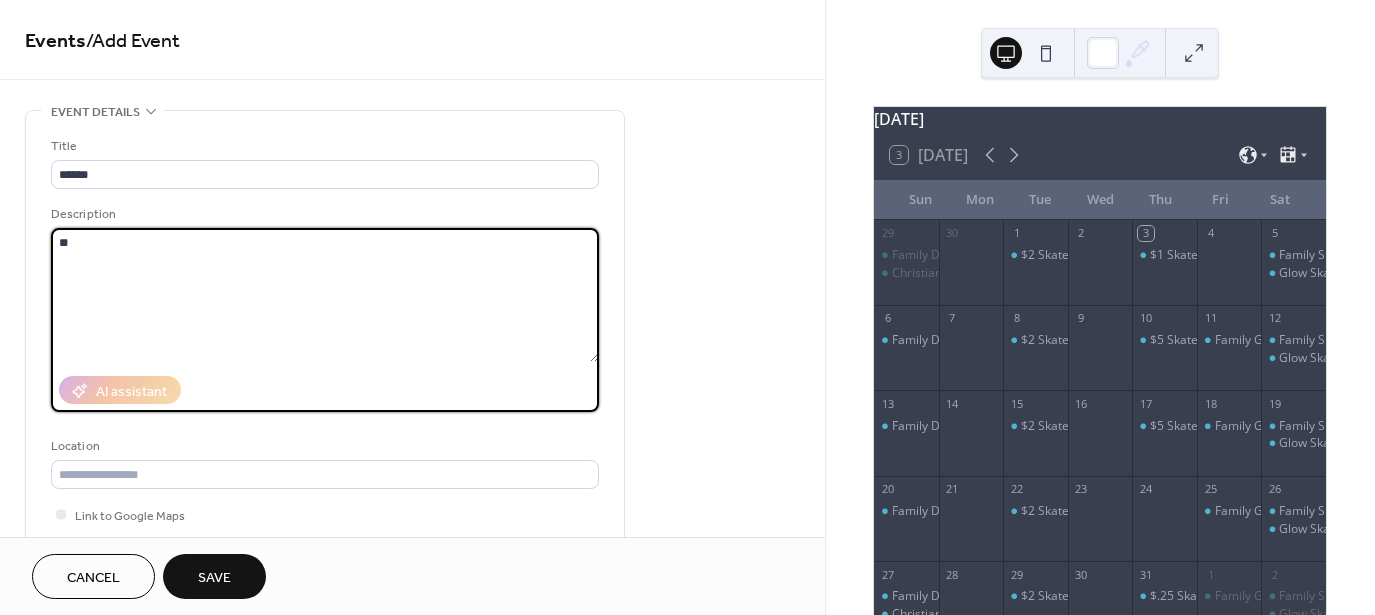 type on "*" 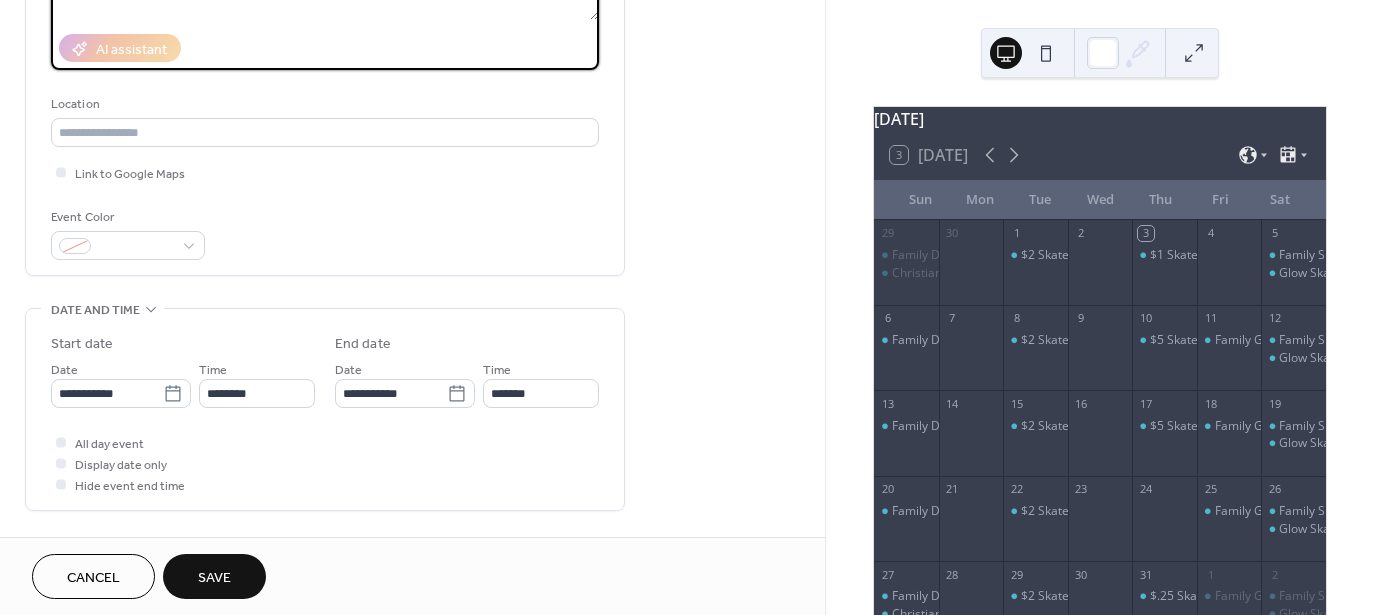 scroll, scrollTop: 372, scrollLeft: 0, axis: vertical 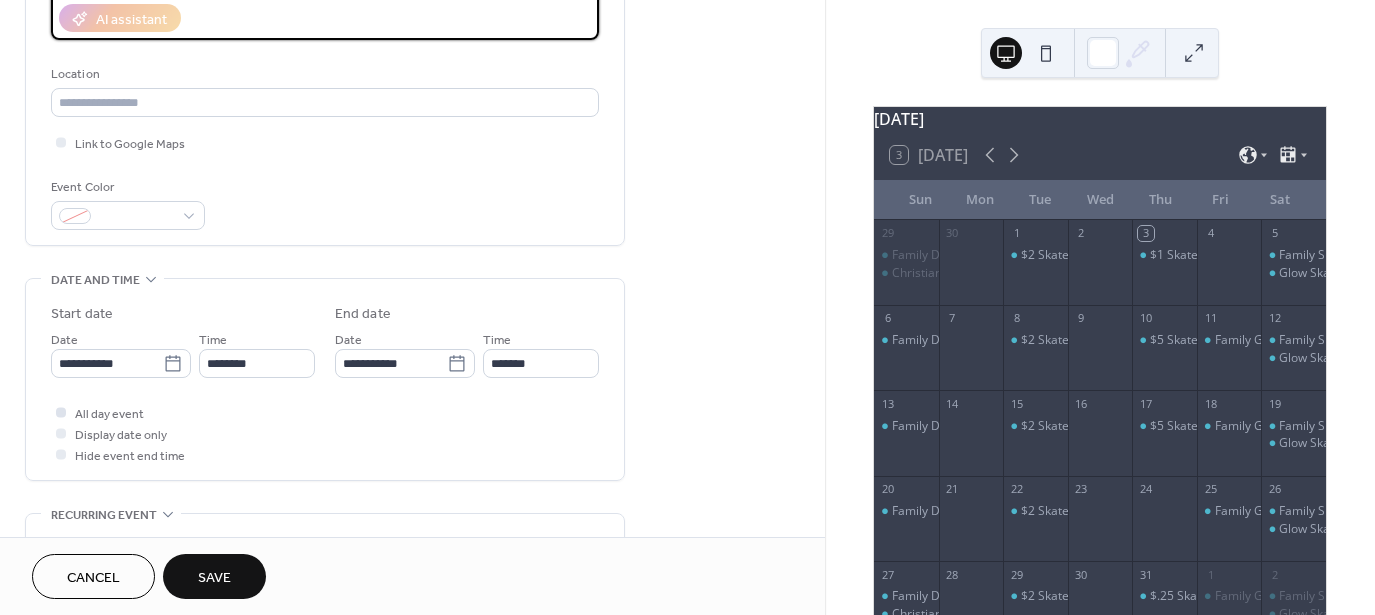 type on "**********" 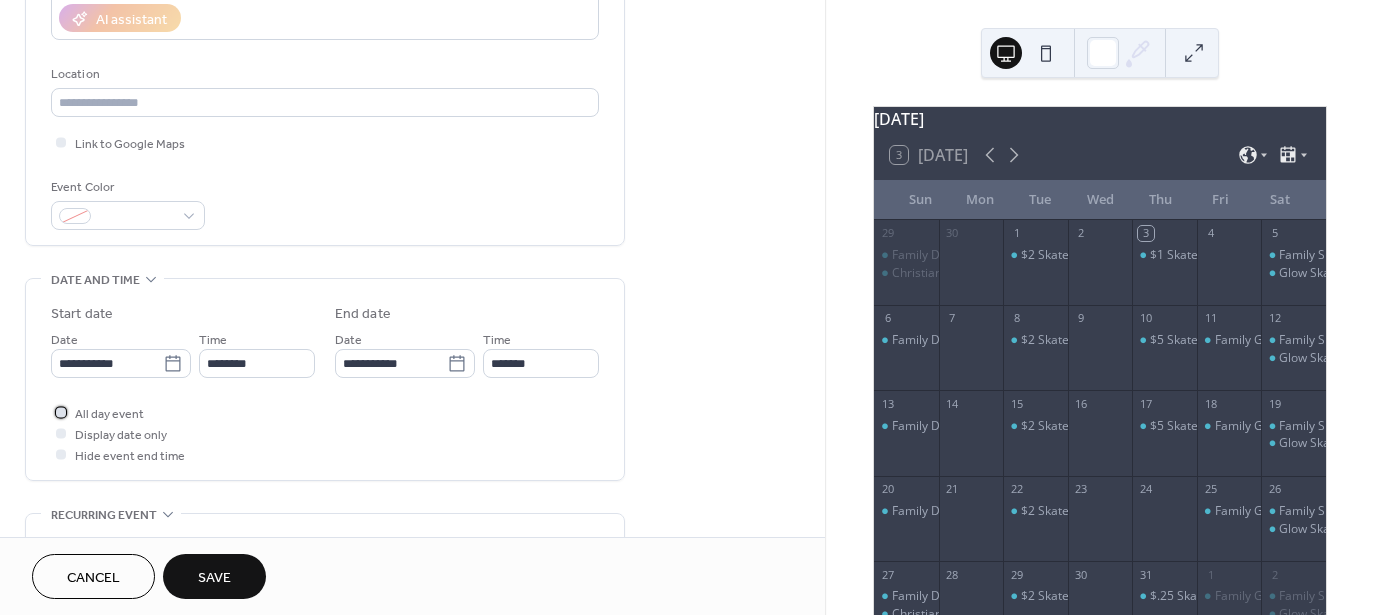 click on "All day event" at bounding box center (109, 414) 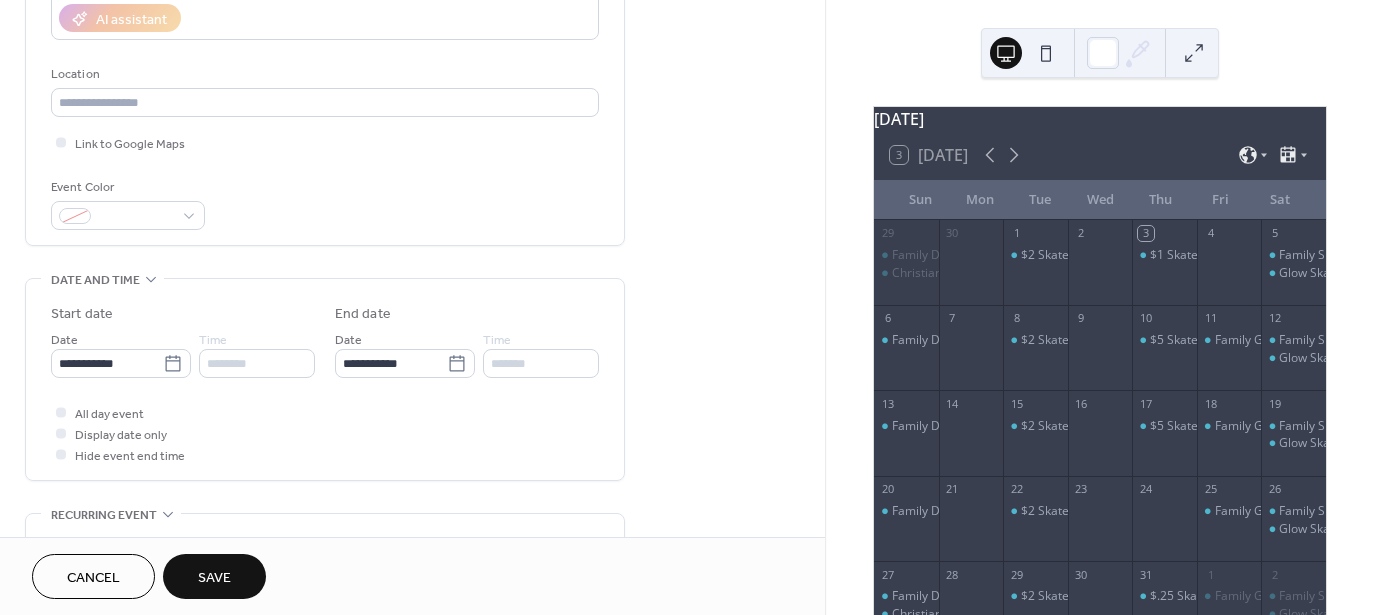 click on "Save" at bounding box center (214, 578) 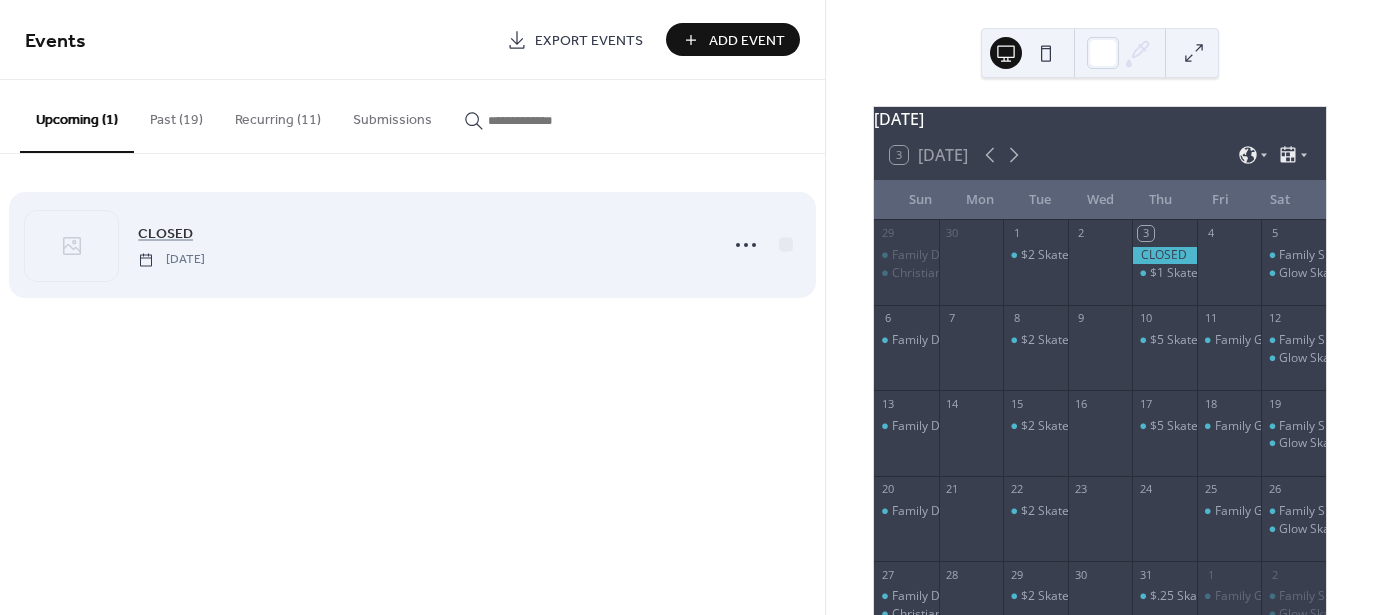 click on "[DATE]" at bounding box center [171, 260] 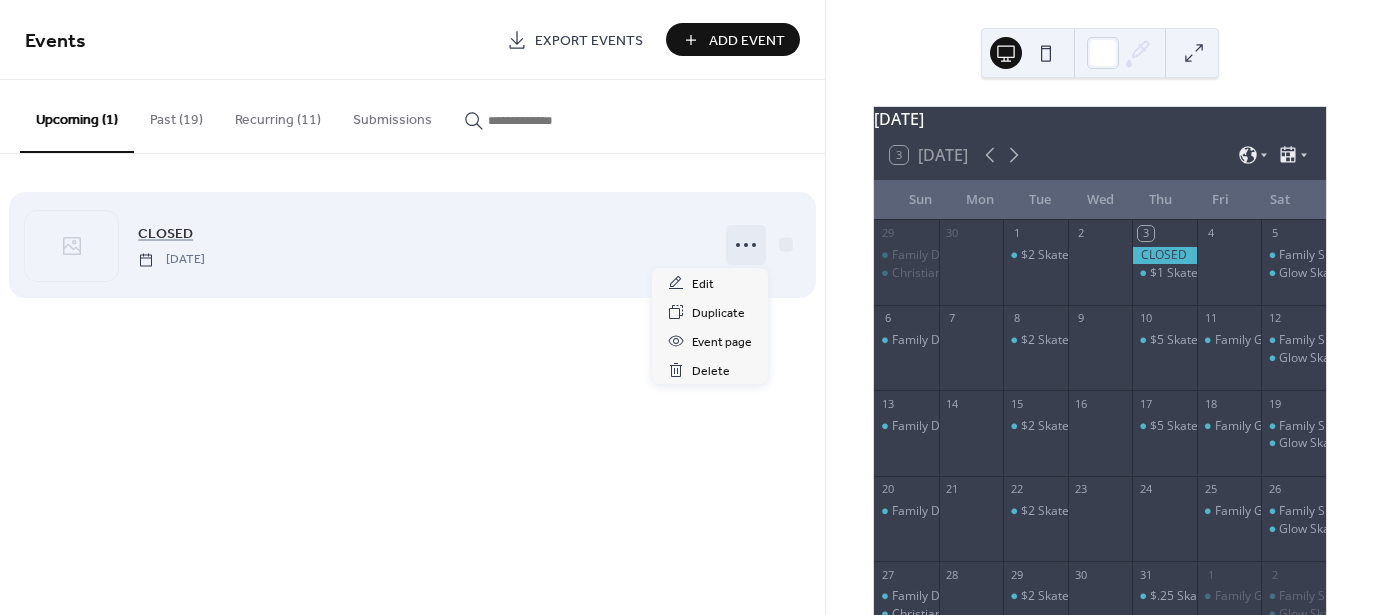 click 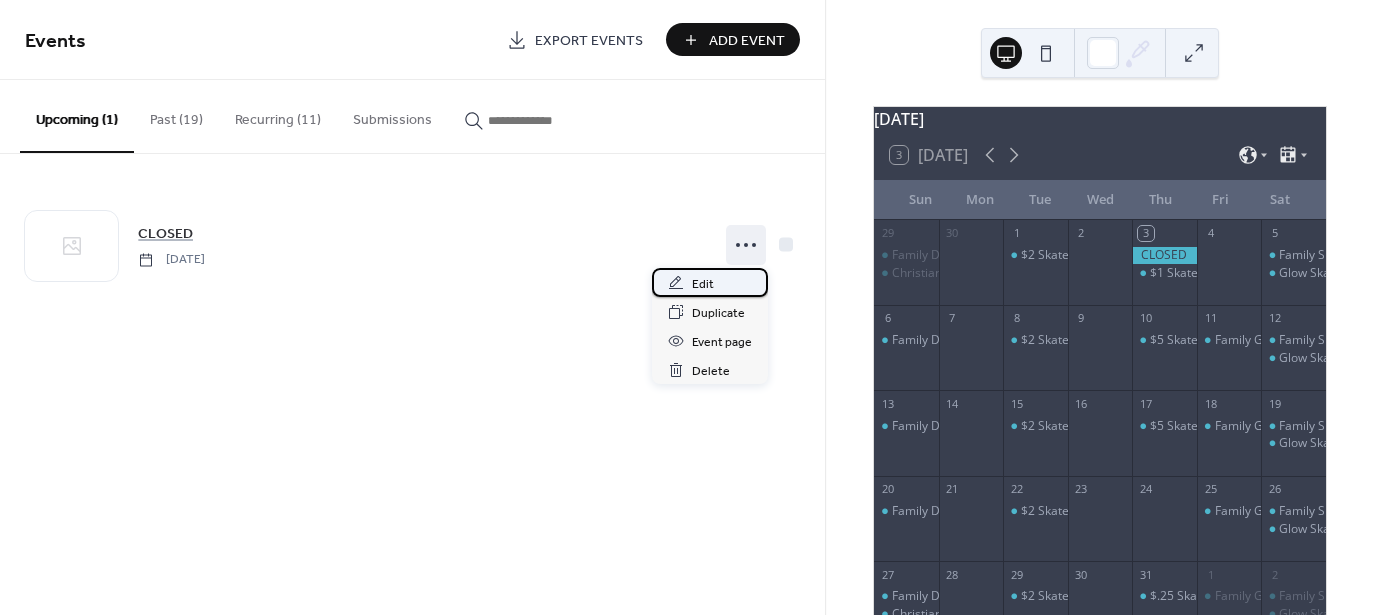 click on "Edit" at bounding box center [703, 284] 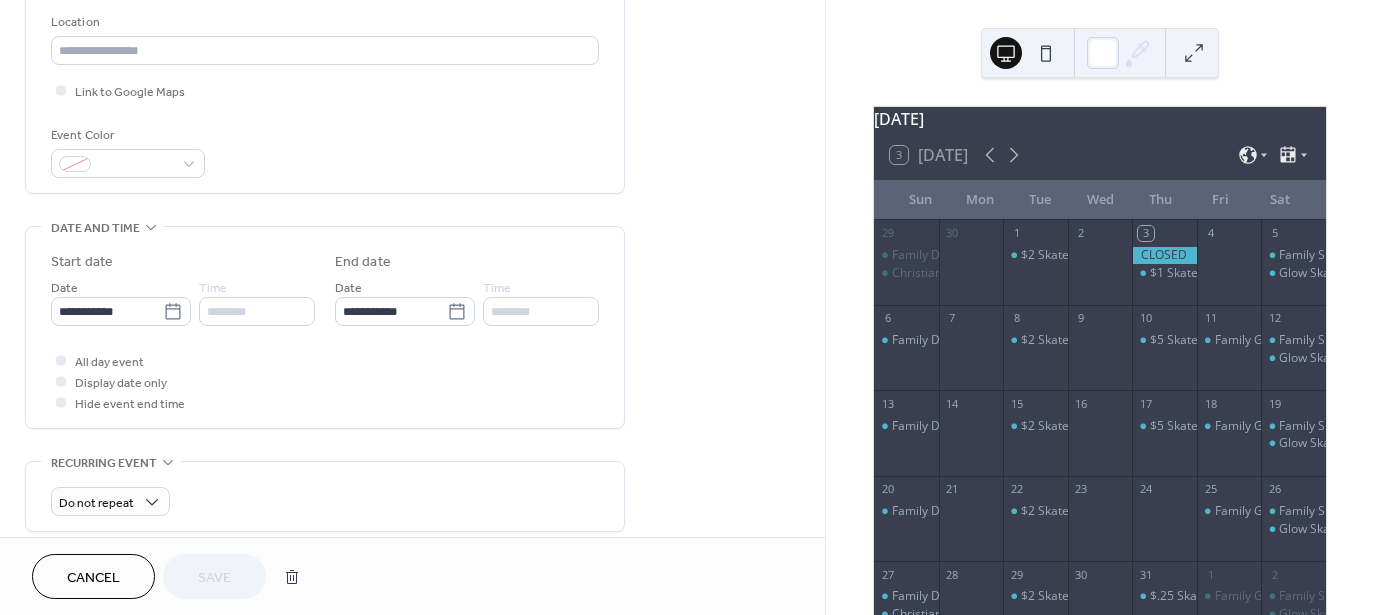scroll, scrollTop: 424, scrollLeft: 0, axis: vertical 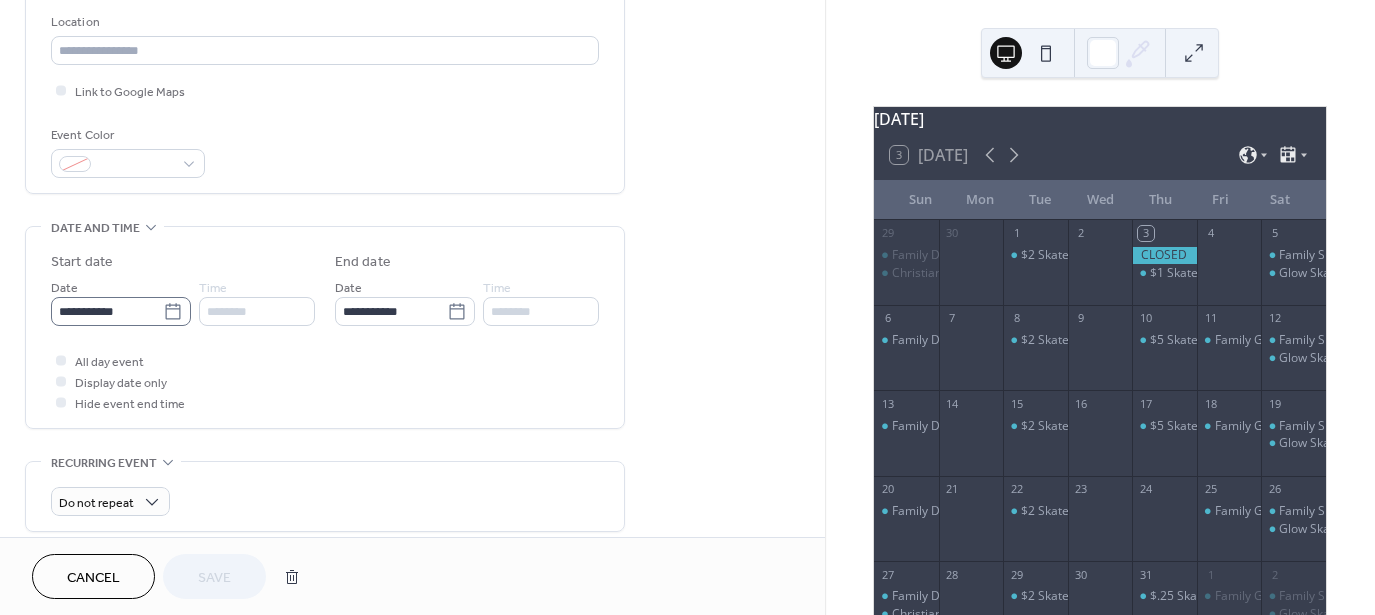 click 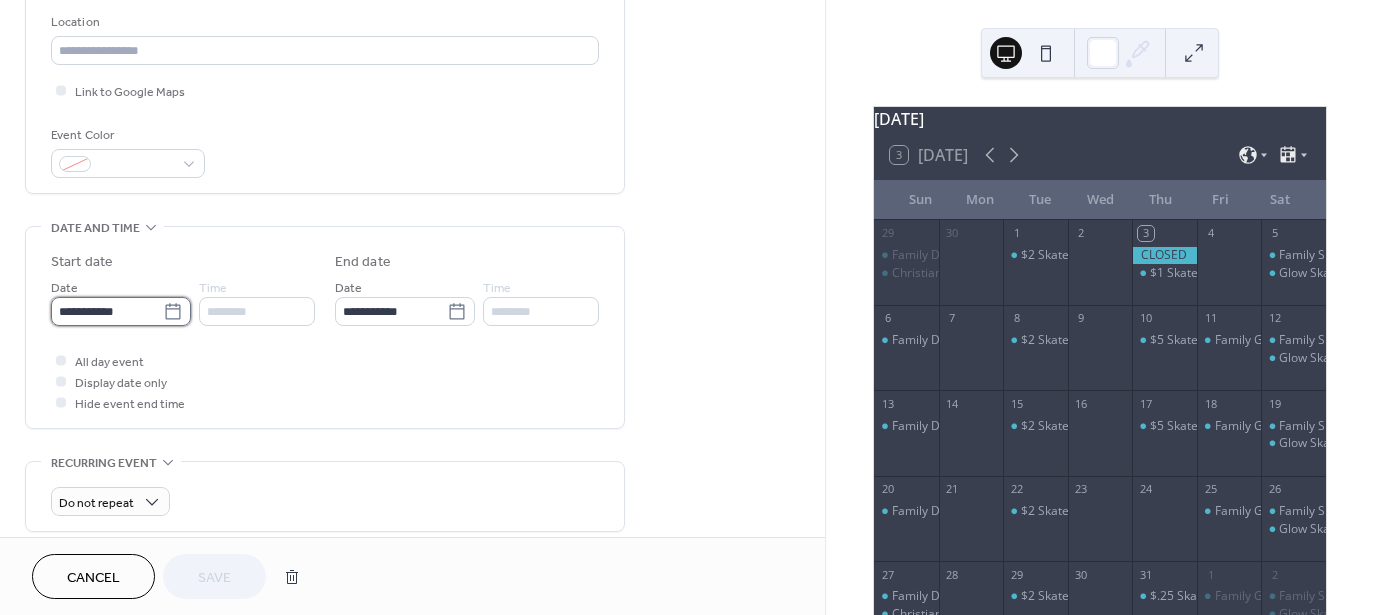 click on "**********" at bounding box center (107, 311) 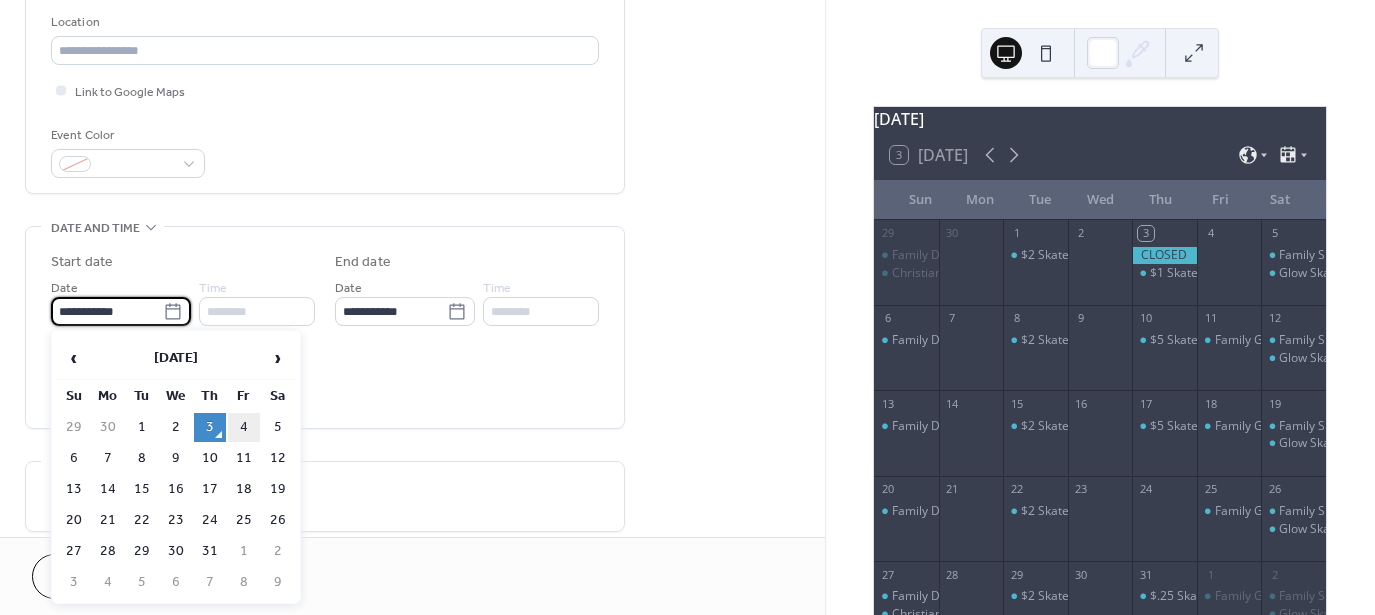 click on "4" at bounding box center (244, 427) 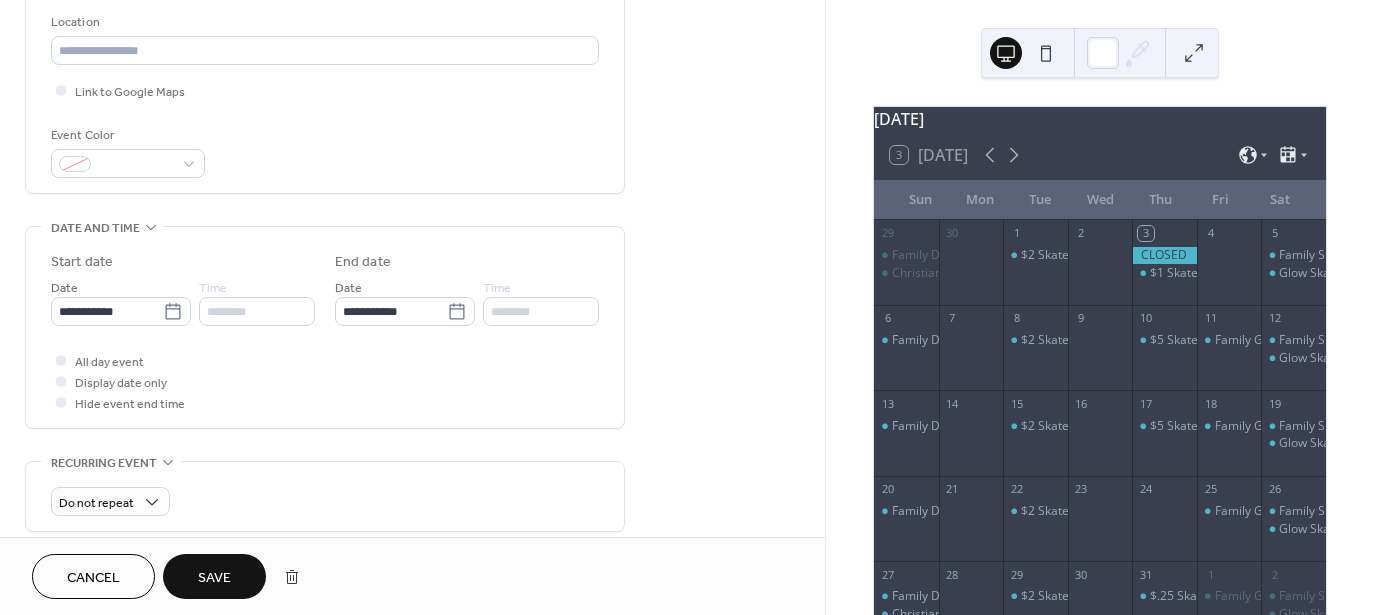 click on "Save" at bounding box center (214, 576) 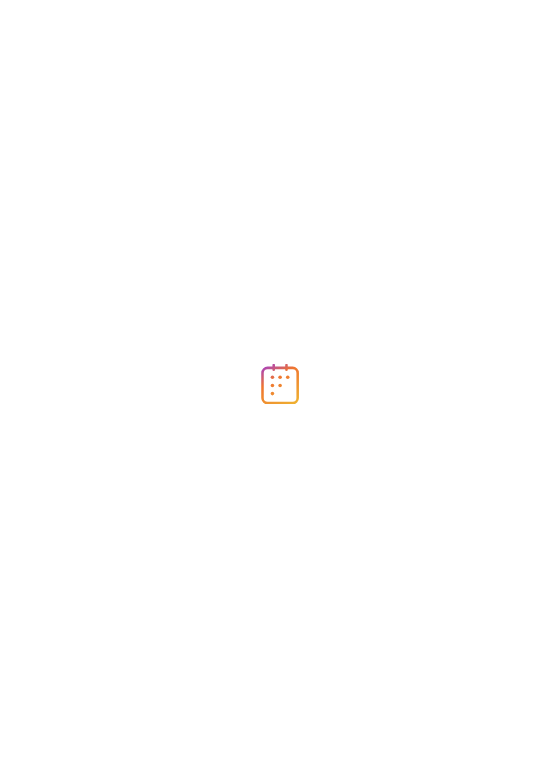 scroll, scrollTop: 0, scrollLeft: 0, axis: both 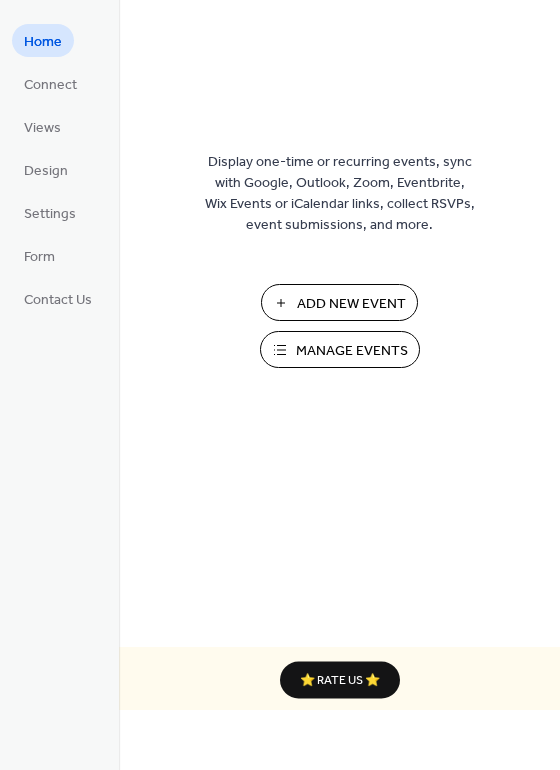 click on "Manage Events" at bounding box center [352, 351] 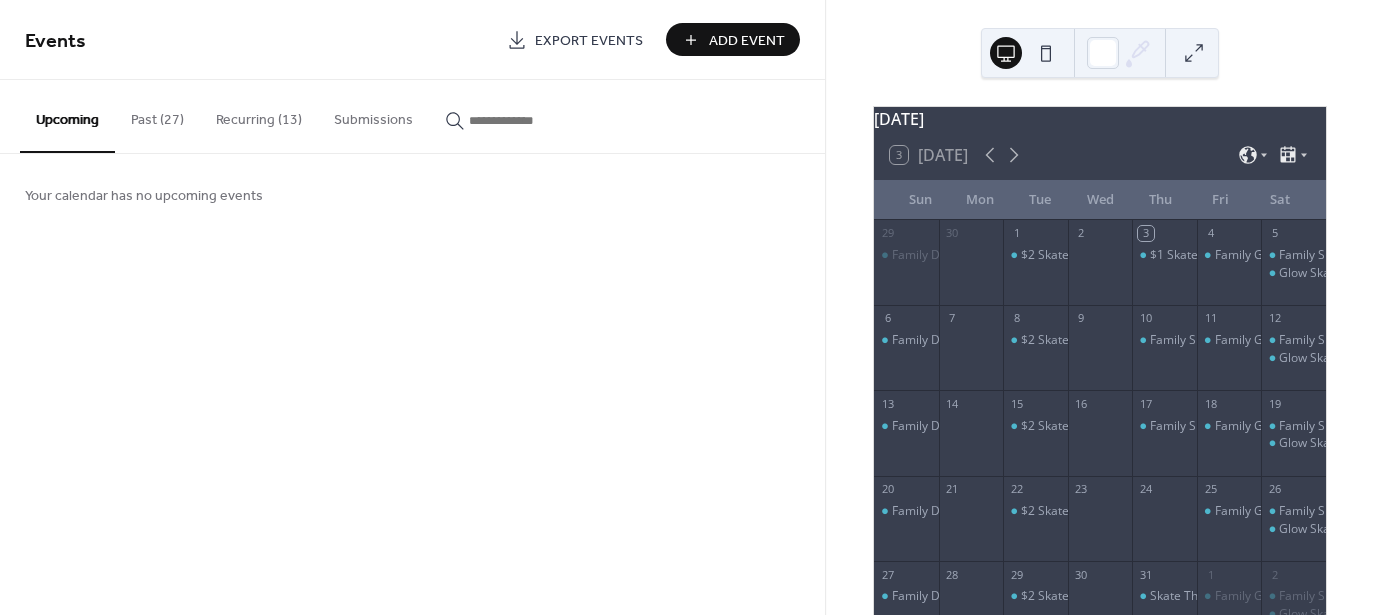 scroll, scrollTop: 0, scrollLeft: 0, axis: both 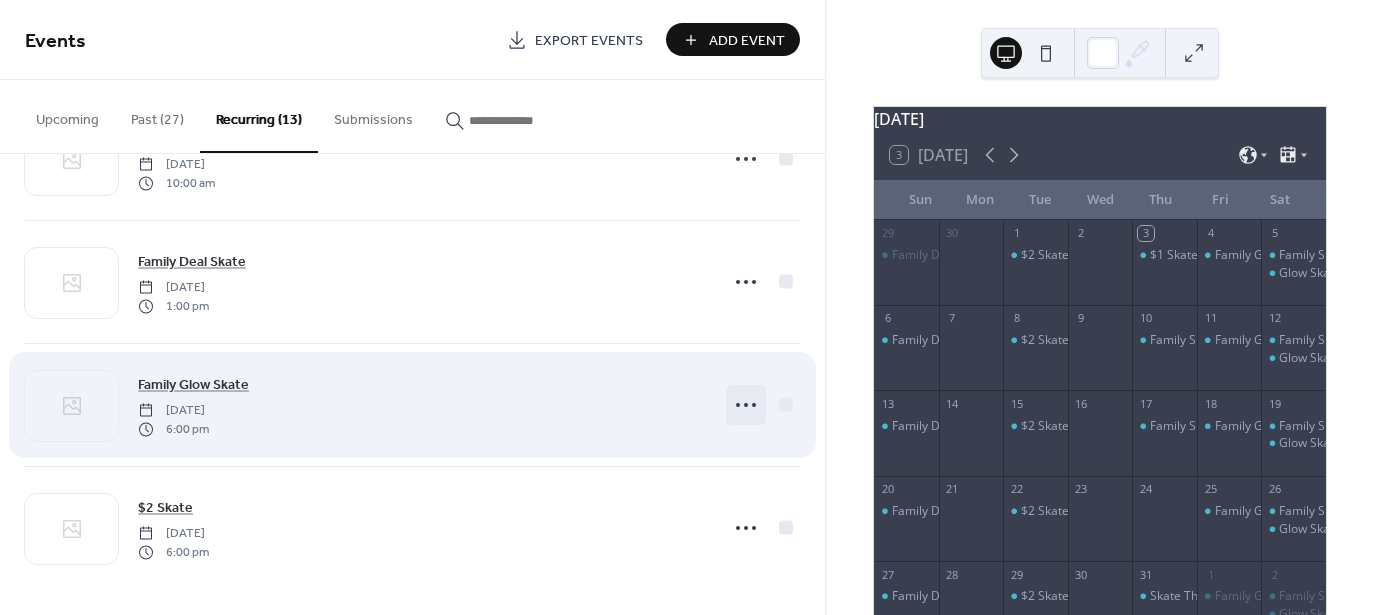 click 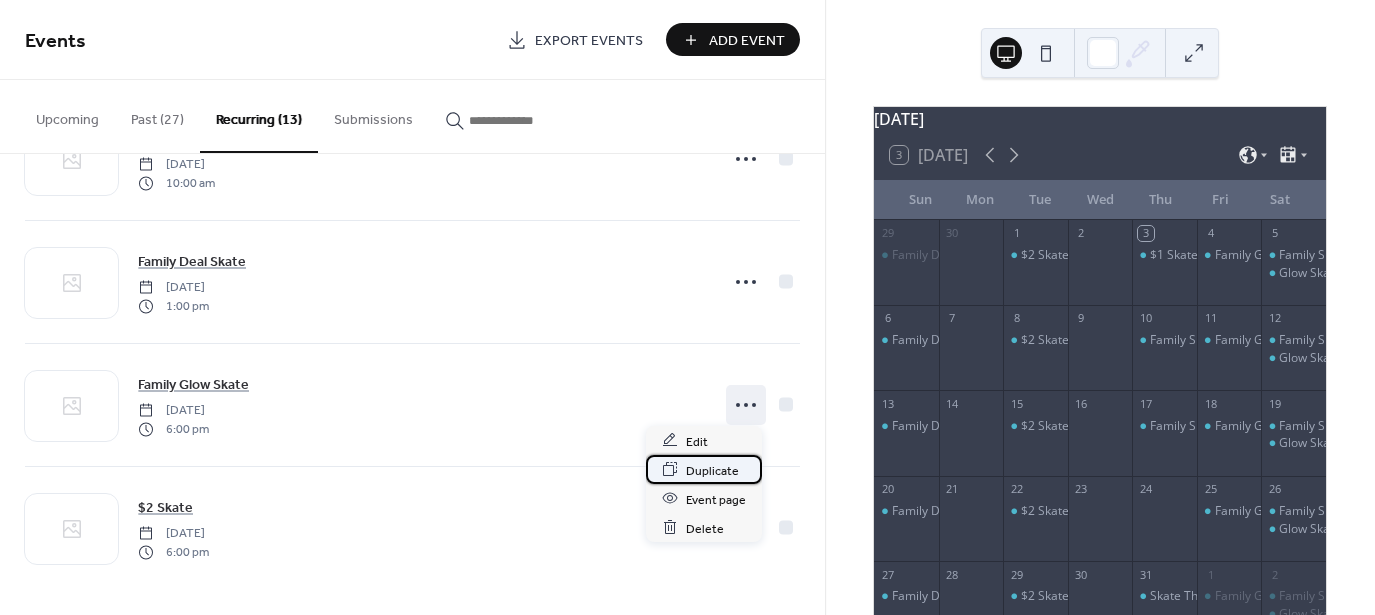 click on "Duplicate" at bounding box center (704, 469) 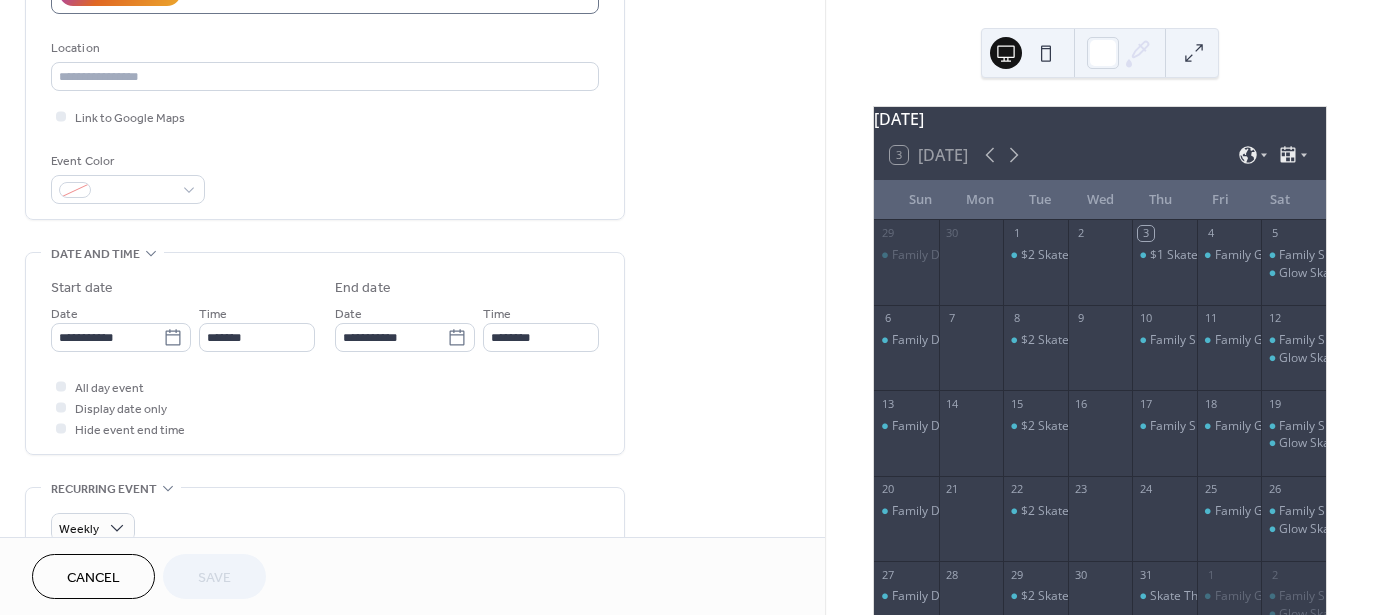 scroll, scrollTop: 646, scrollLeft: 0, axis: vertical 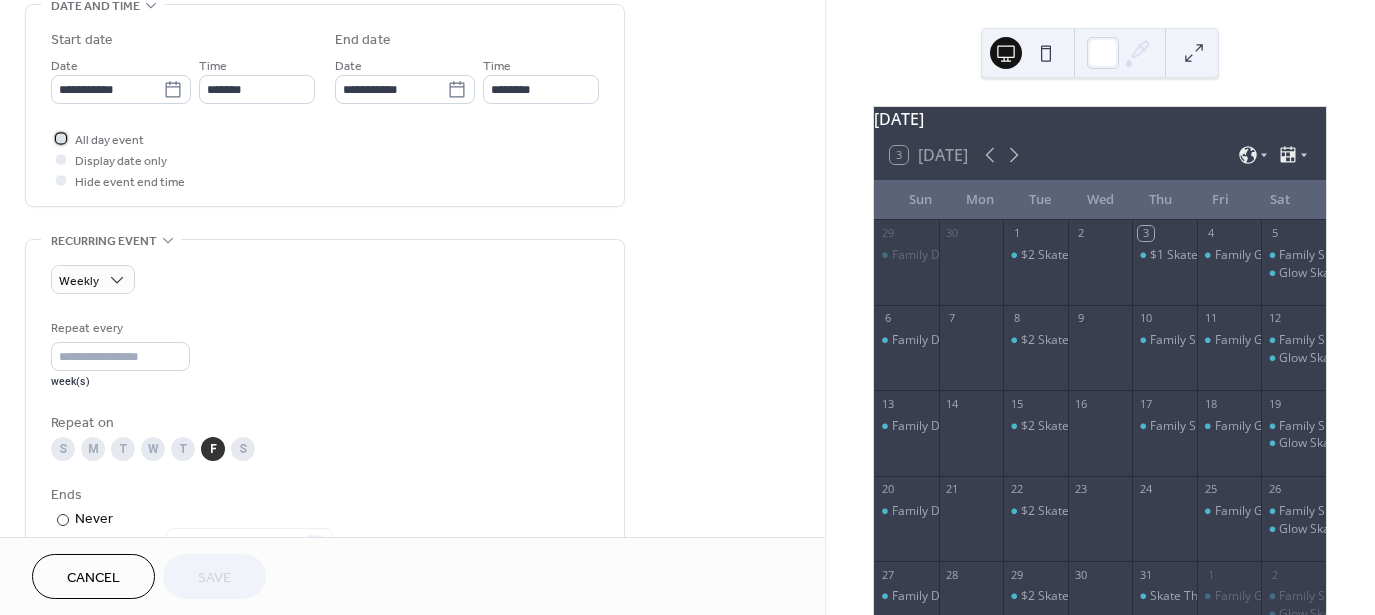 click on "All day event" at bounding box center [109, 140] 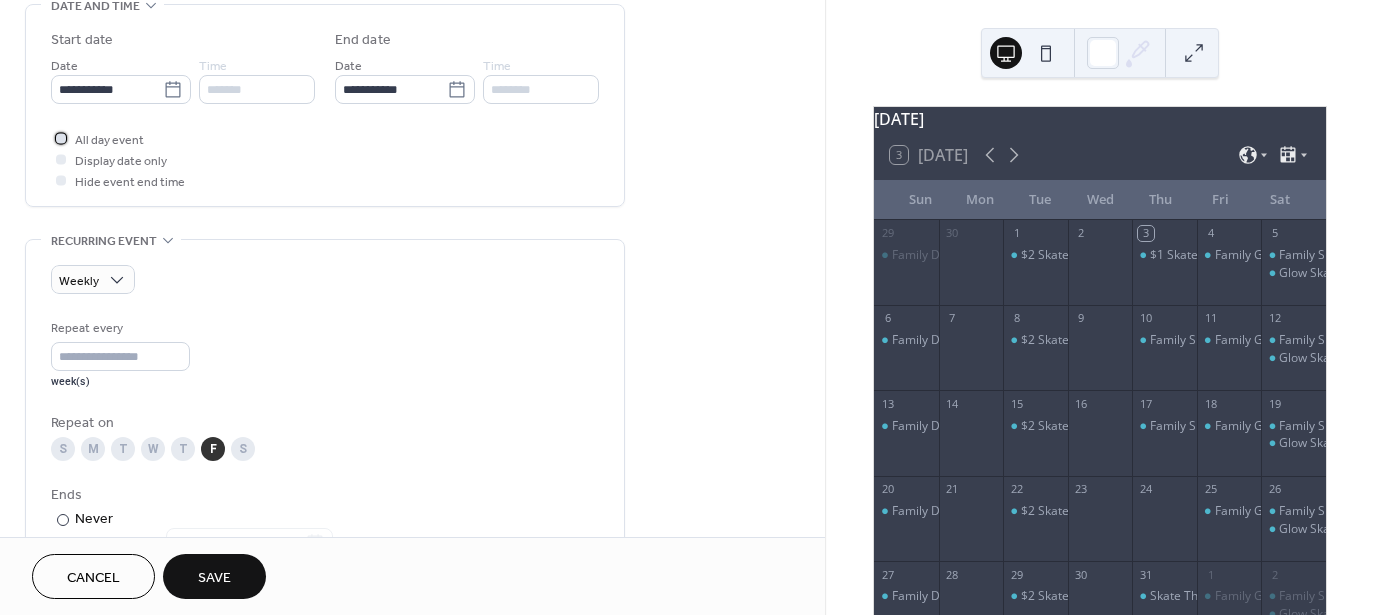 click on "All day event" at bounding box center [109, 140] 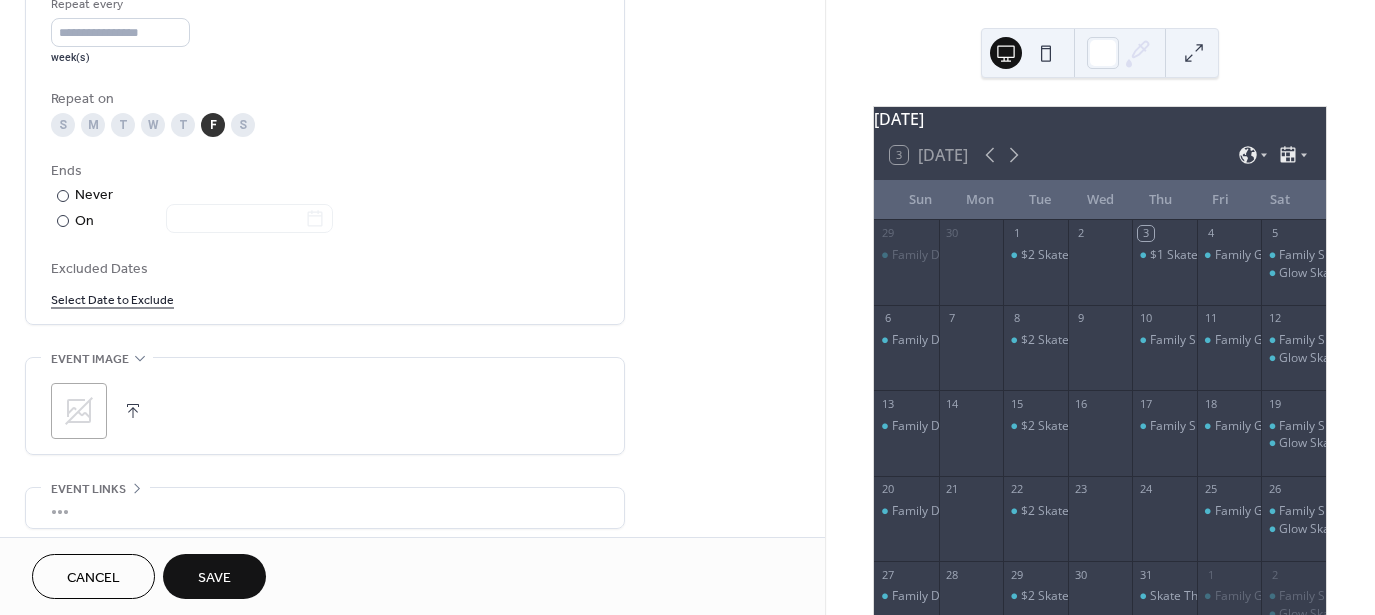 scroll, scrollTop: 971, scrollLeft: 0, axis: vertical 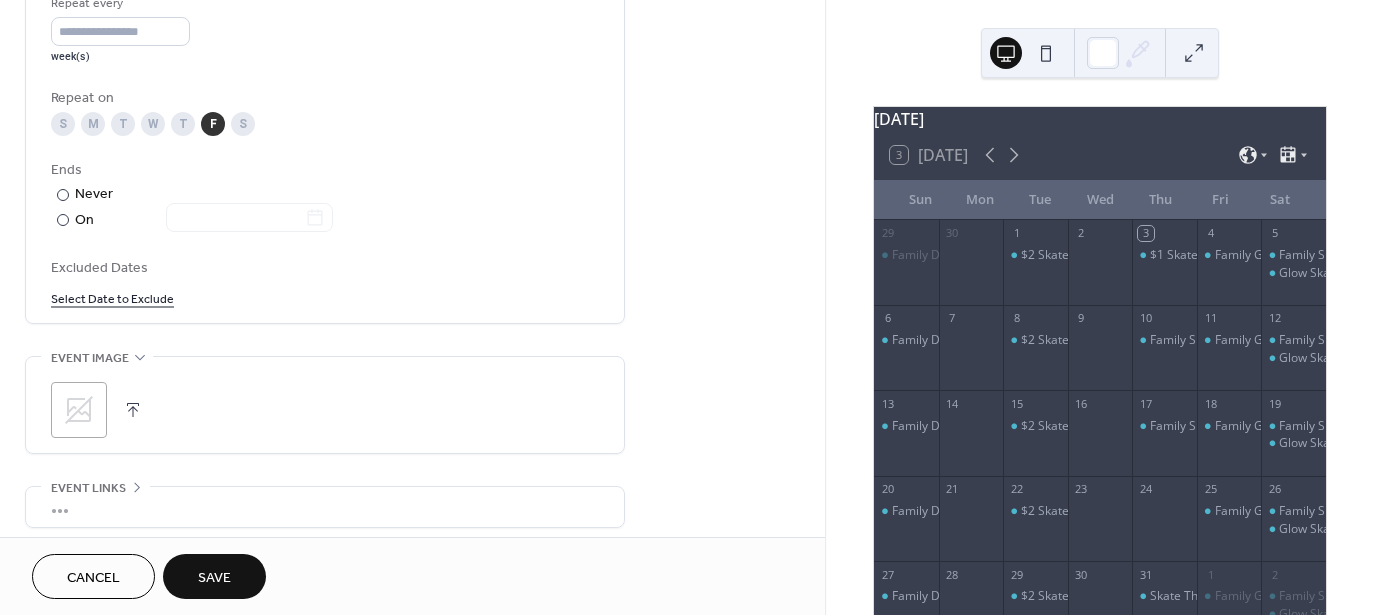 click on "Select Date to Exclude" at bounding box center [112, 297] 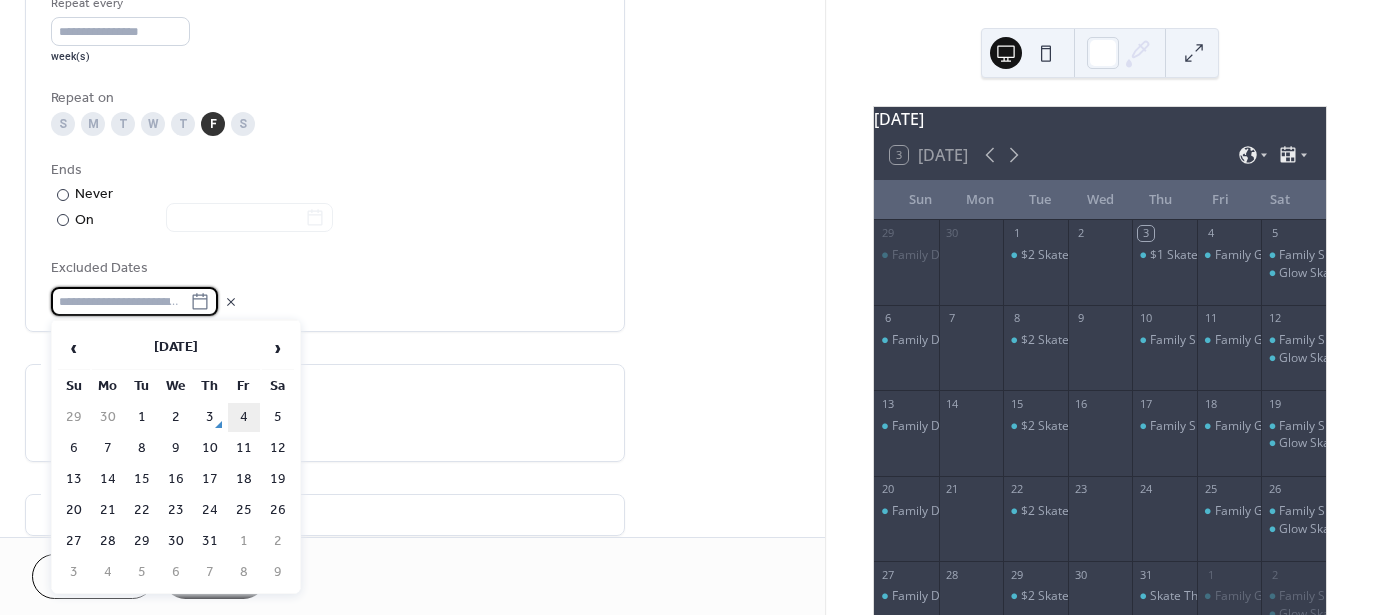 click on "4" at bounding box center [244, 417] 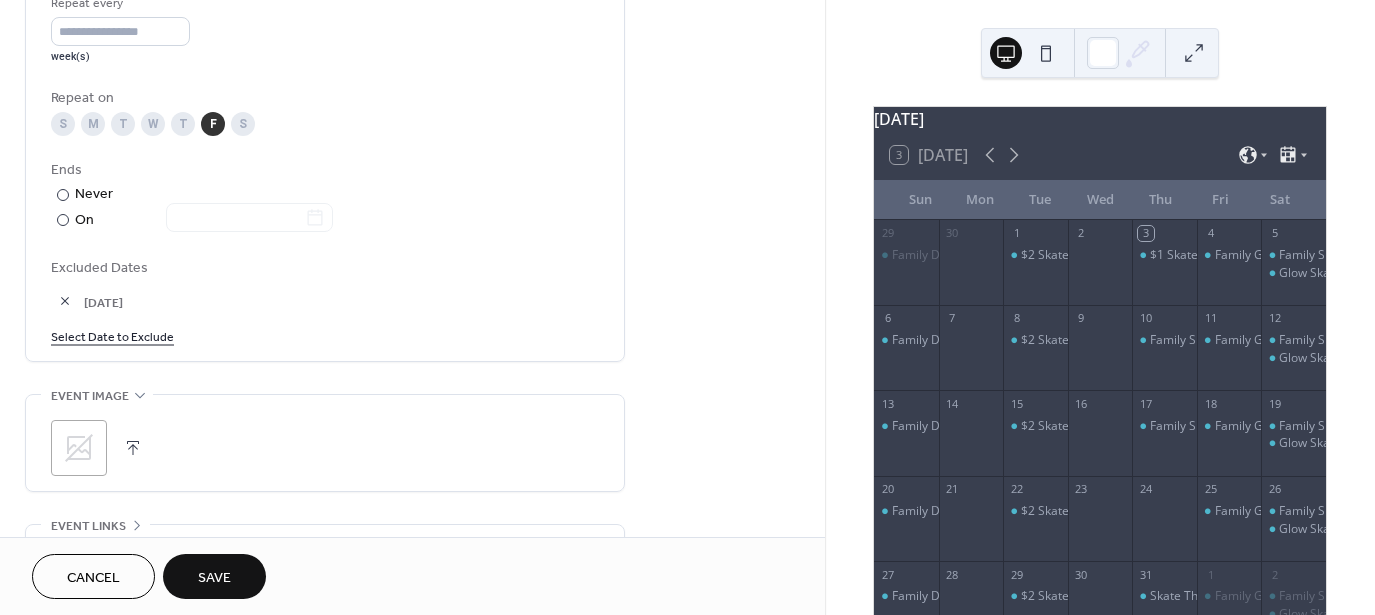 click on "Save" at bounding box center [214, 578] 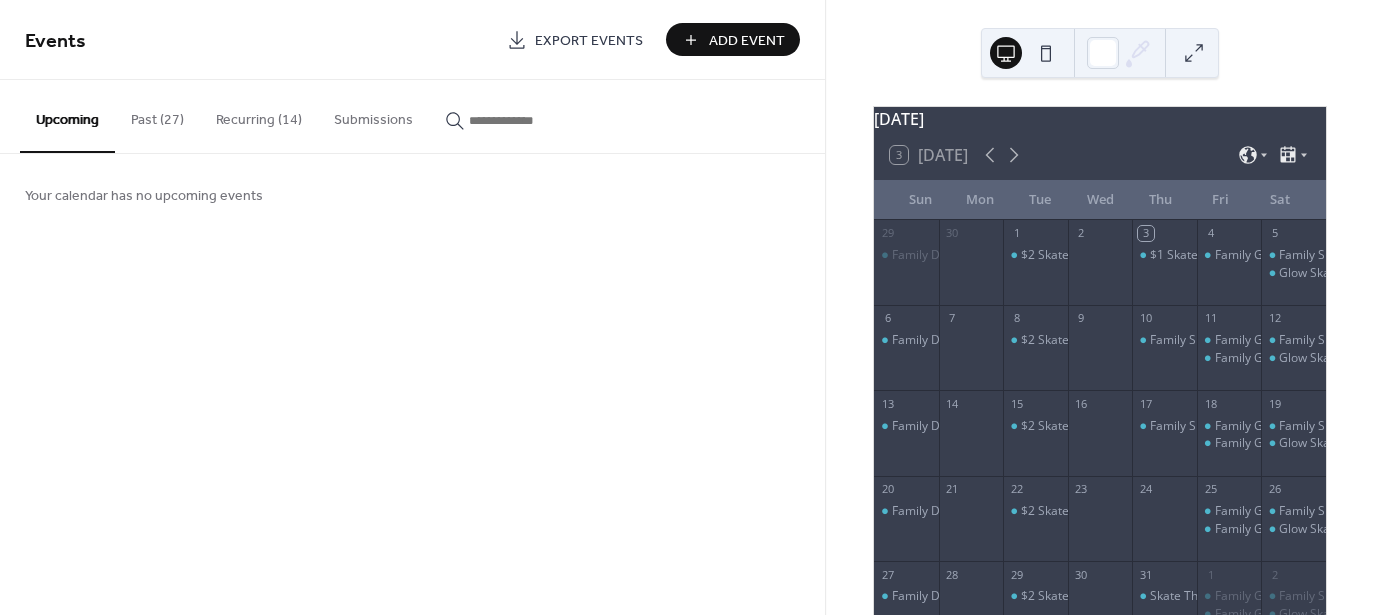 click on "Recurring  (14)" at bounding box center [259, 115] 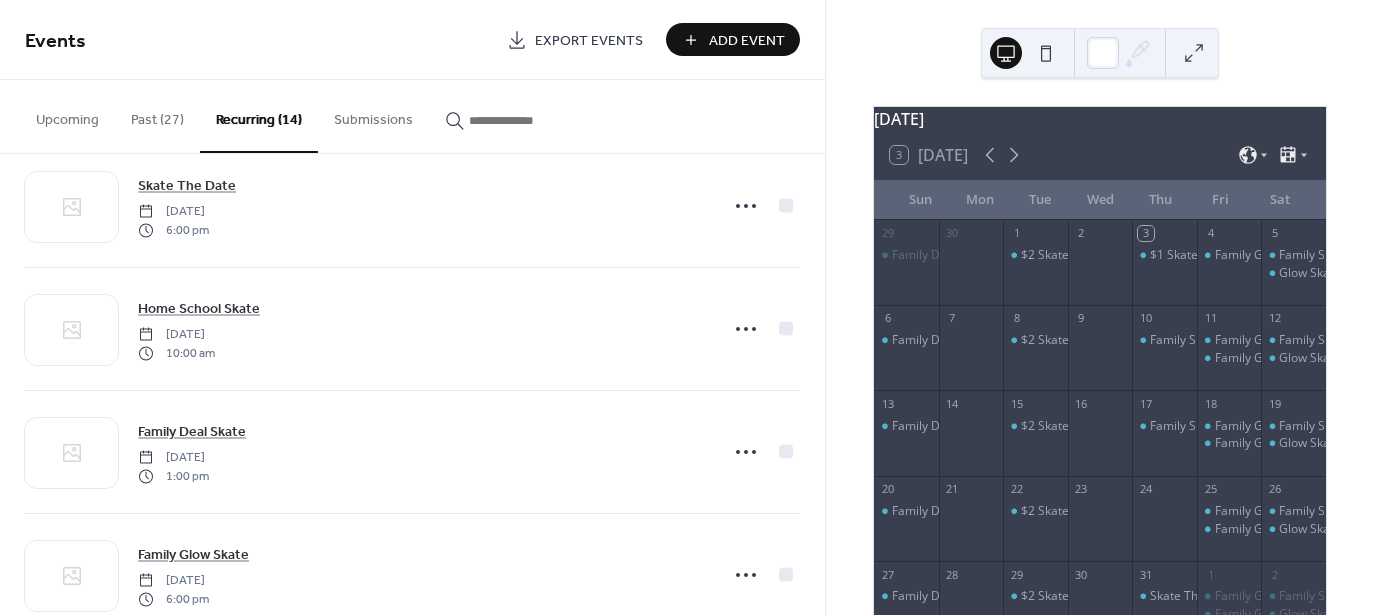 scroll, scrollTop: 1316, scrollLeft: 0, axis: vertical 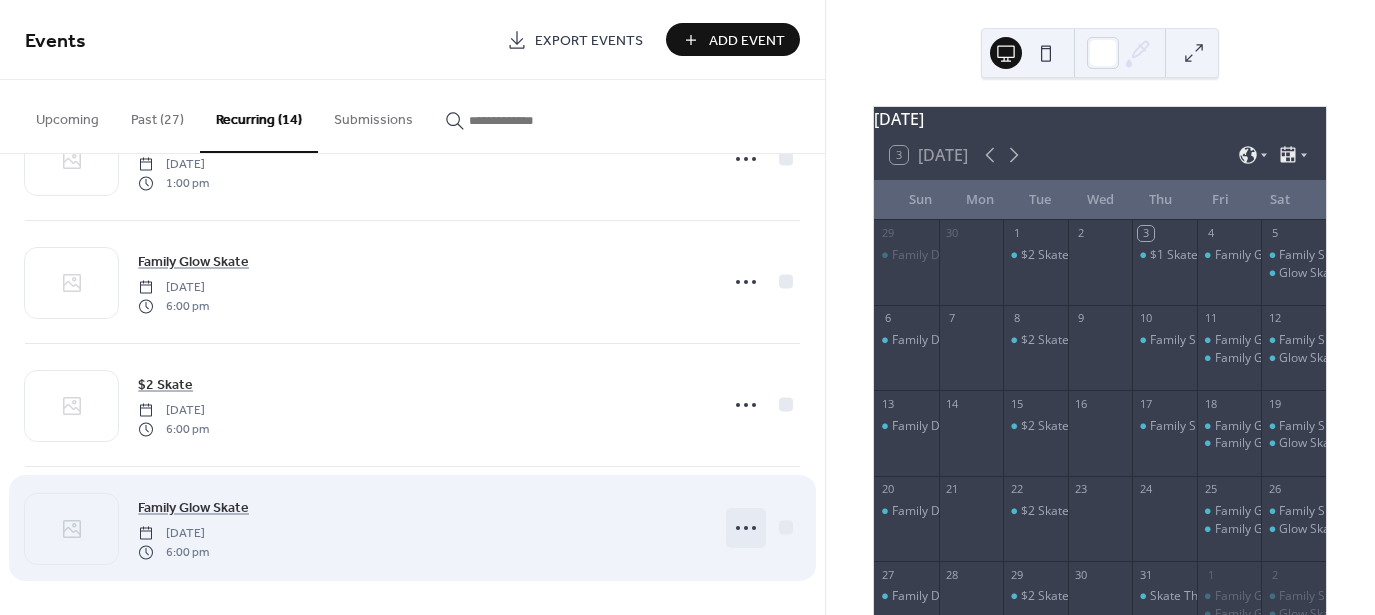 click 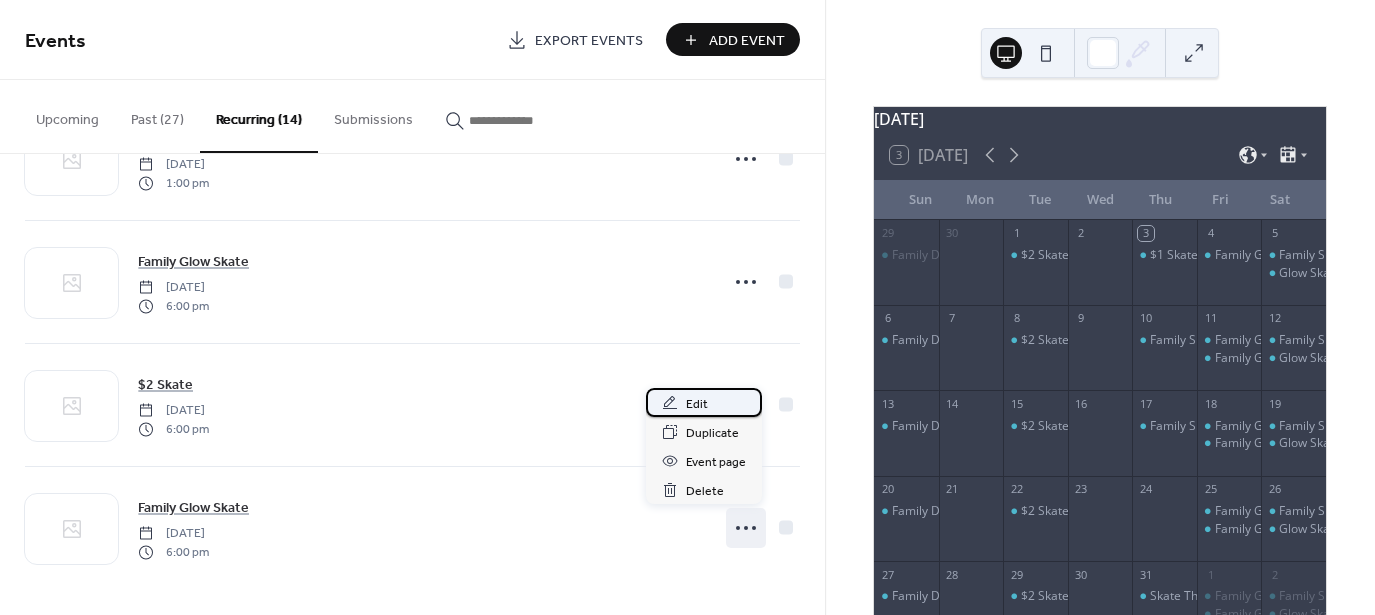 click on "Edit" at bounding box center [697, 404] 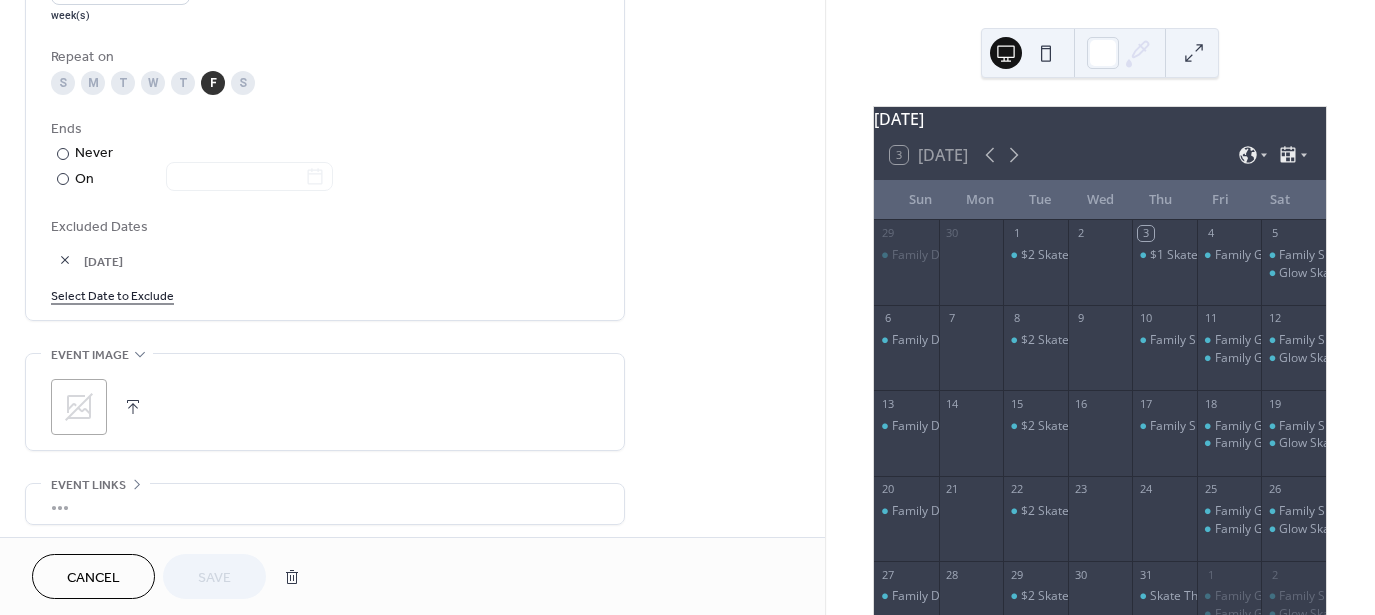scroll, scrollTop: 1020, scrollLeft: 0, axis: vertical 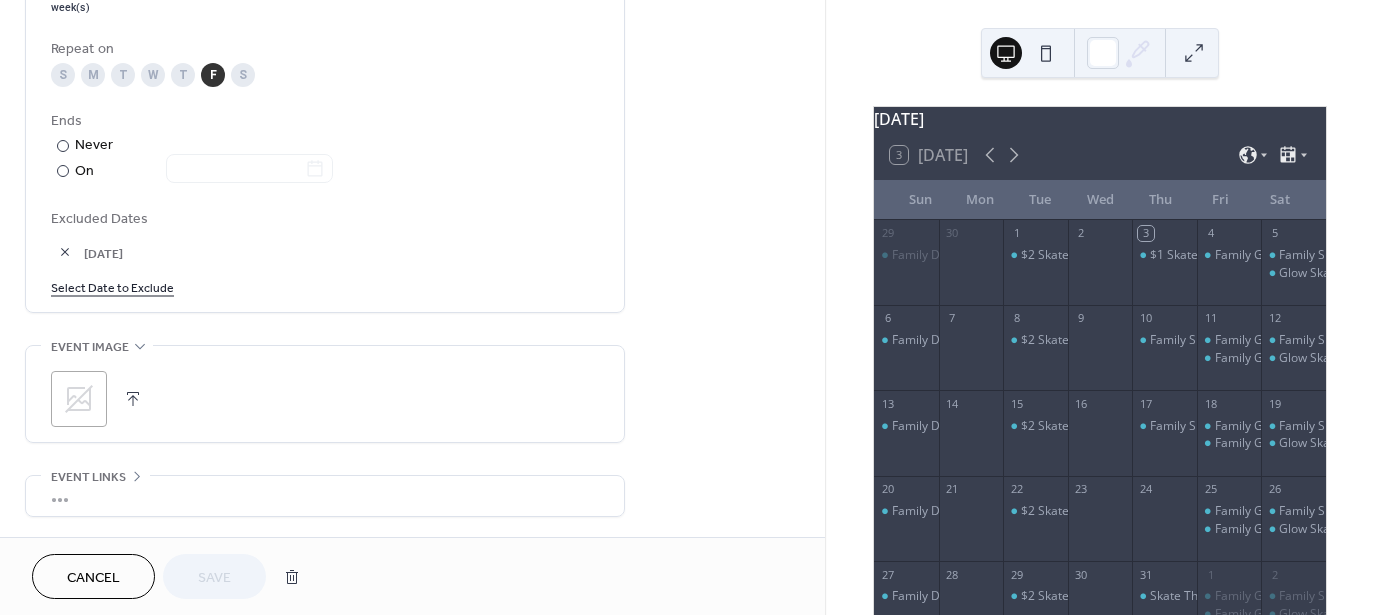 click on "Select Date to Exclude" at bounding box center (112, 286) 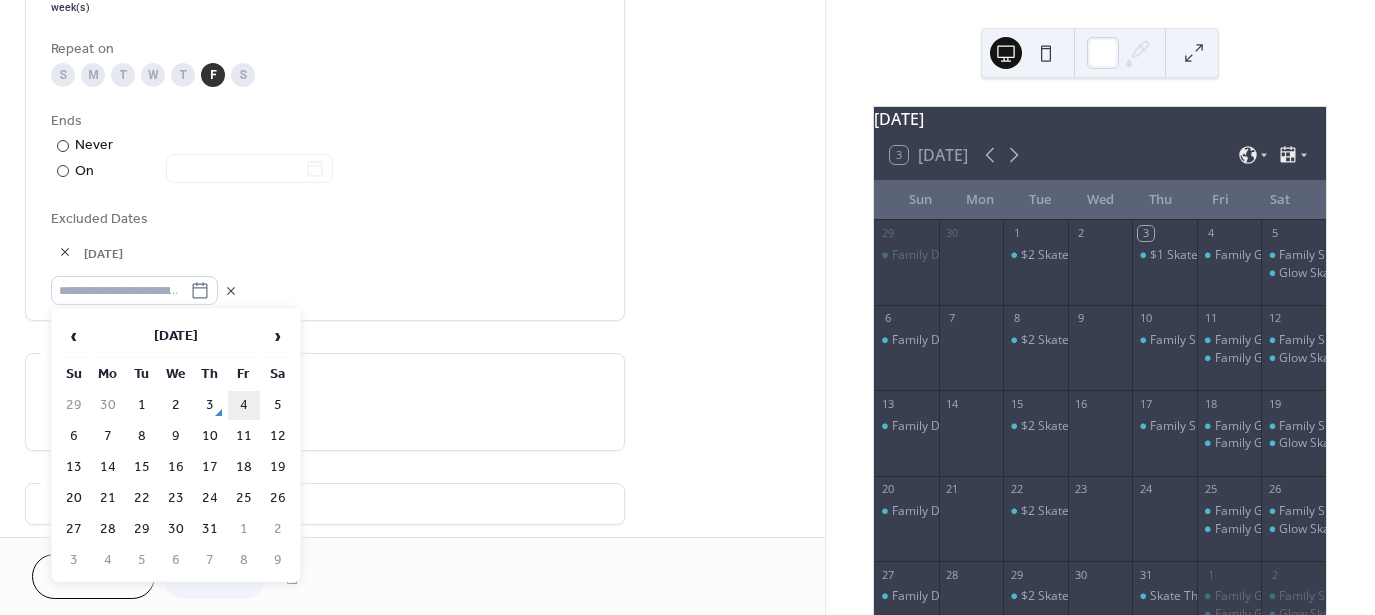 click on "4" at bounding box center (244, 405) 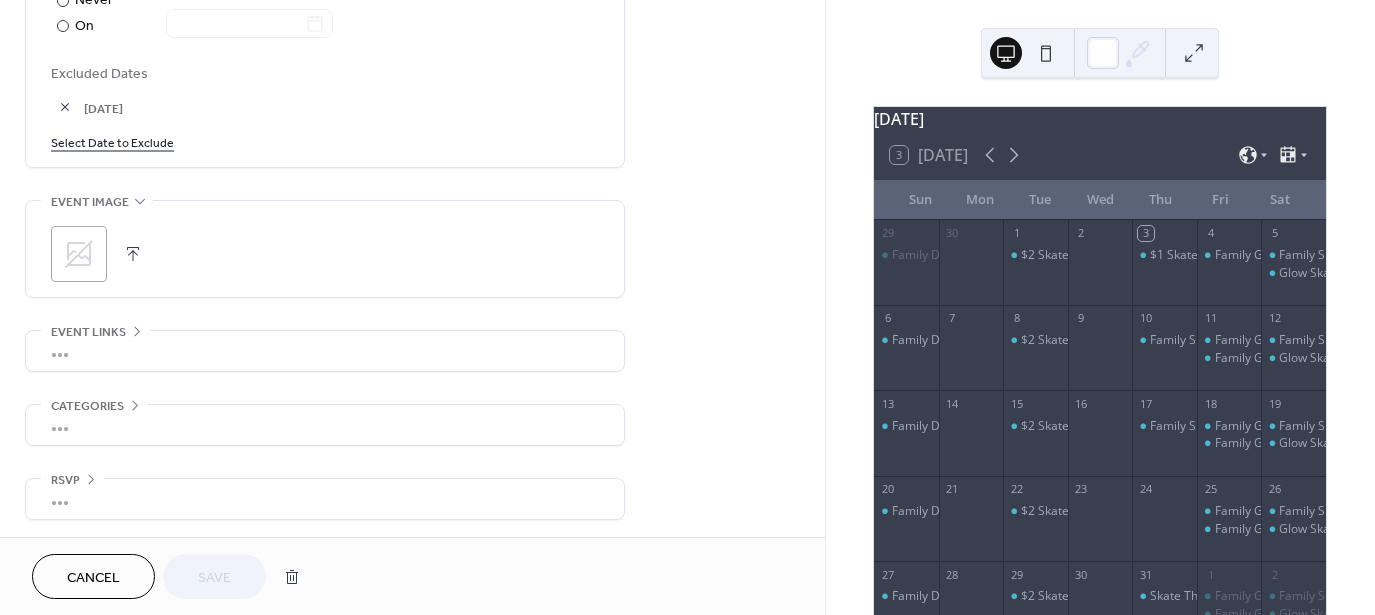 scroll, scrollTop: 1164, scrollLeft: 0, axis: vertical 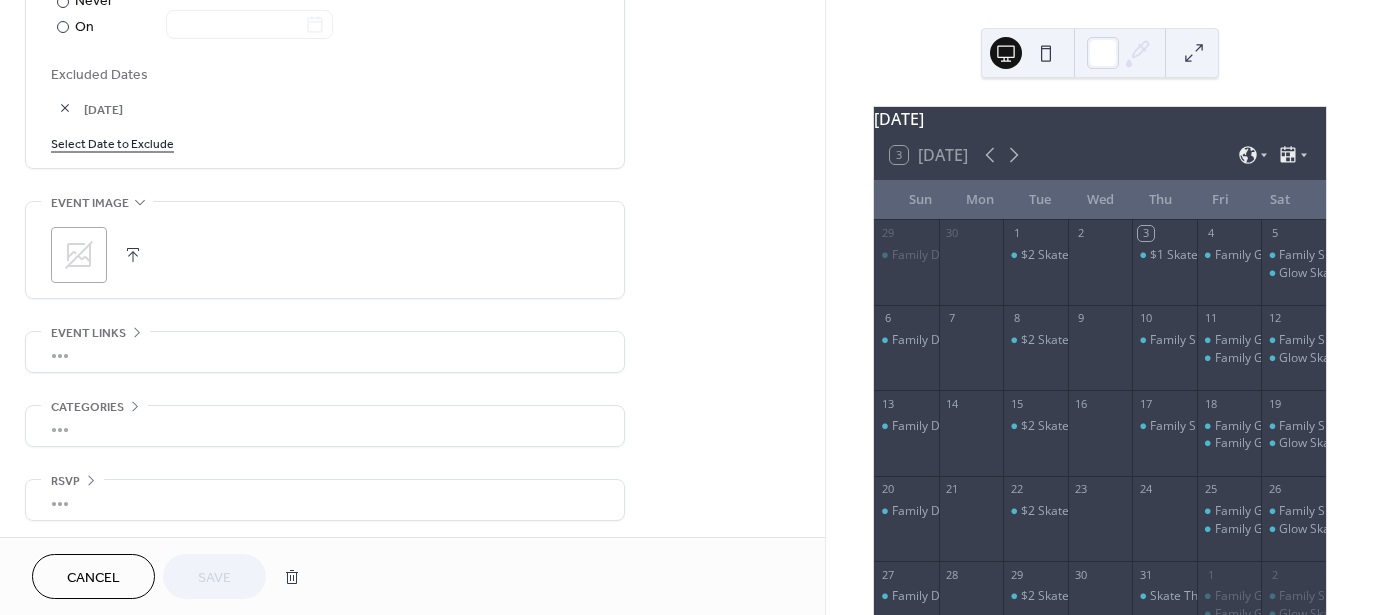 click on "Cancel Save" at bounding box center [171, 576] 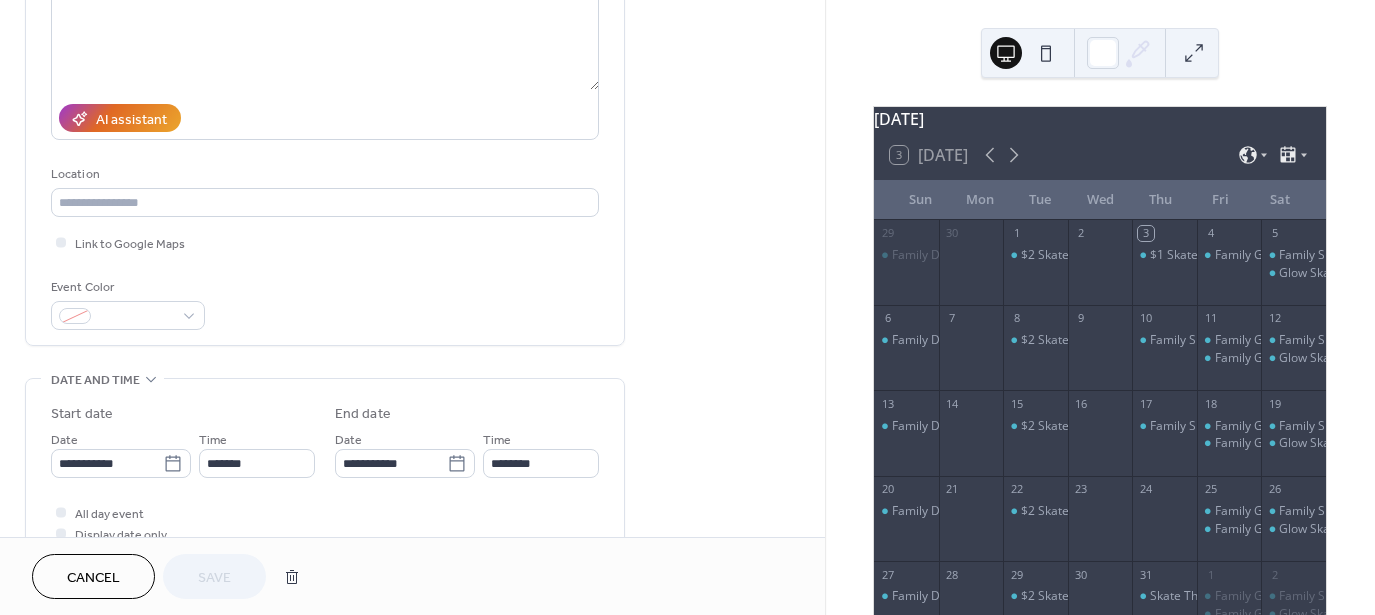 scroll, scrollTop: 0, scrollLeft: 0, axis: both 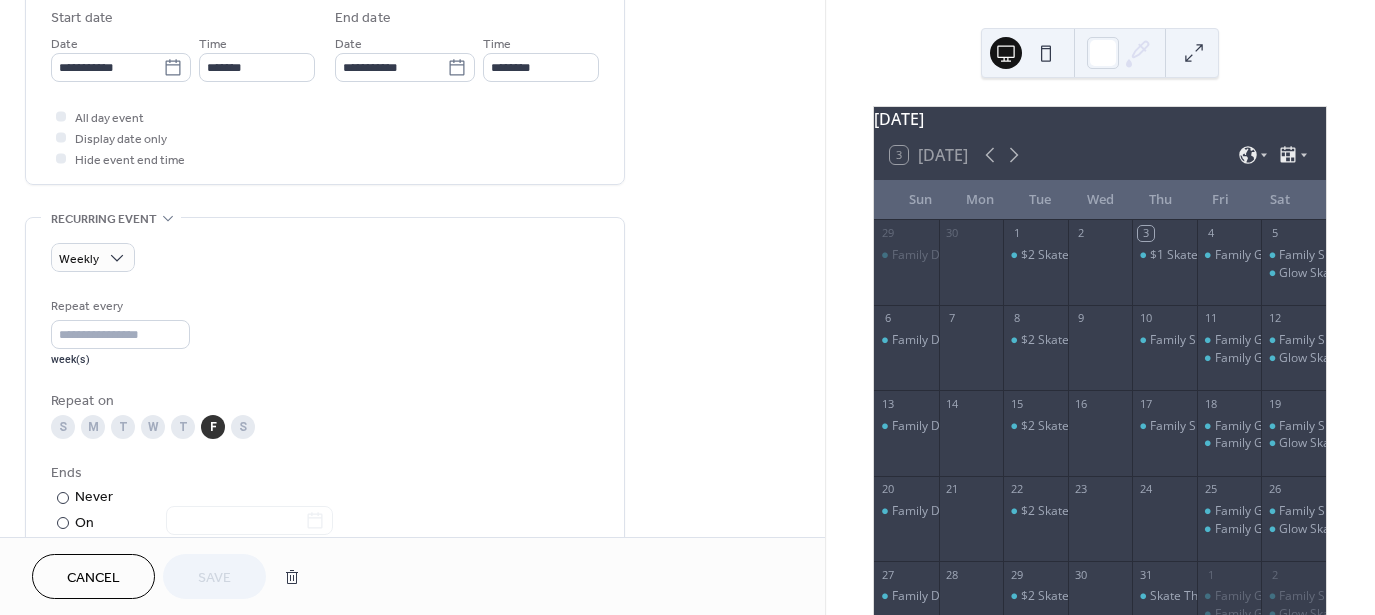 click on "Cancel" at bounding box center [93, 578] 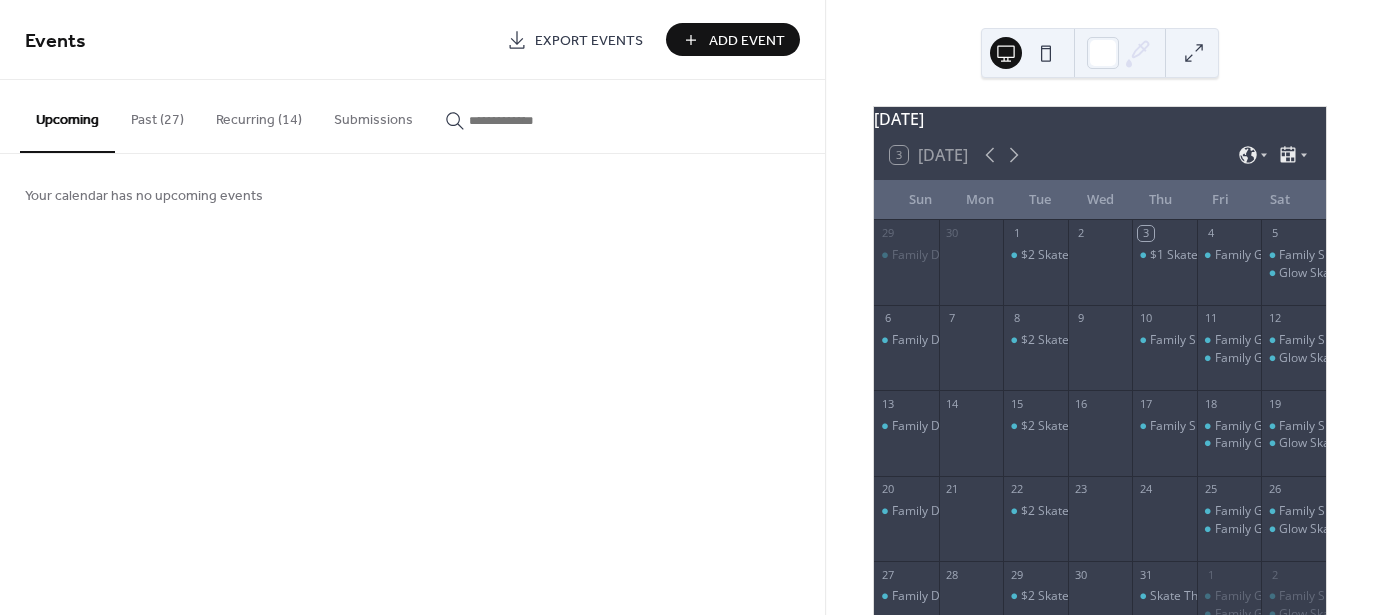 click on "Recurring  (14)" at bounding box center [259, 115] 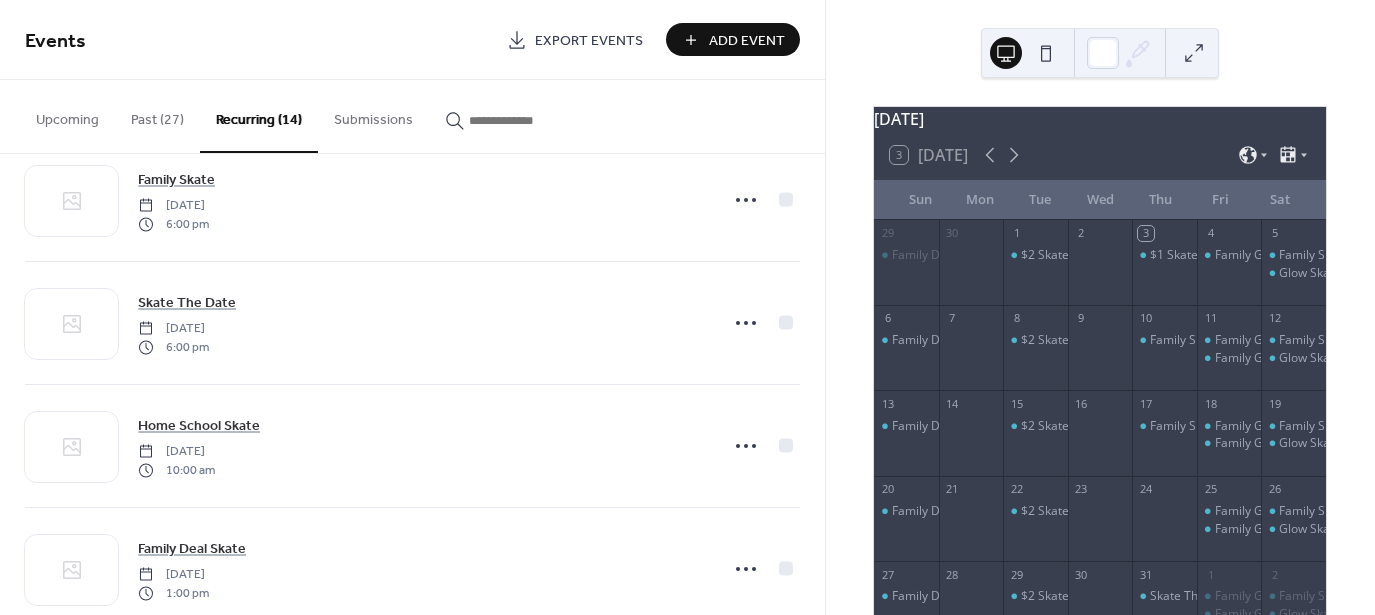 scroll, scrollTop: 1316, scrollLeft: 0, axis: vertical 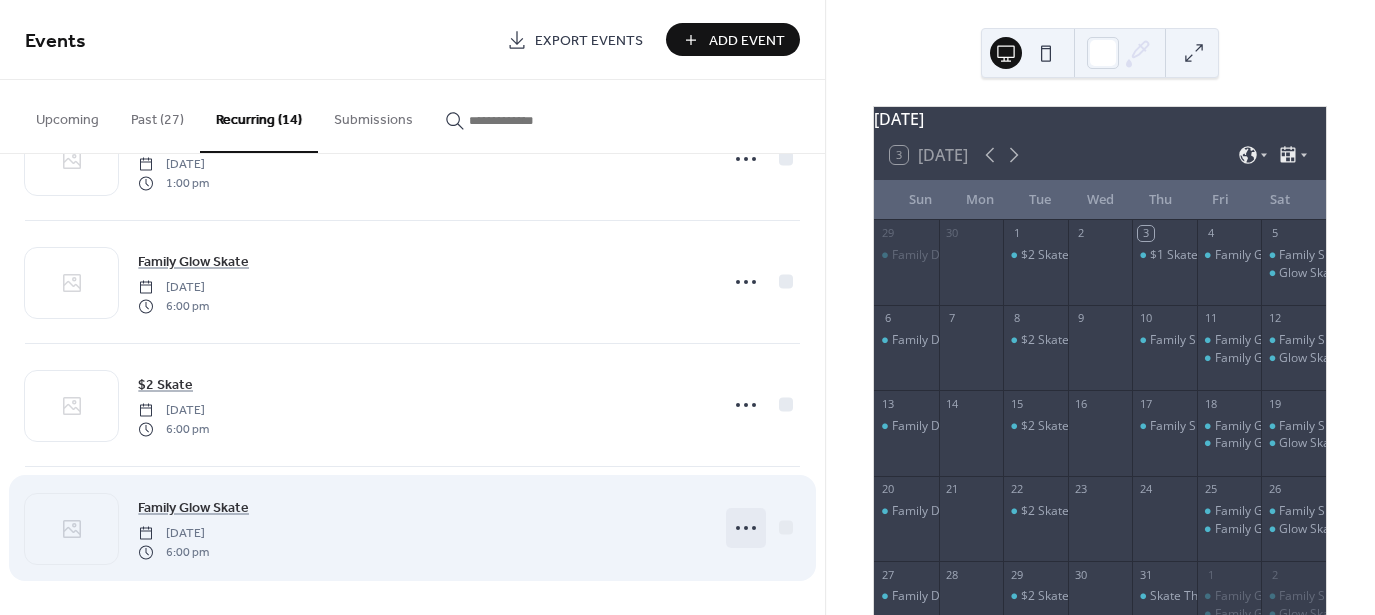 click 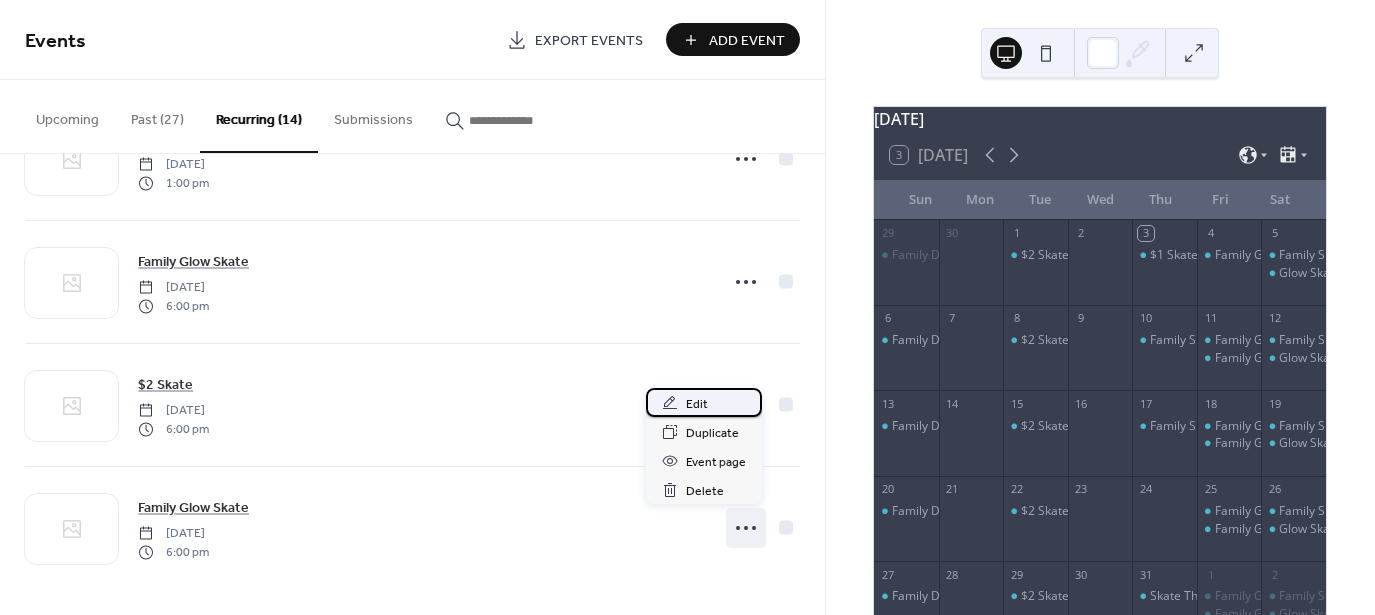 click on "Edit" at bounding box center (704, 402) 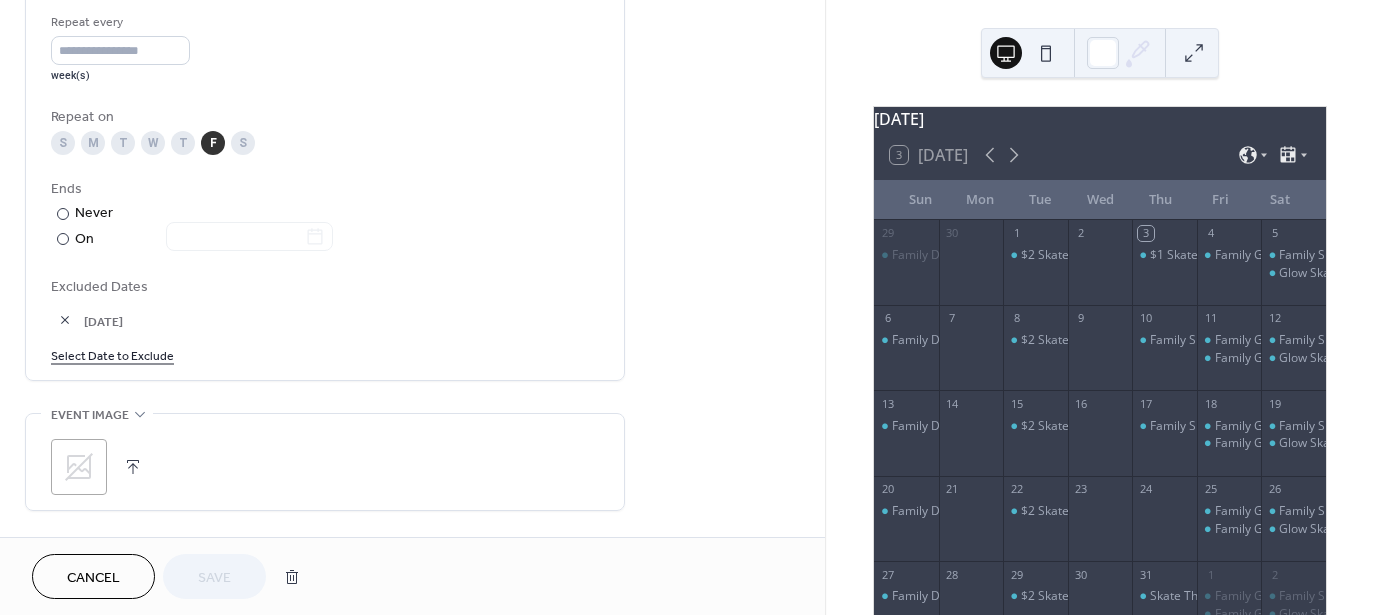scroll, scrollTop: 952, scrollLeft: 0, axis: vertical 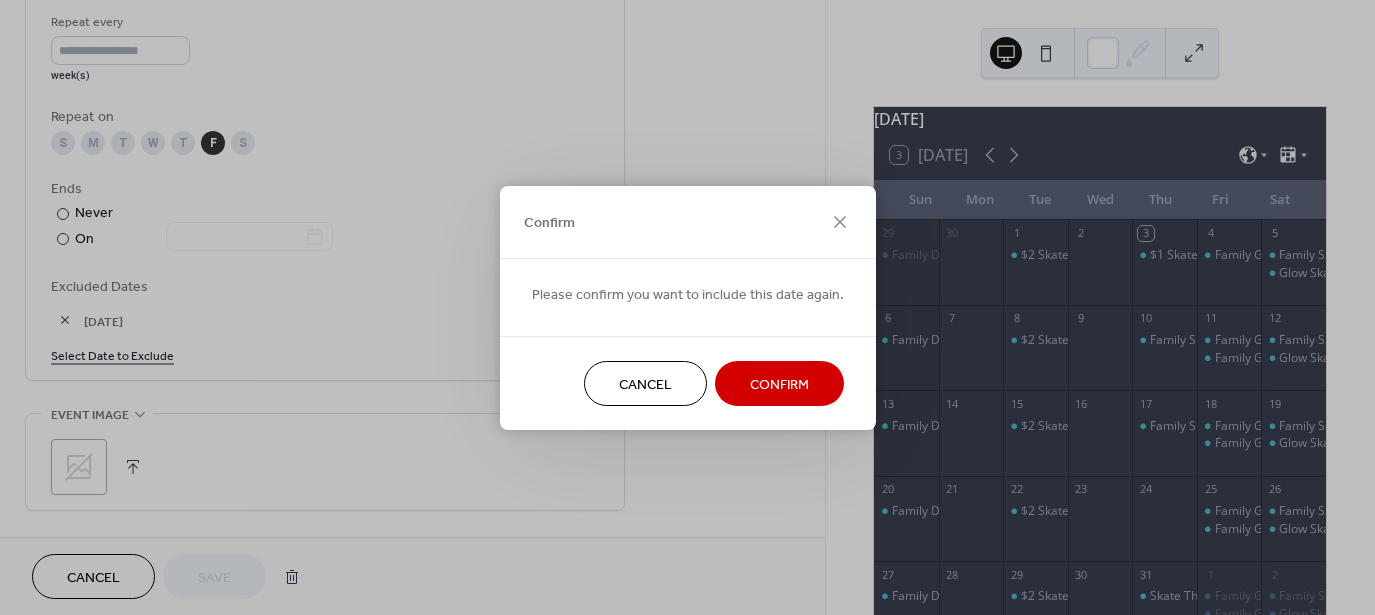 click on "Confirm" at bounding box center [779, 384] 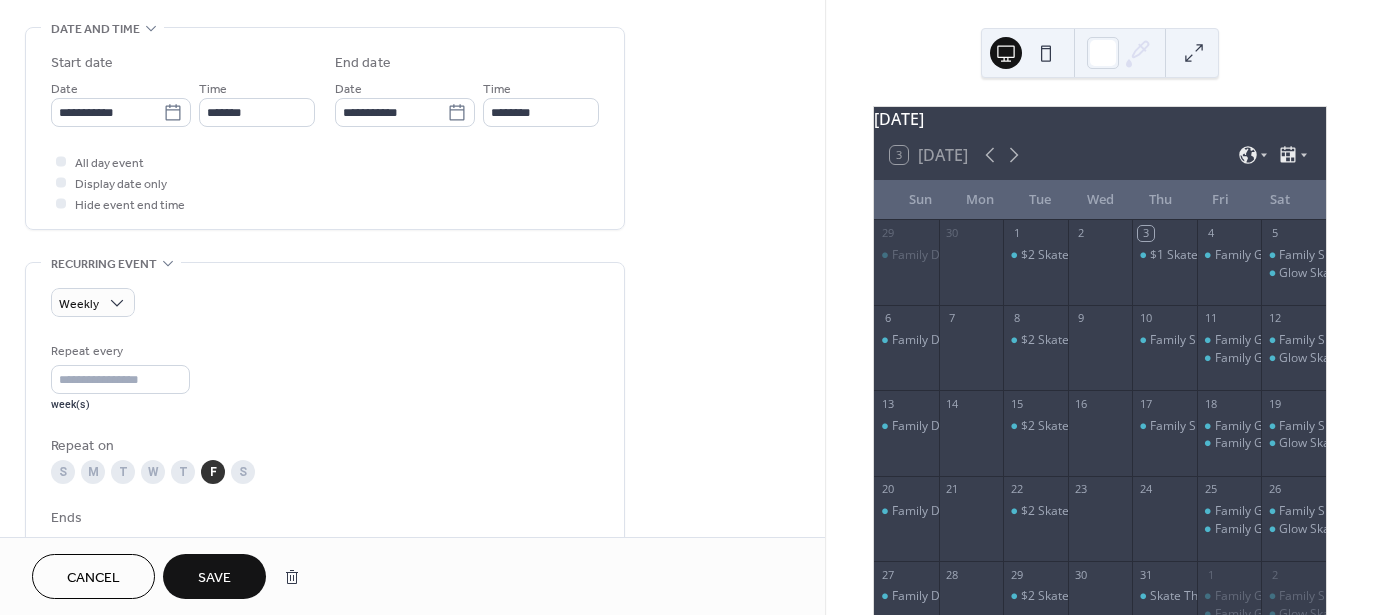 scroll, scrollTop: 851, scrollLeft: 0, axis: vertical 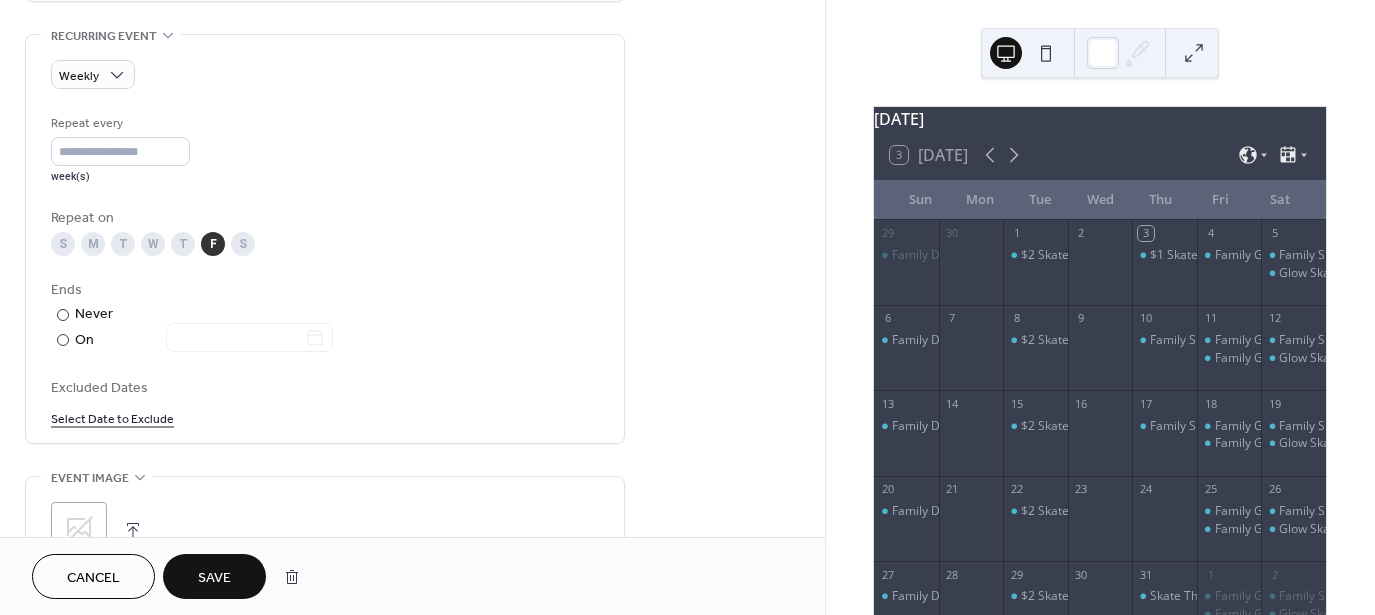 click on "Excluded Dates Select Date to Exclude" at bounding box center (325, 402) 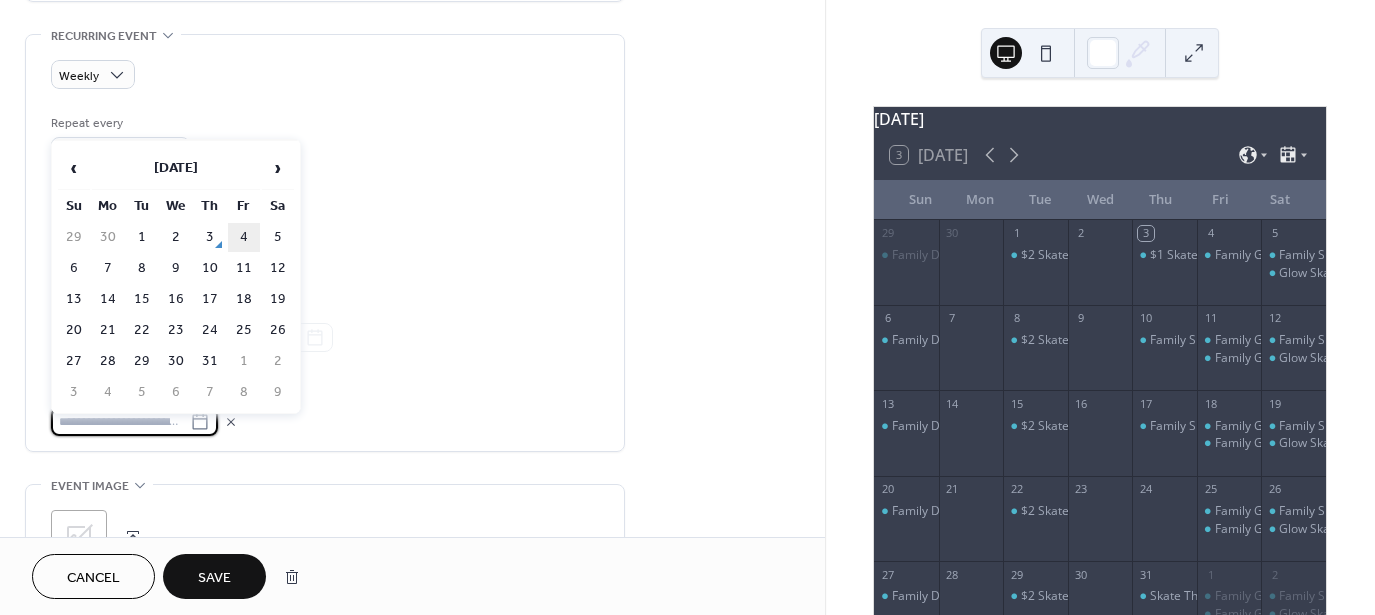 click on "4" at bounding box center (244, 237) 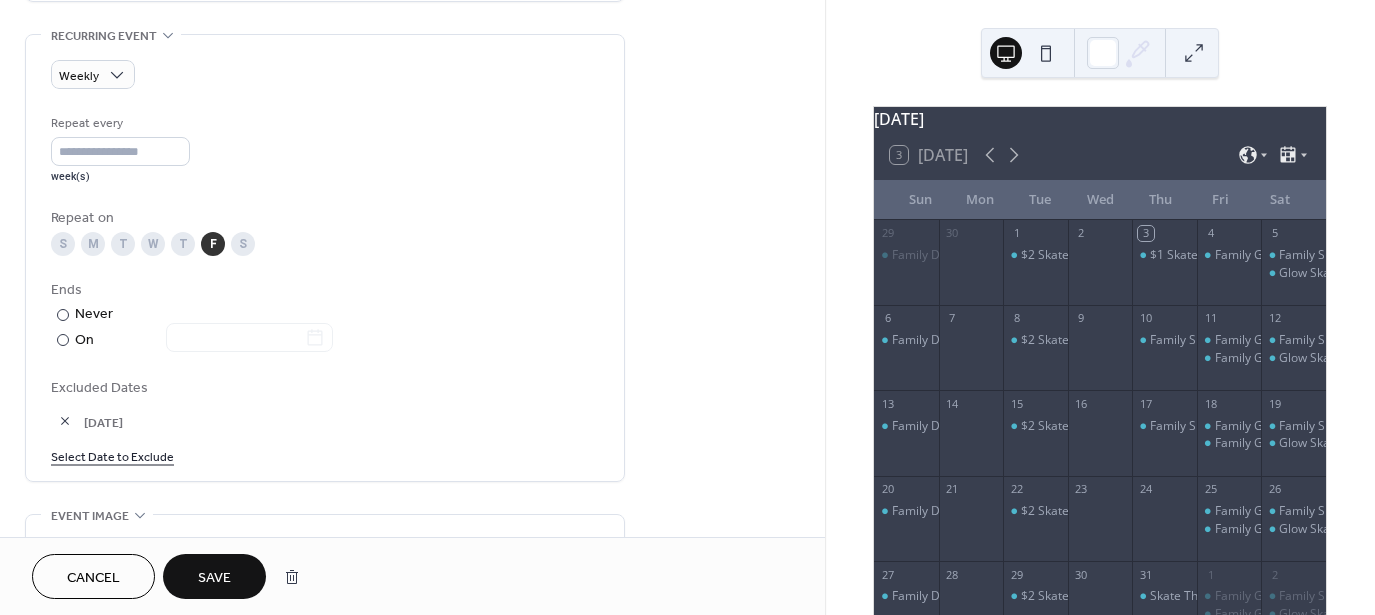 click on "Save" at bounding box center [214, 578] 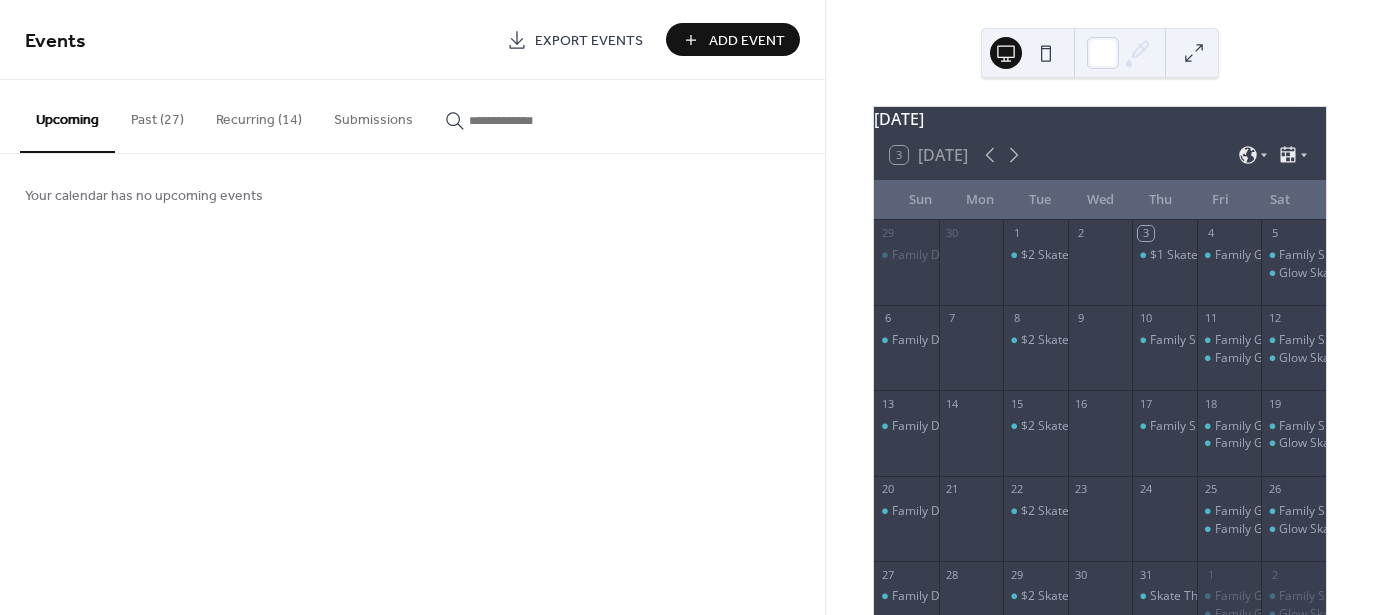 click on "Recurring  (14)" at bounding box center [259, 115] 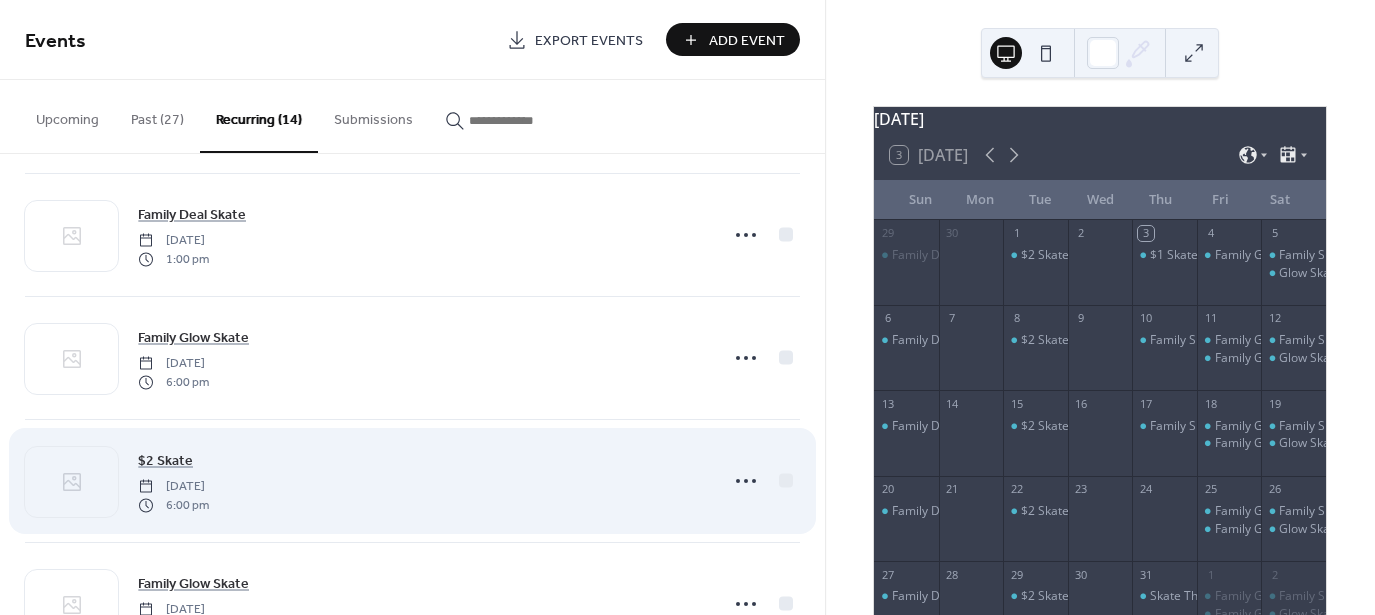 scroll, scrollTop: 1232, scrollLeft: 0, axis: vertical 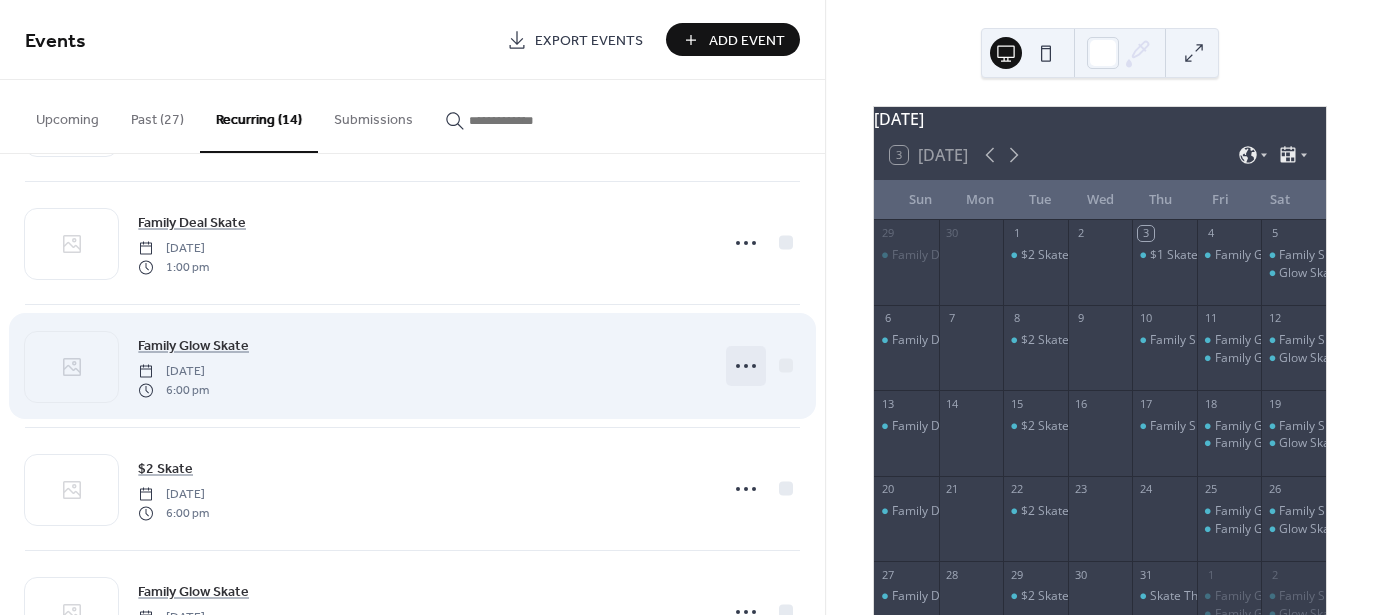 click 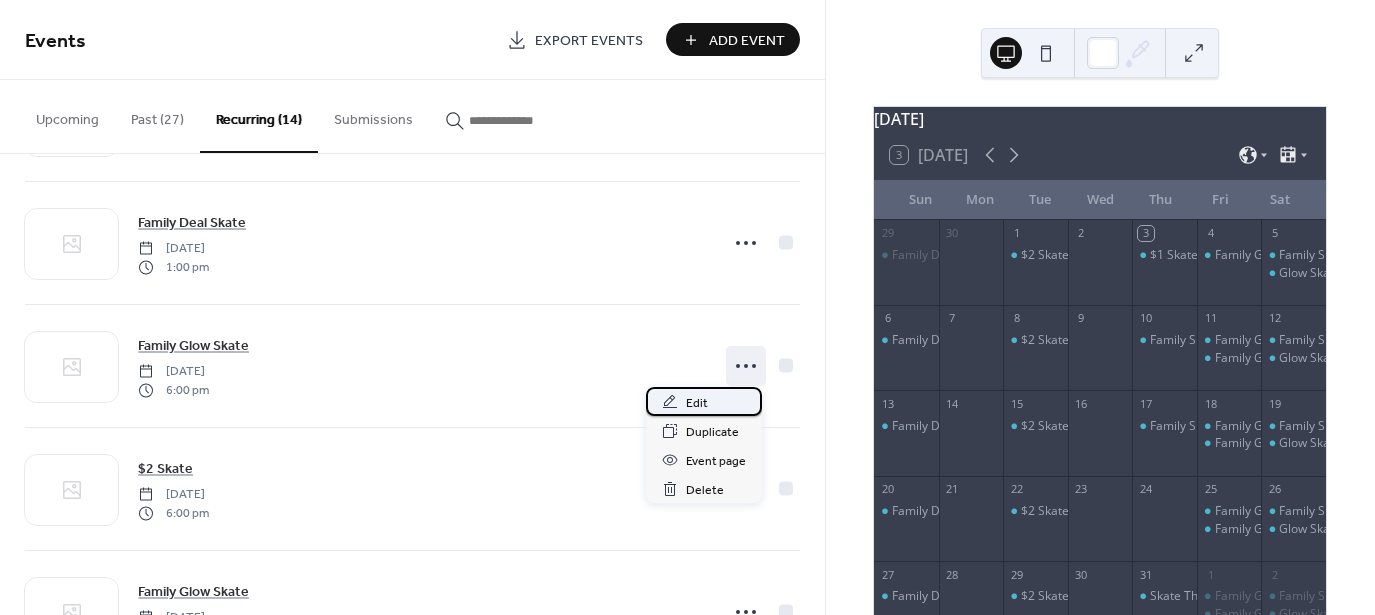 click on "Edit" at bounding box center [697, 403] 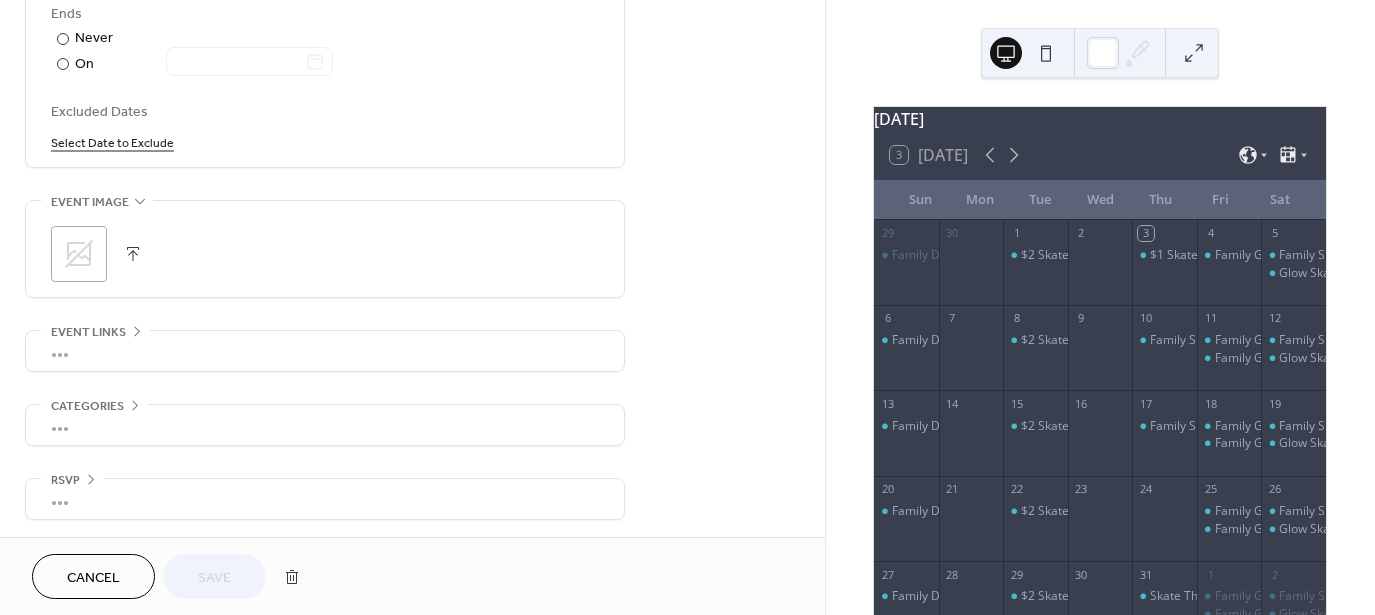 scroll, scrollTop: 941, scrollLeft: 0, axis: vertical 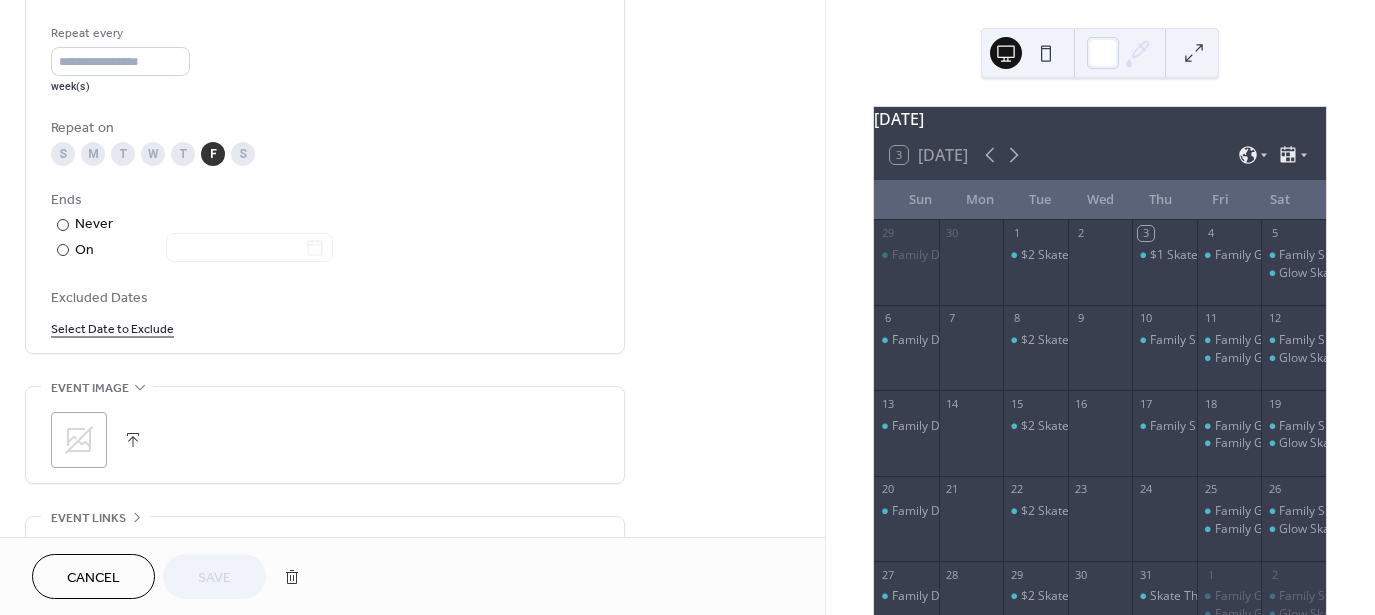 click on "Select Date to Exclude" at bounding box center (112, 327) 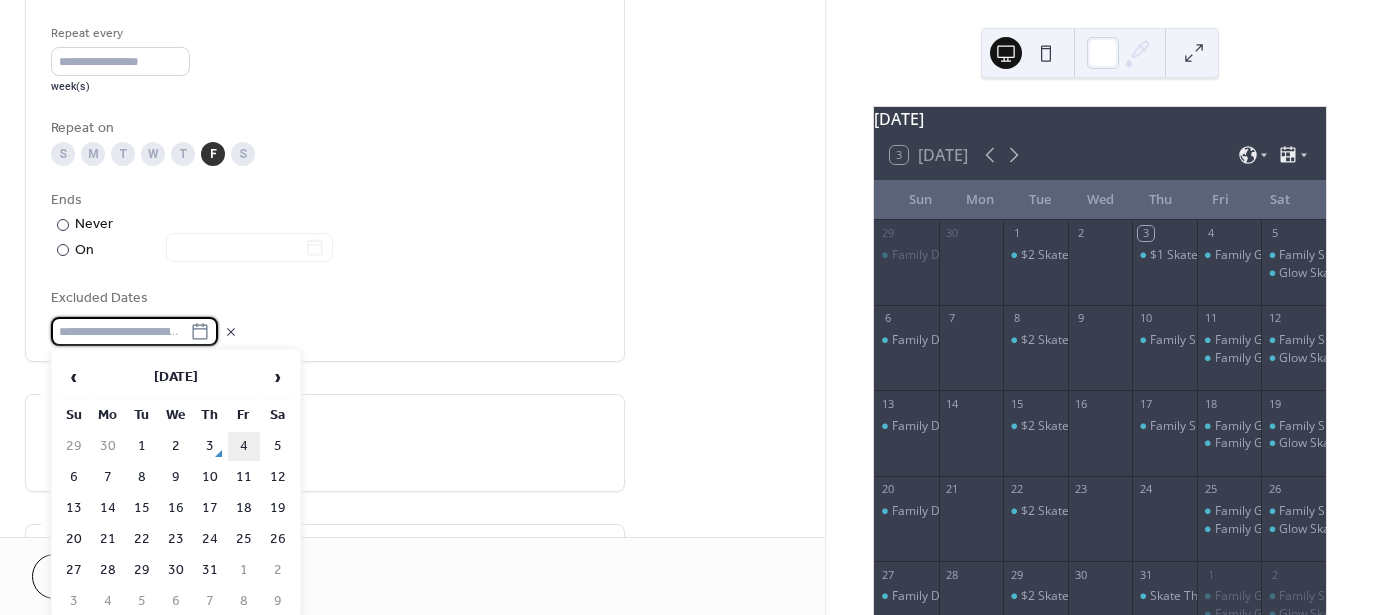 click on "4" at bounding box center [244, 446] 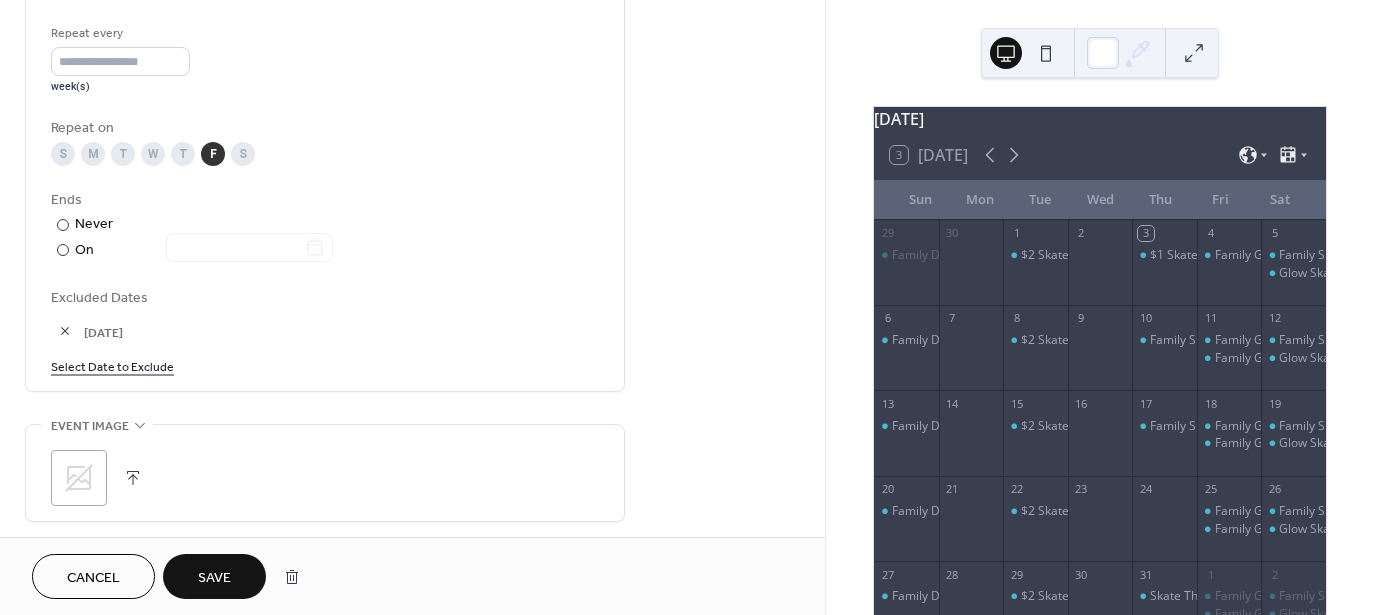 click on "Save" at bounding box center (214, 578) 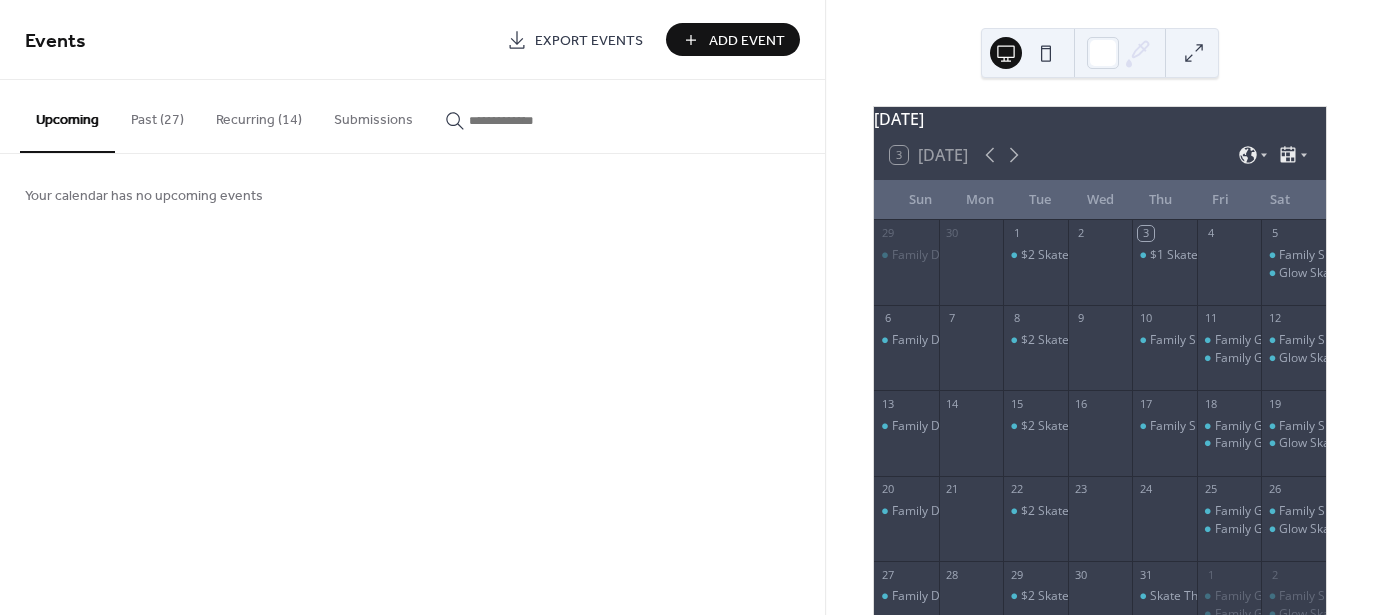 click on "Add Event" at bounding box center [733, 39] 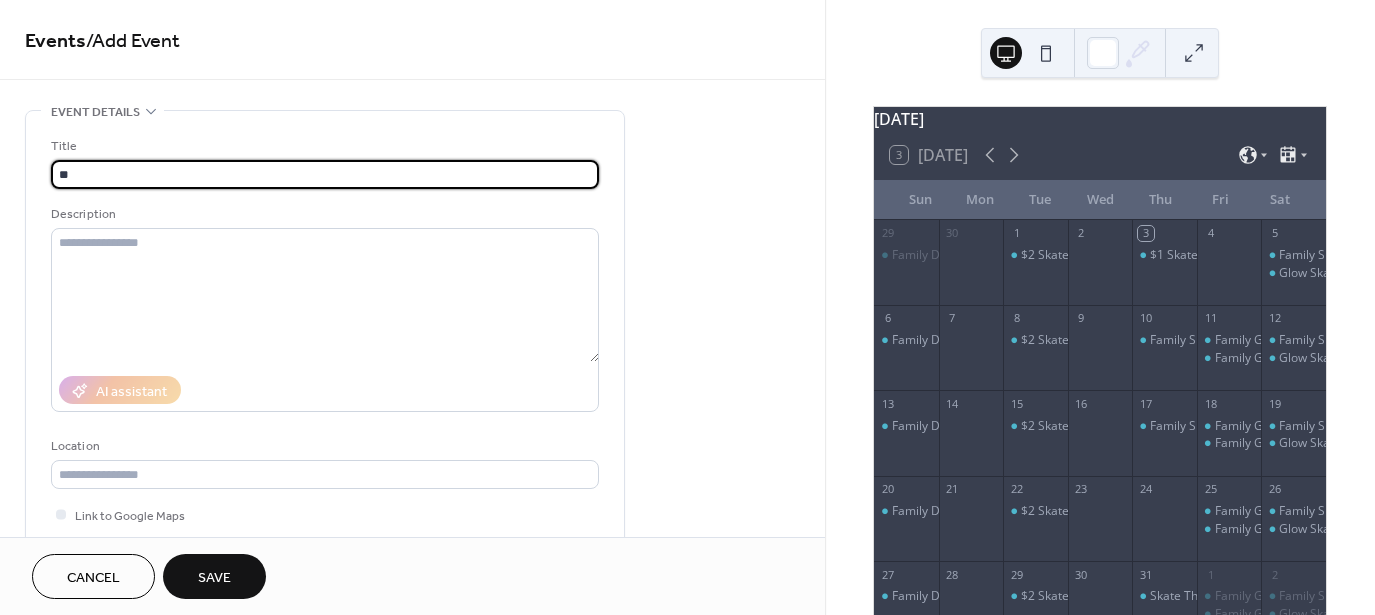 type on "*" 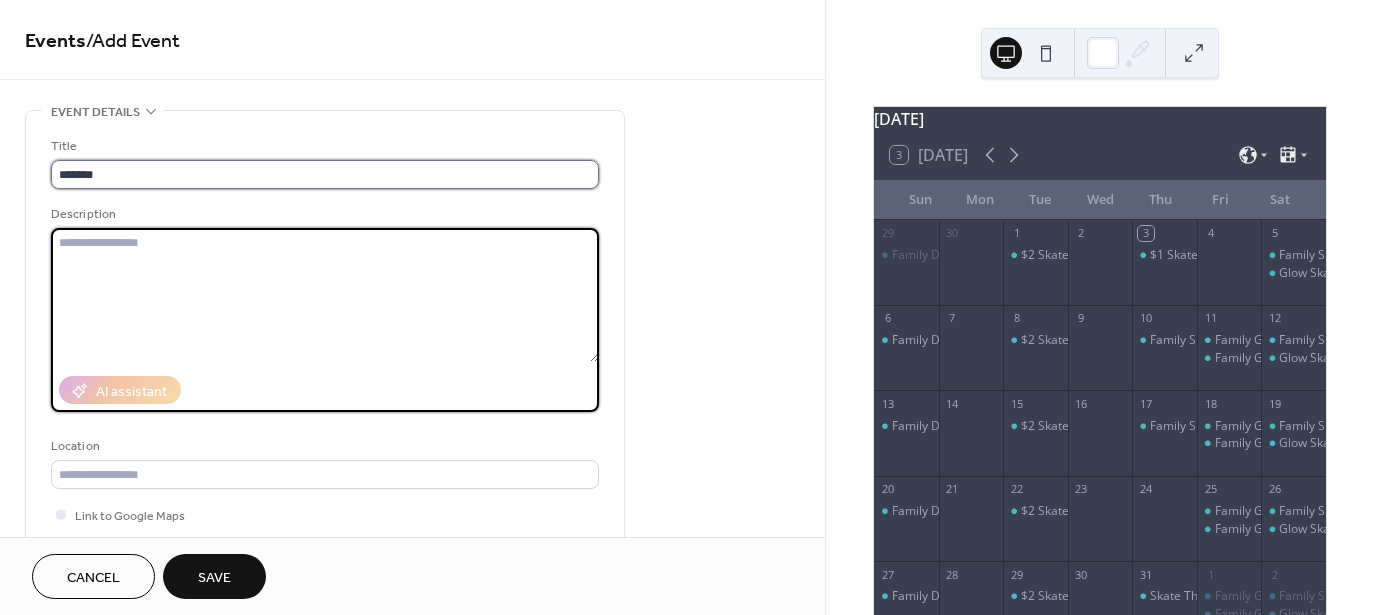click on "*******" at bounding box center (325, 174) 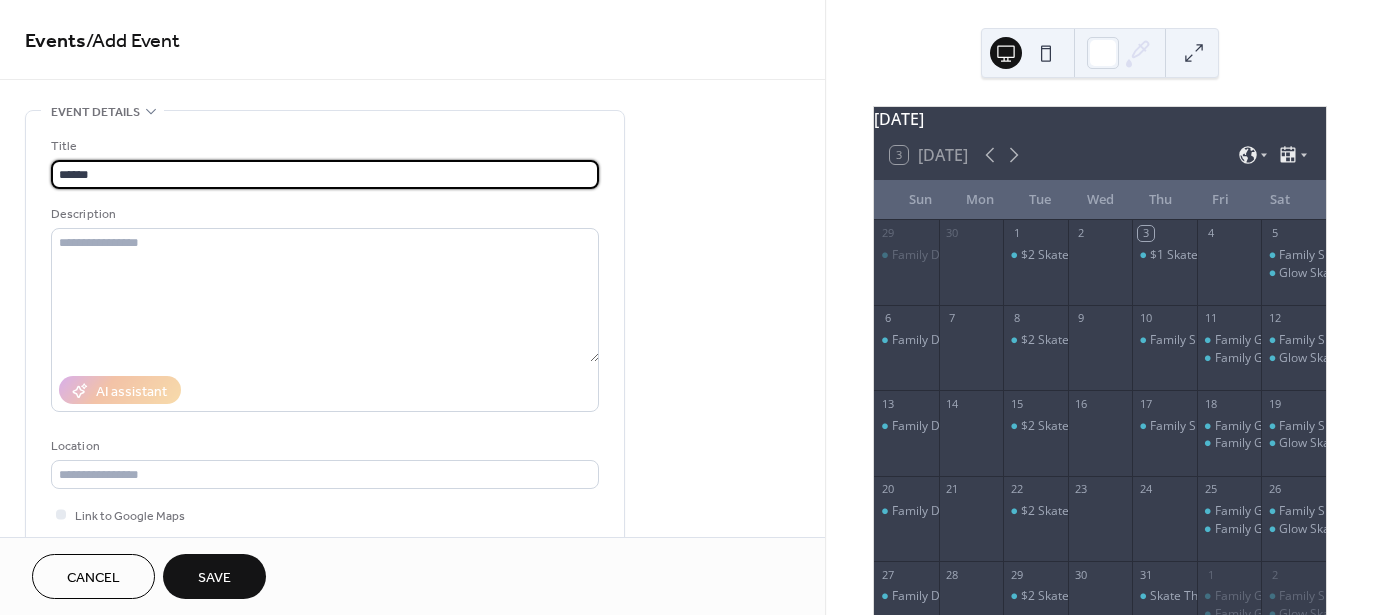 type on "******" 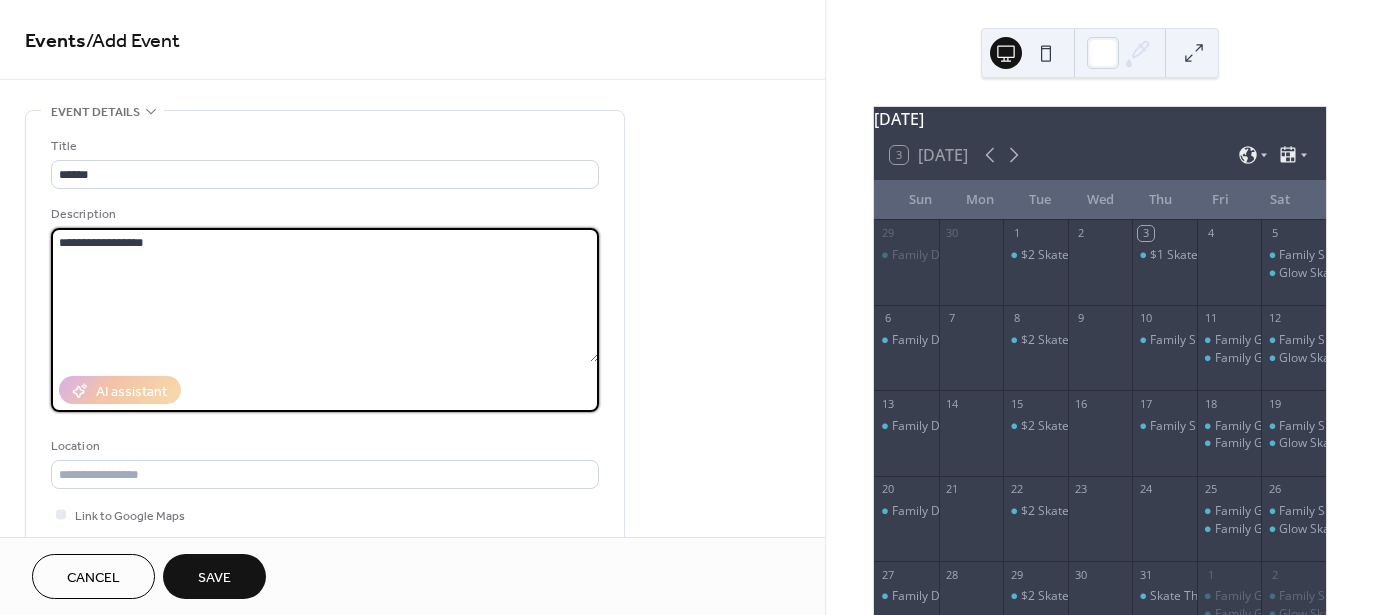 type on "**********" 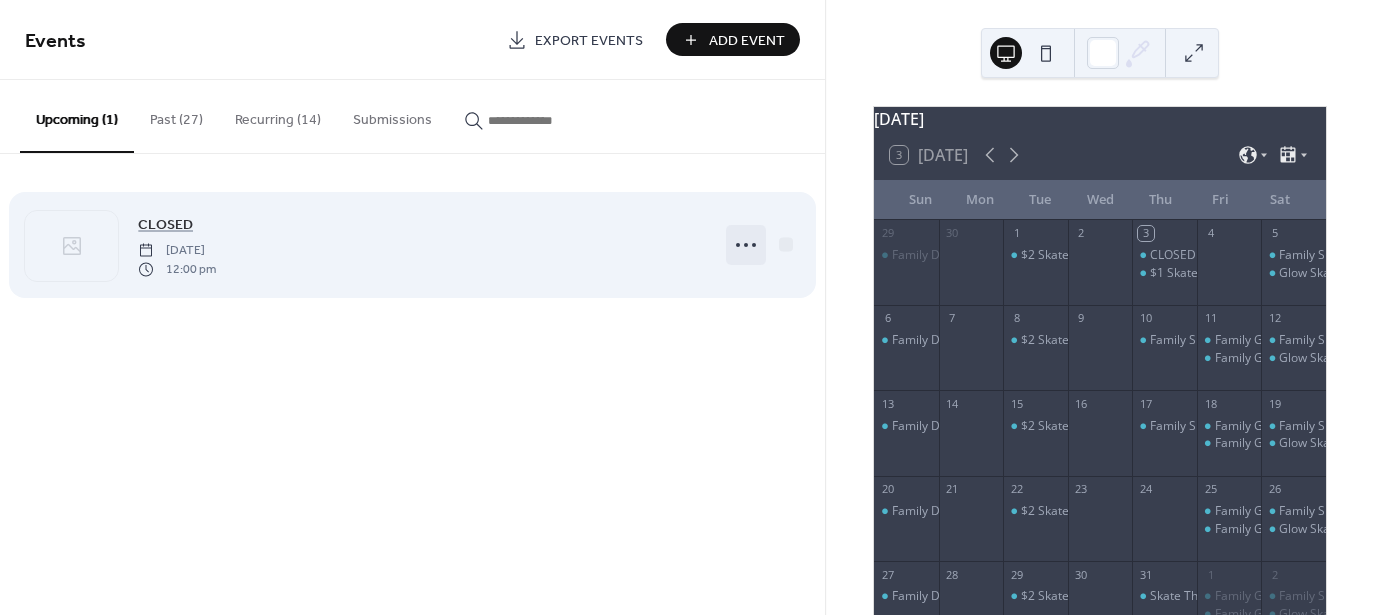 click 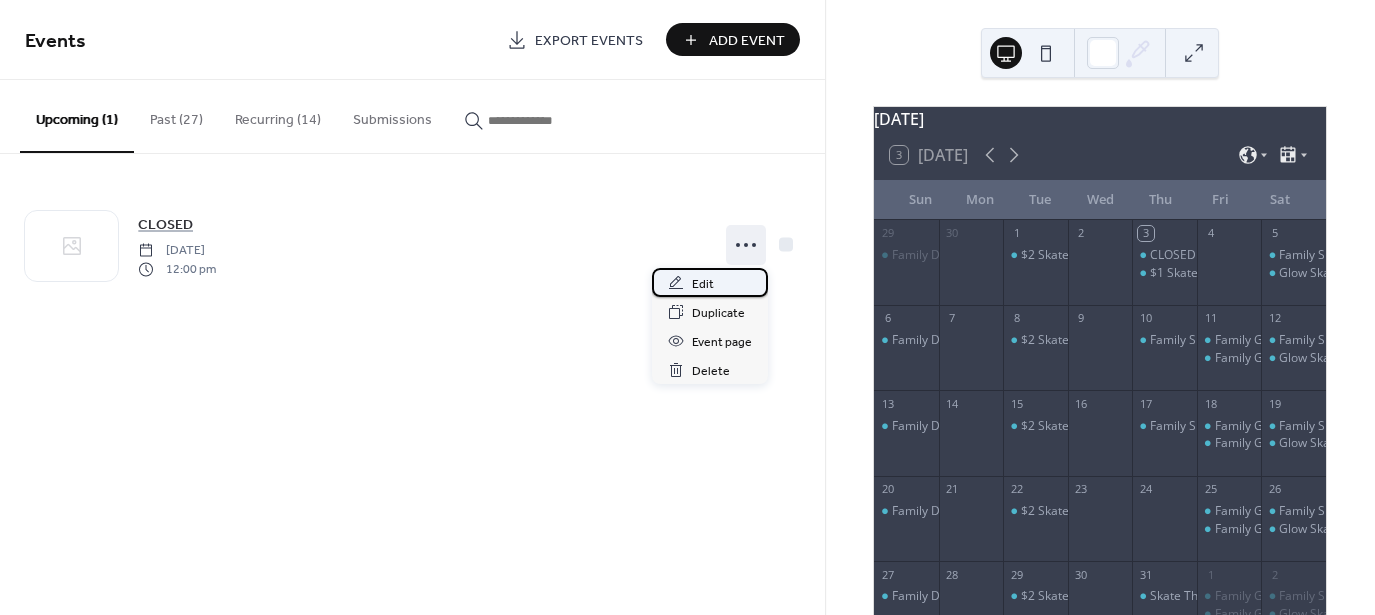 click on "Edit" at bounding box center [710, 282] 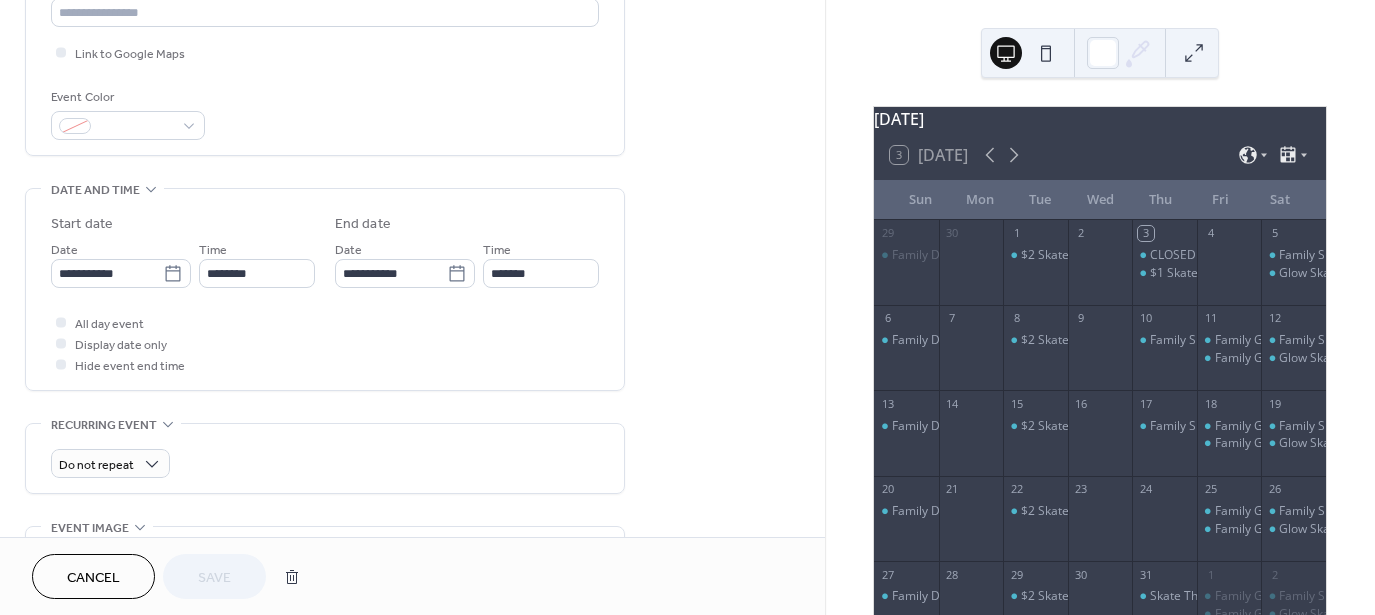 scroll, scrollTop: 662, scrollLeft: 0, axis: vertical 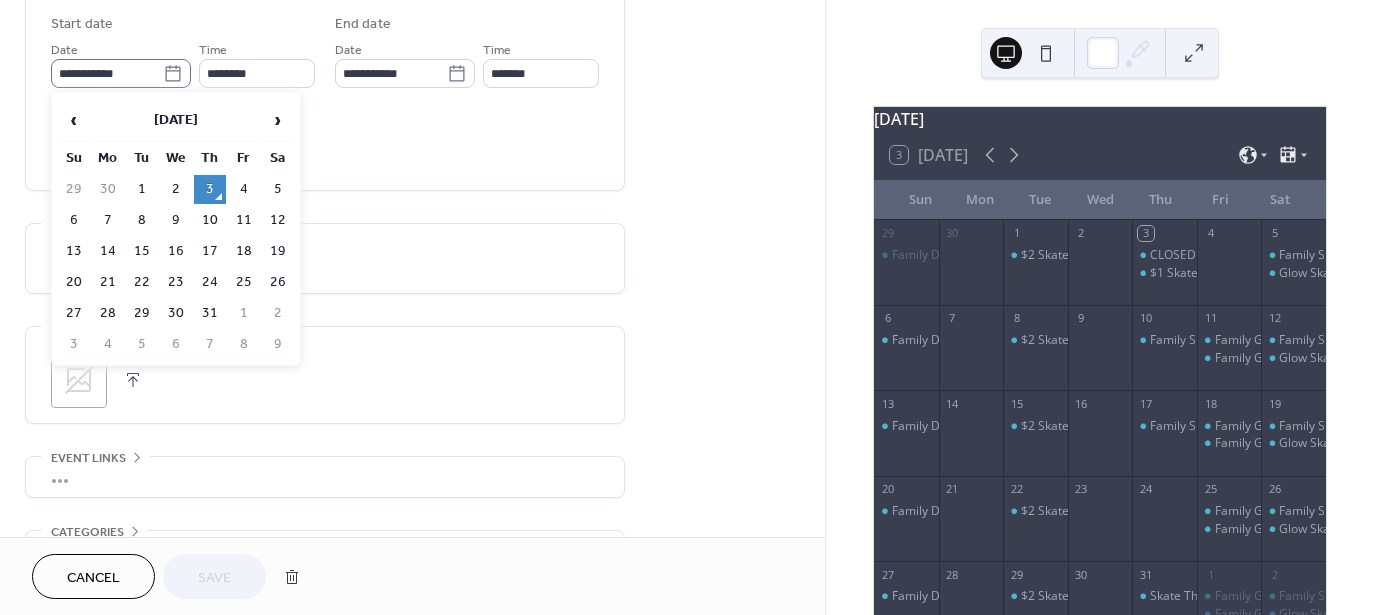 click 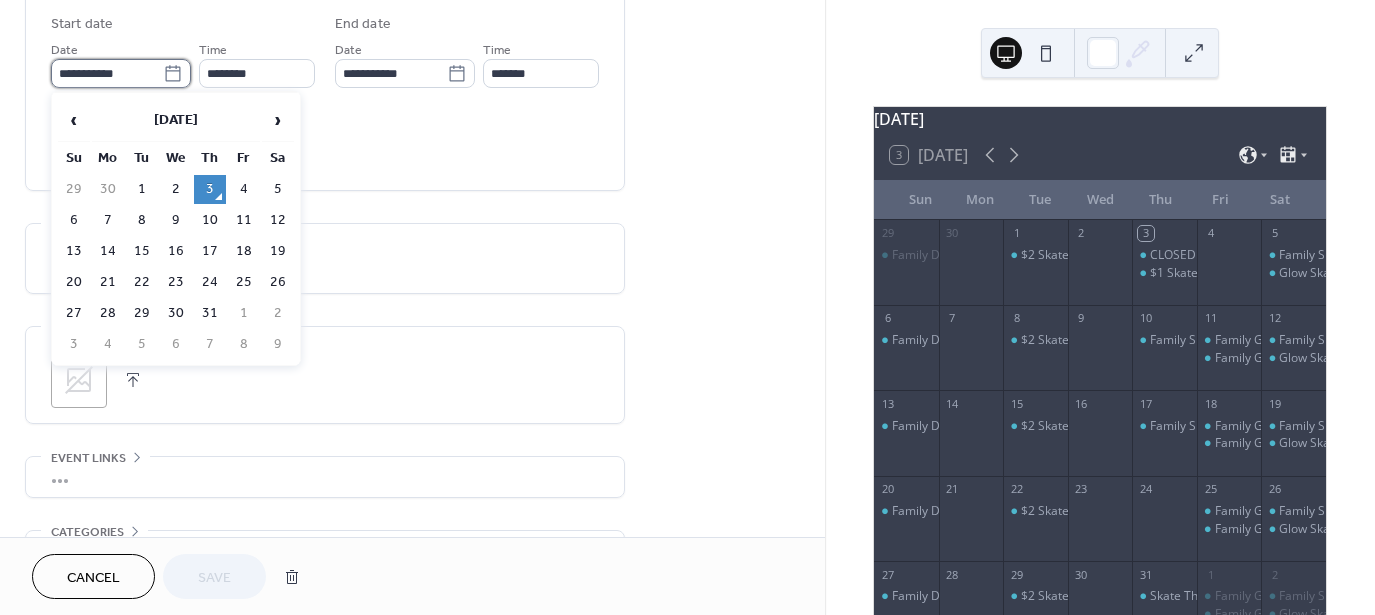 click on "**********" at bounding box center [107, 73] 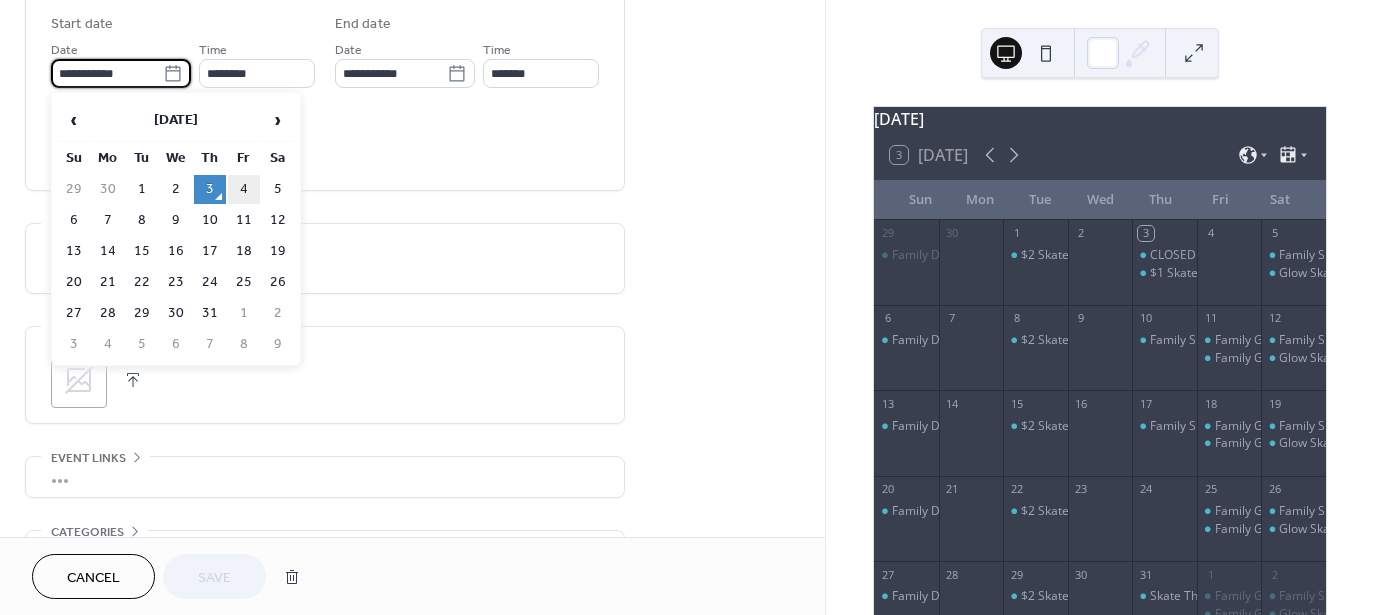 click on "4" at bounding box center (244, 189) 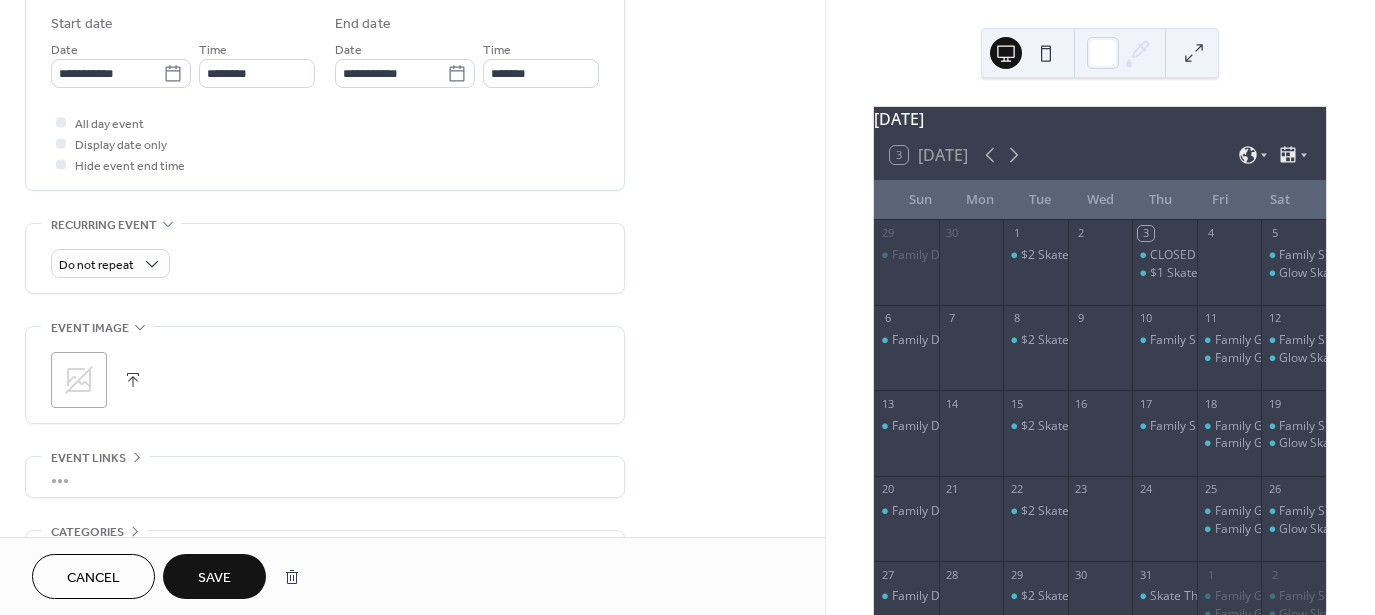 click on "Save" at bounding box center [214, 578] 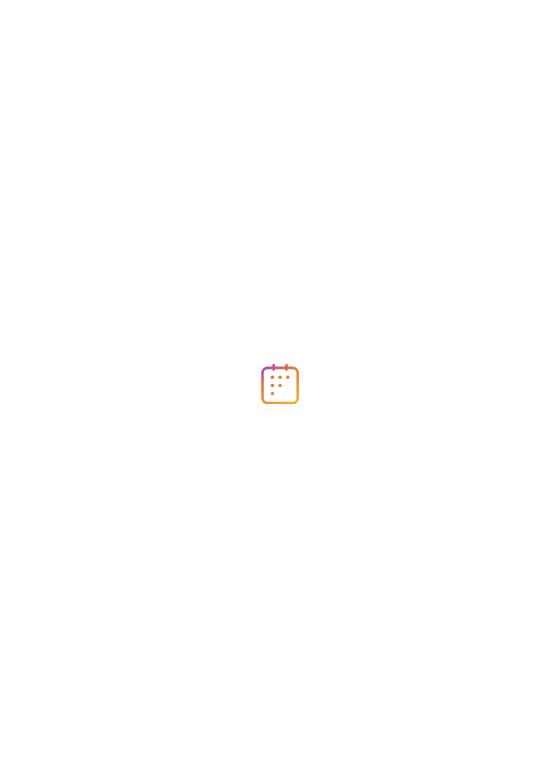 scroll, scrollTop: 0, scrollLeft: 0, axis: both 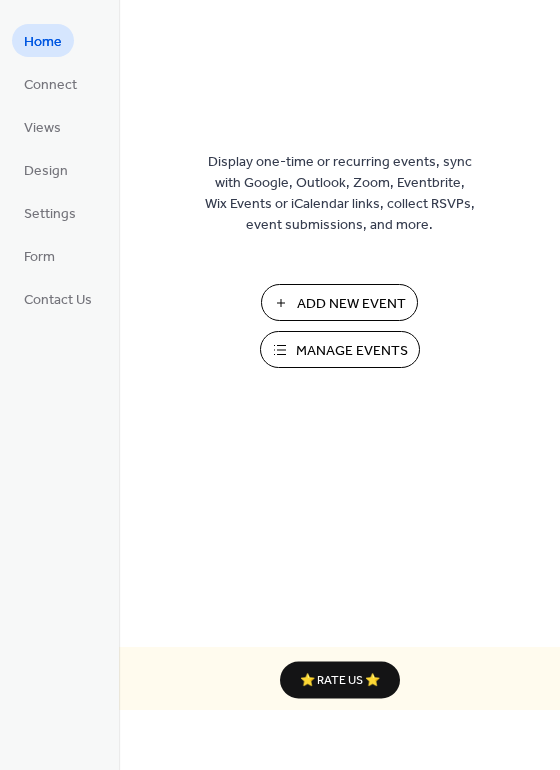 click on "Manage Events" at bounding box center (352, 351) 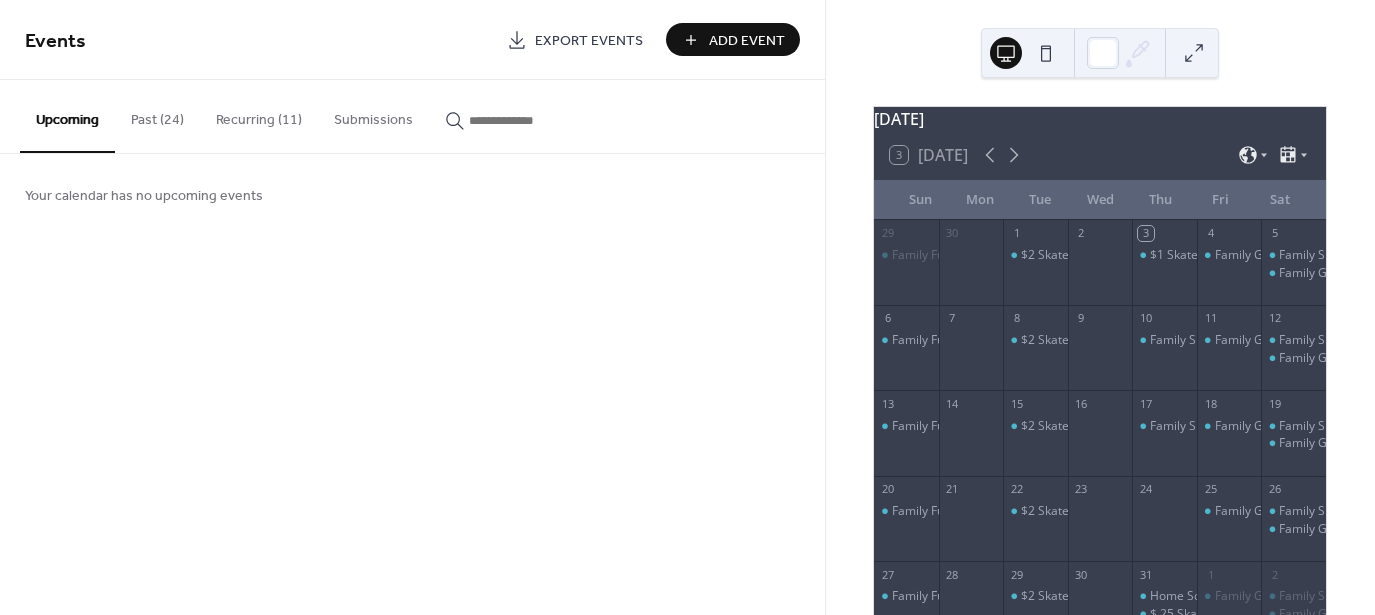 scroll, scrollTop: 0, scrollLeft: 0, axis: both 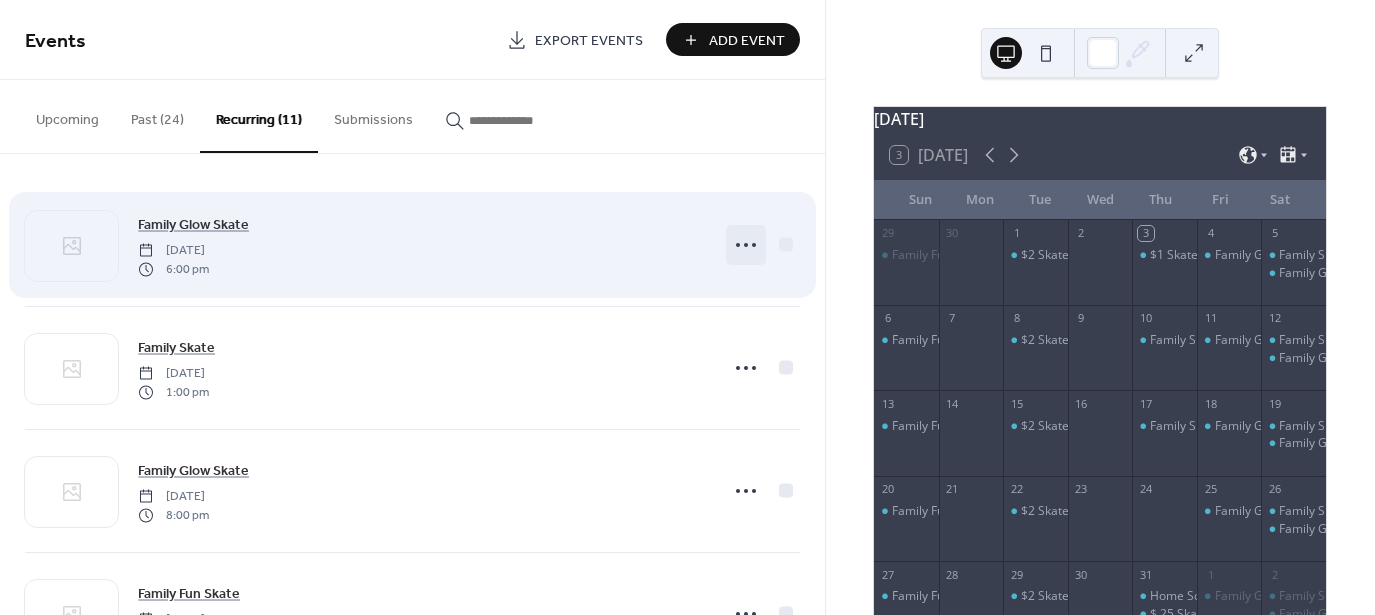 click 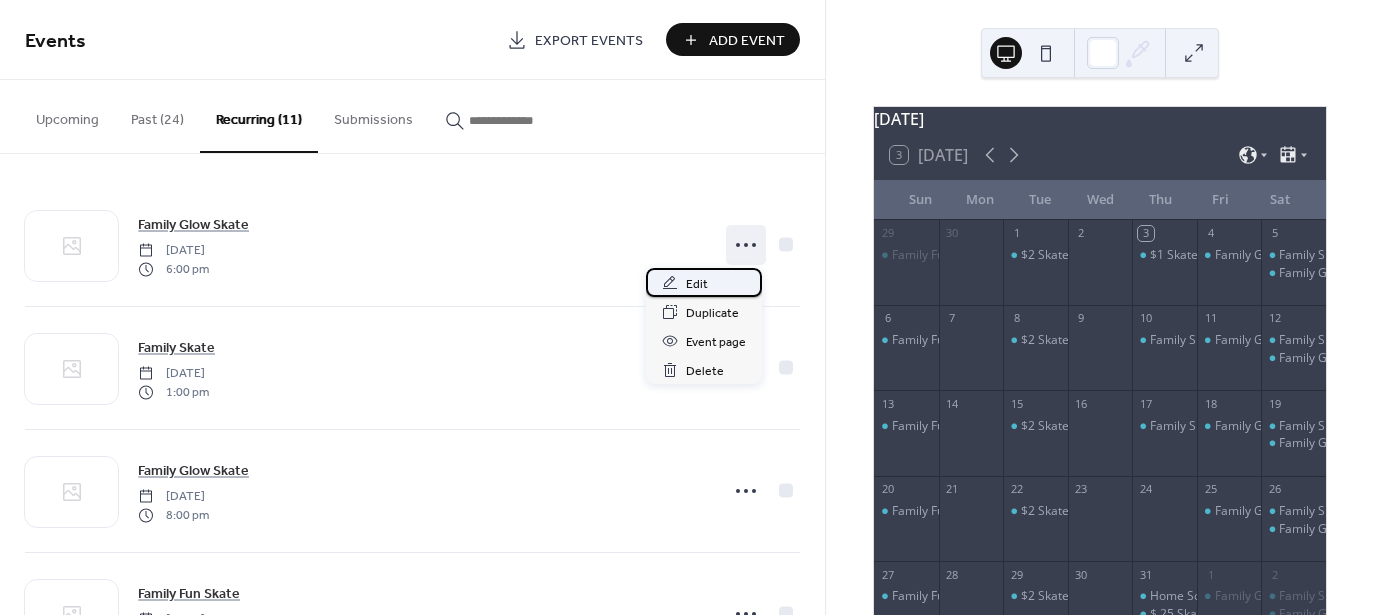 click on "Edit" at bounding box center (697, 284) 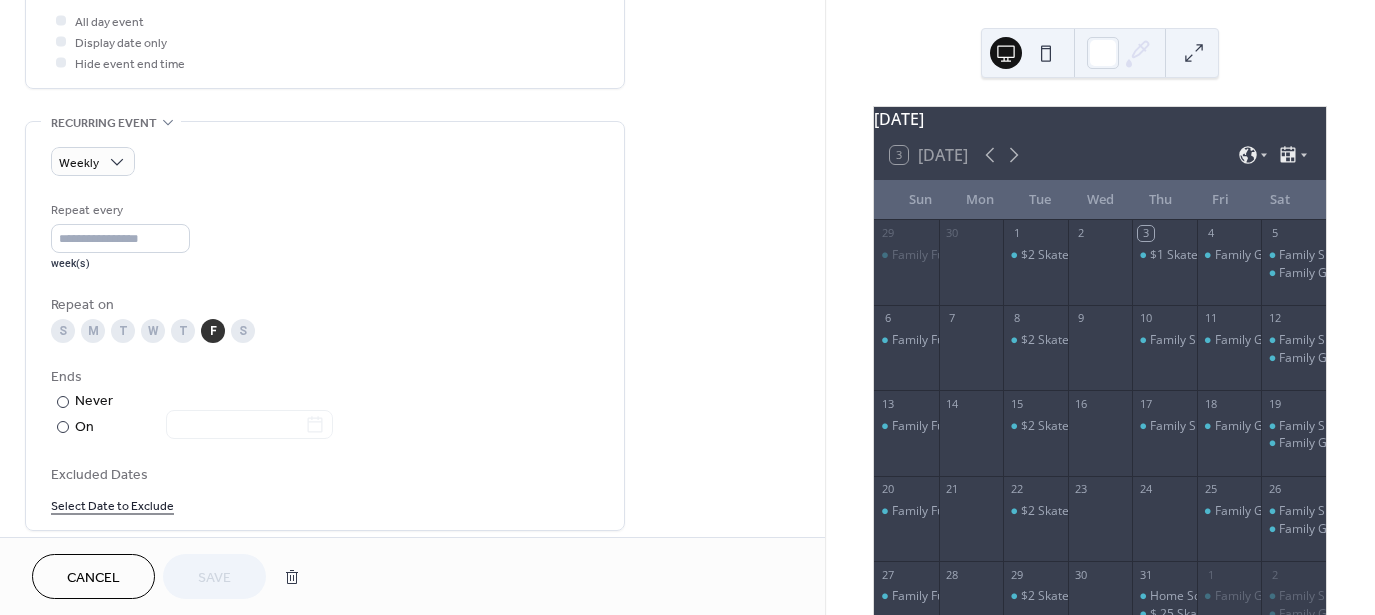 scroll, scrollTop: 766, scrollLeft: 0, axis: vertical 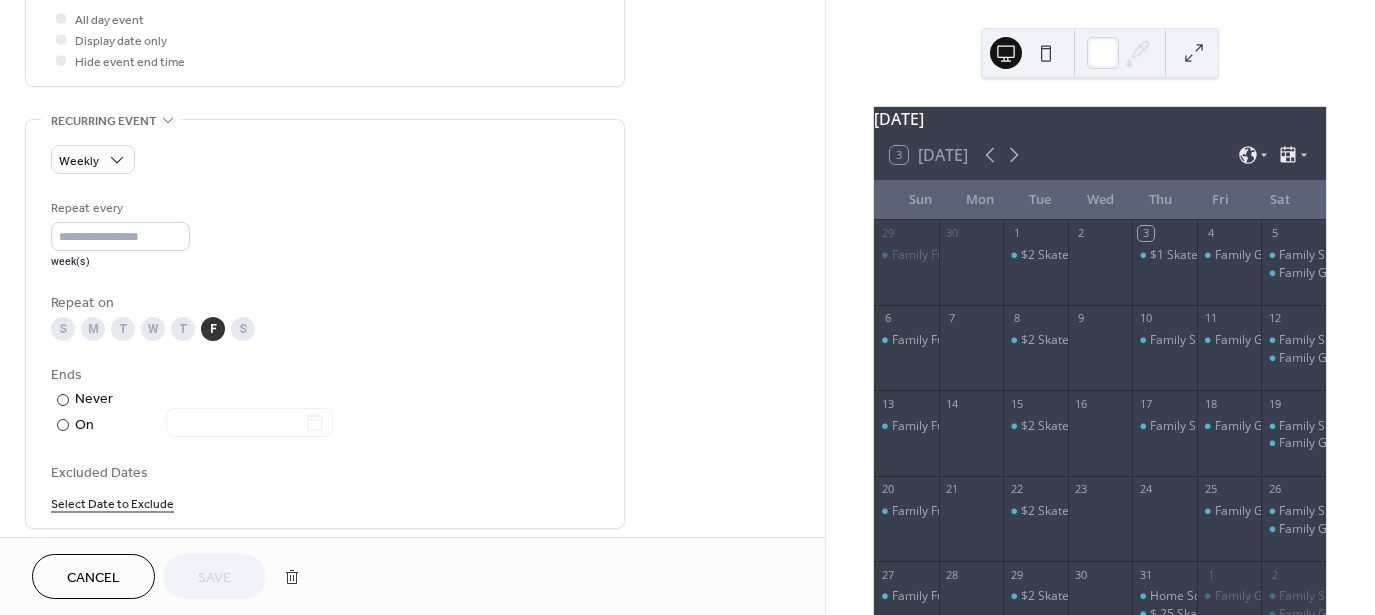 click on "Select Date to Exclude" at bounding box center [112, 502] 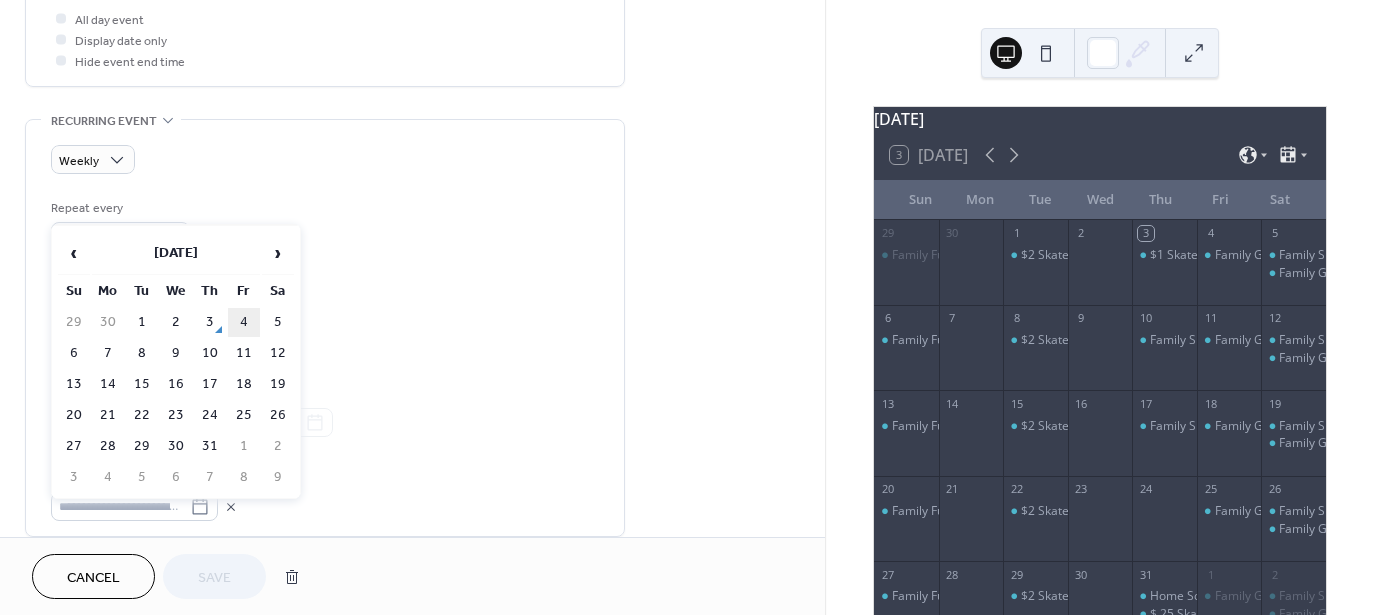 click on "4" at bounding box center (244, 322) 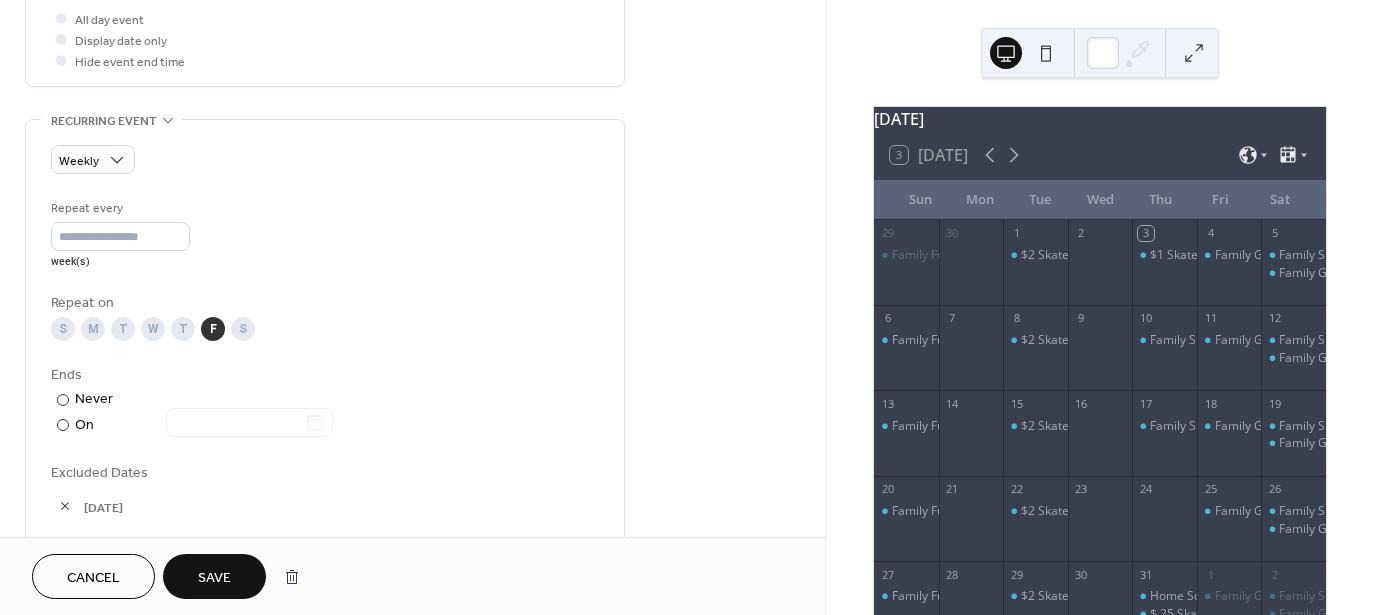 click on "Save" at bounding box center (214, 576) 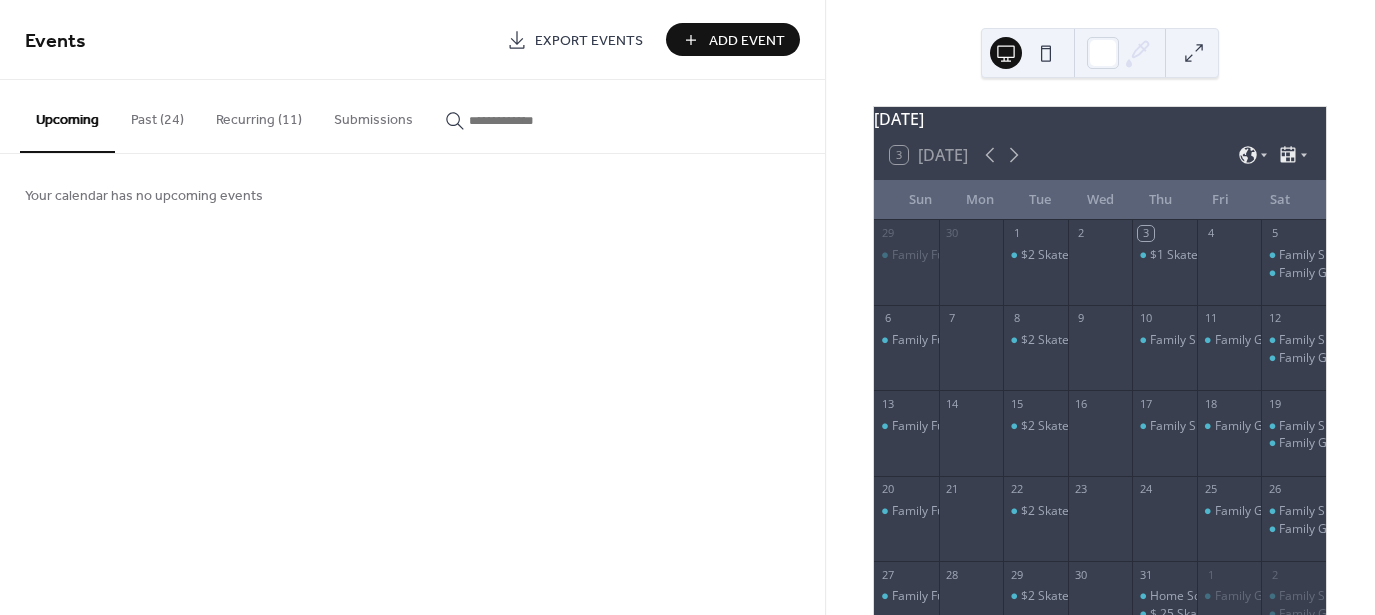 click on "Add Event" at bounding box center [747, 41] 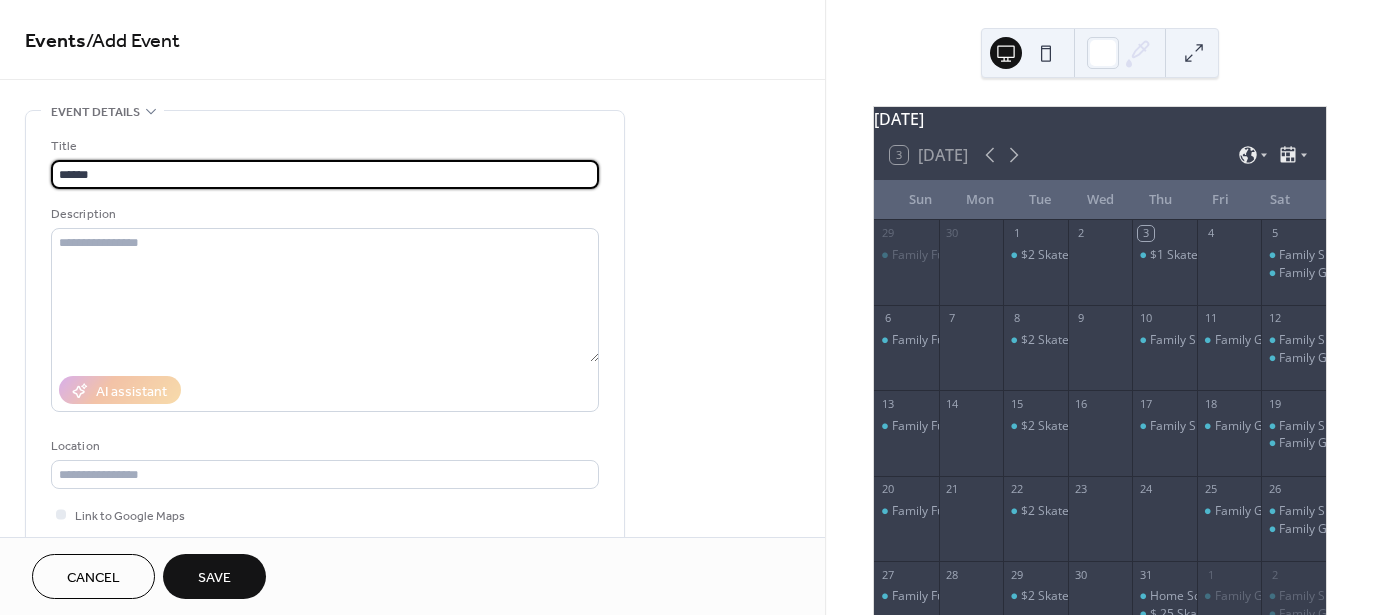 type on "******" 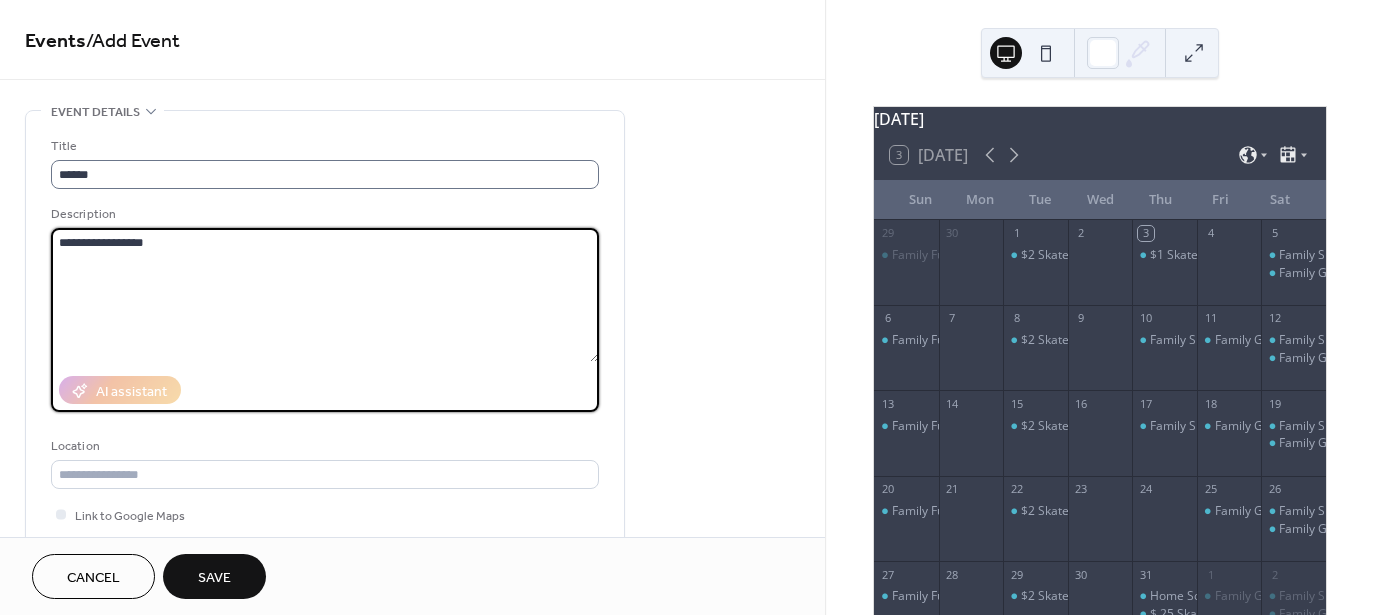 scroll, scrollTop: 1, scrollLeft: 0, axis: vertical 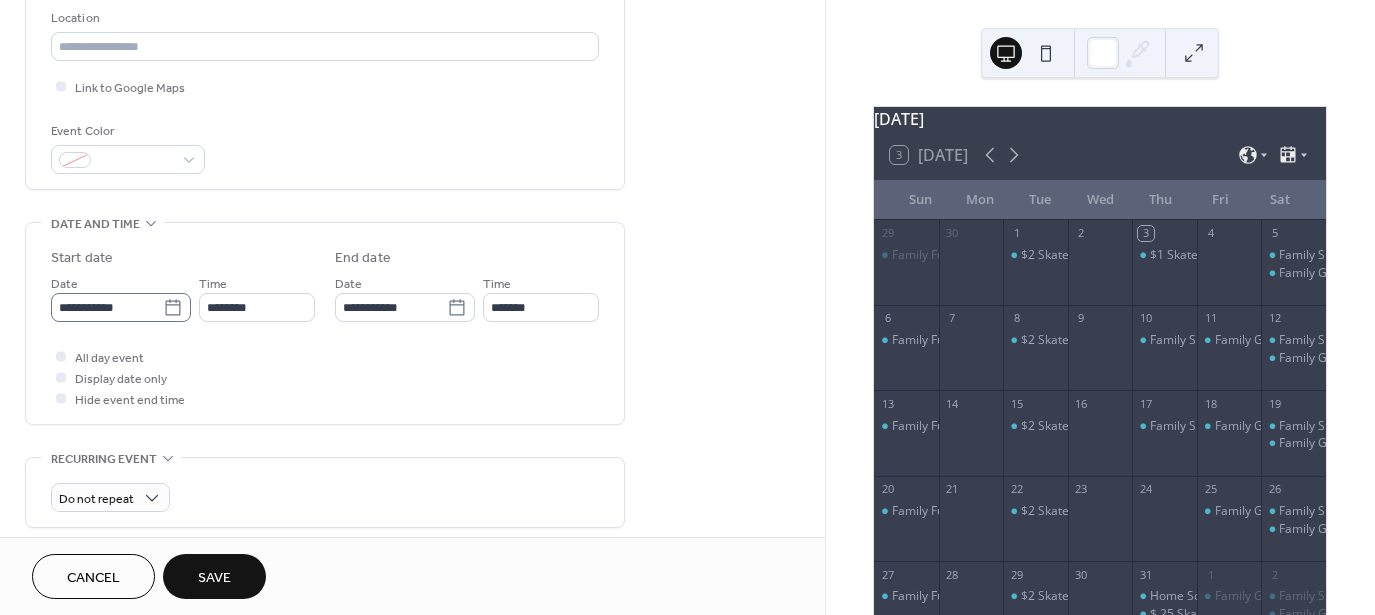 type on "**********" 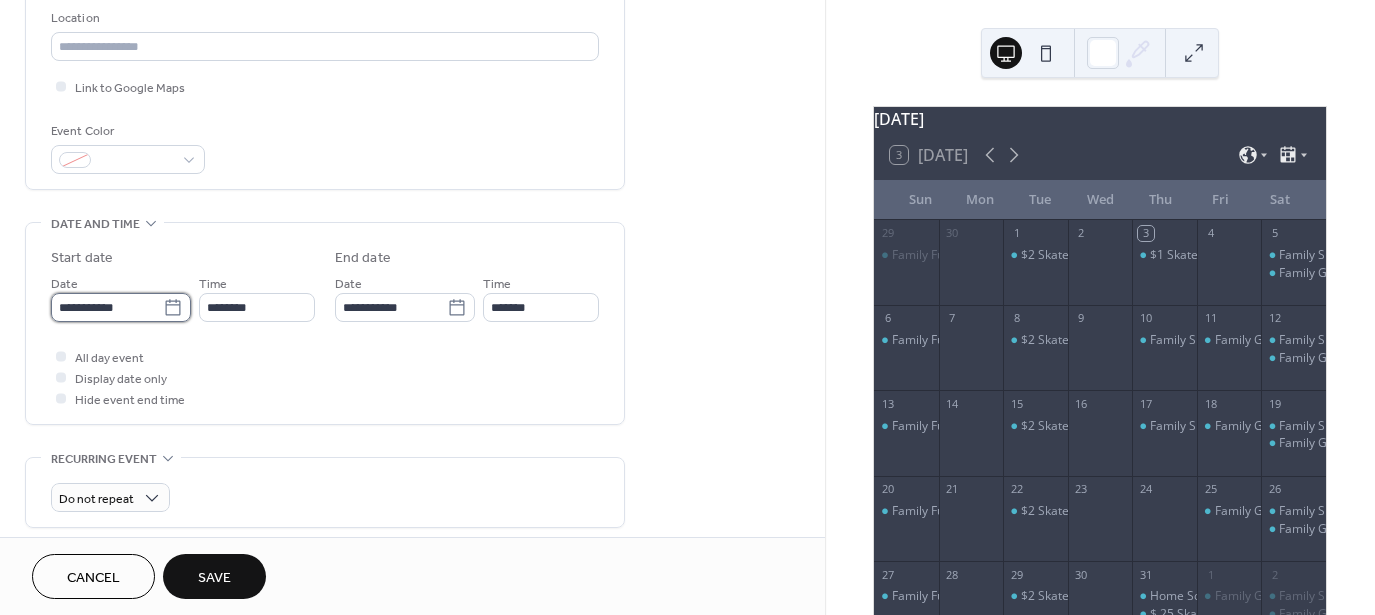 click on "**********" at bounding box center (107, 307) 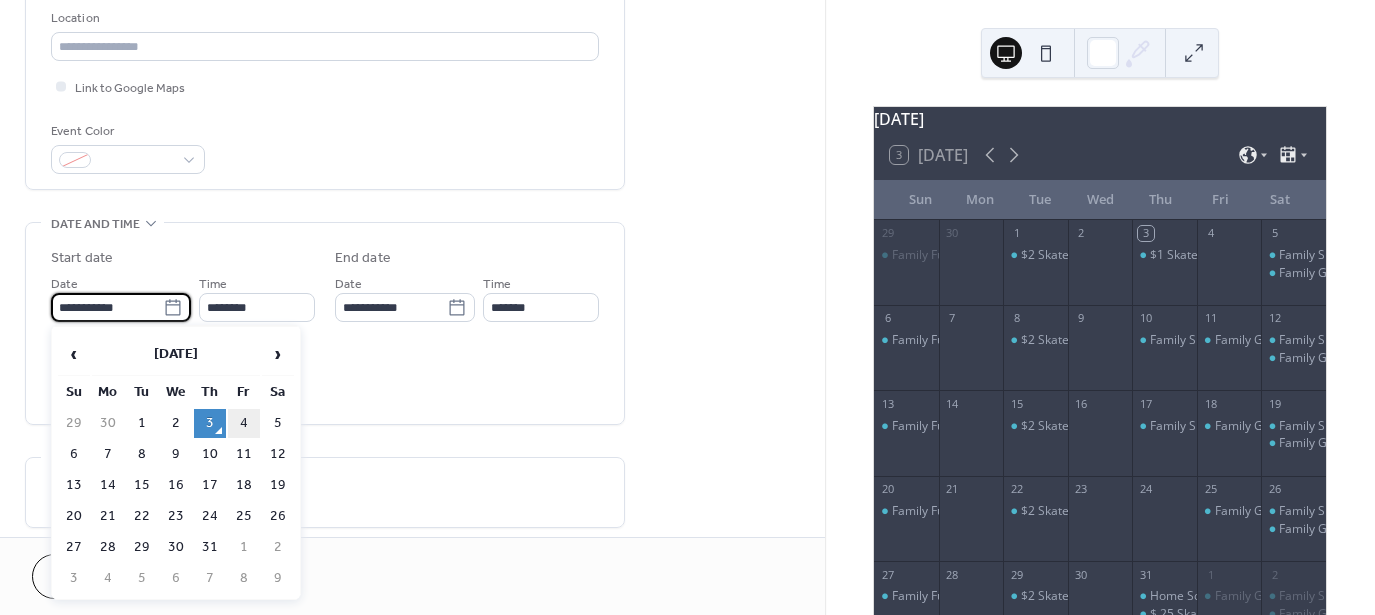 click on "4" at bounding box center (244, 423) 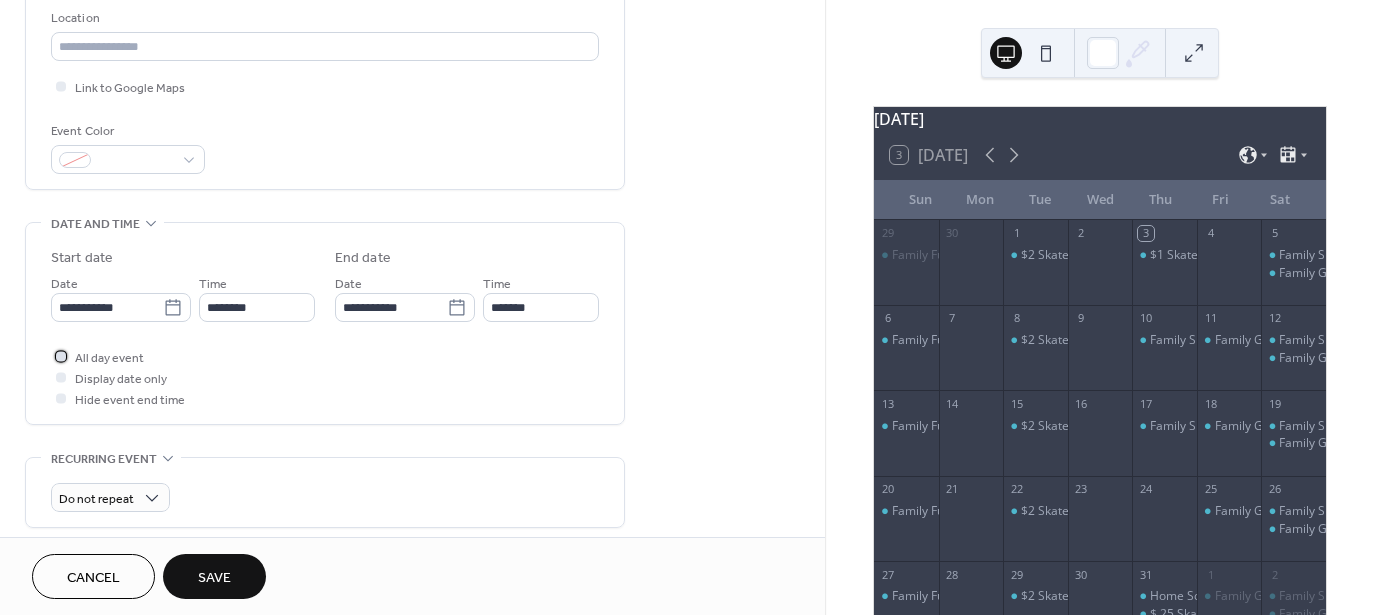 click on "All day event" at bounding box center [109, 358] 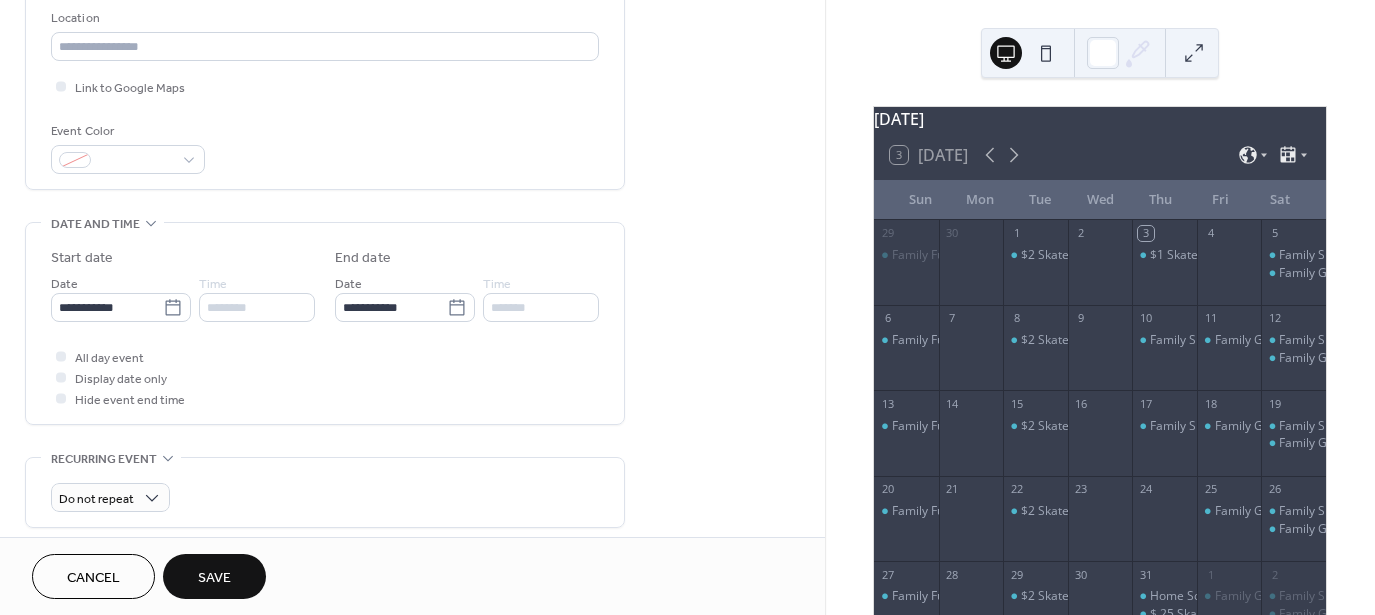 click on "Save" at bounding box center (214, 576) 